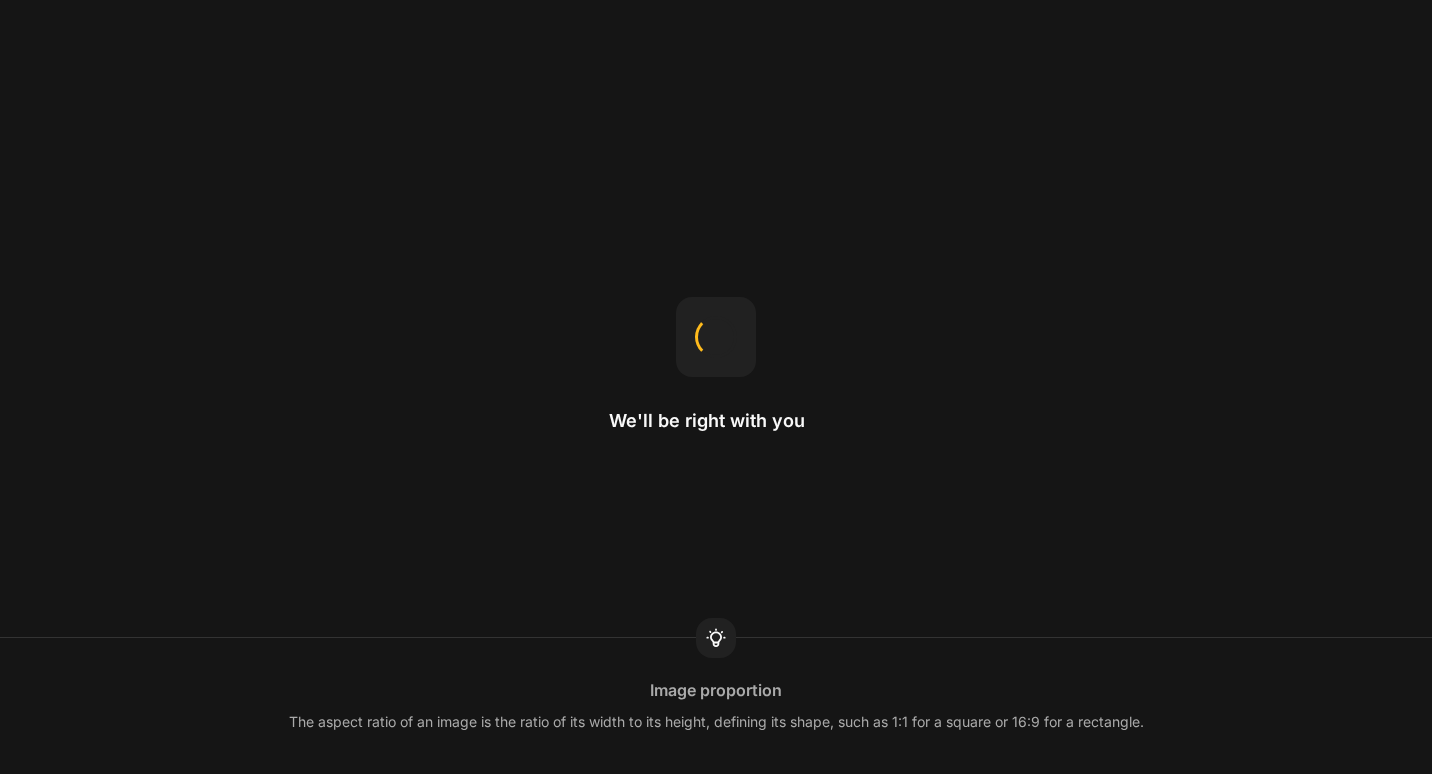scroll, scrollTop: 0, scrollLeft: 0, axis: both 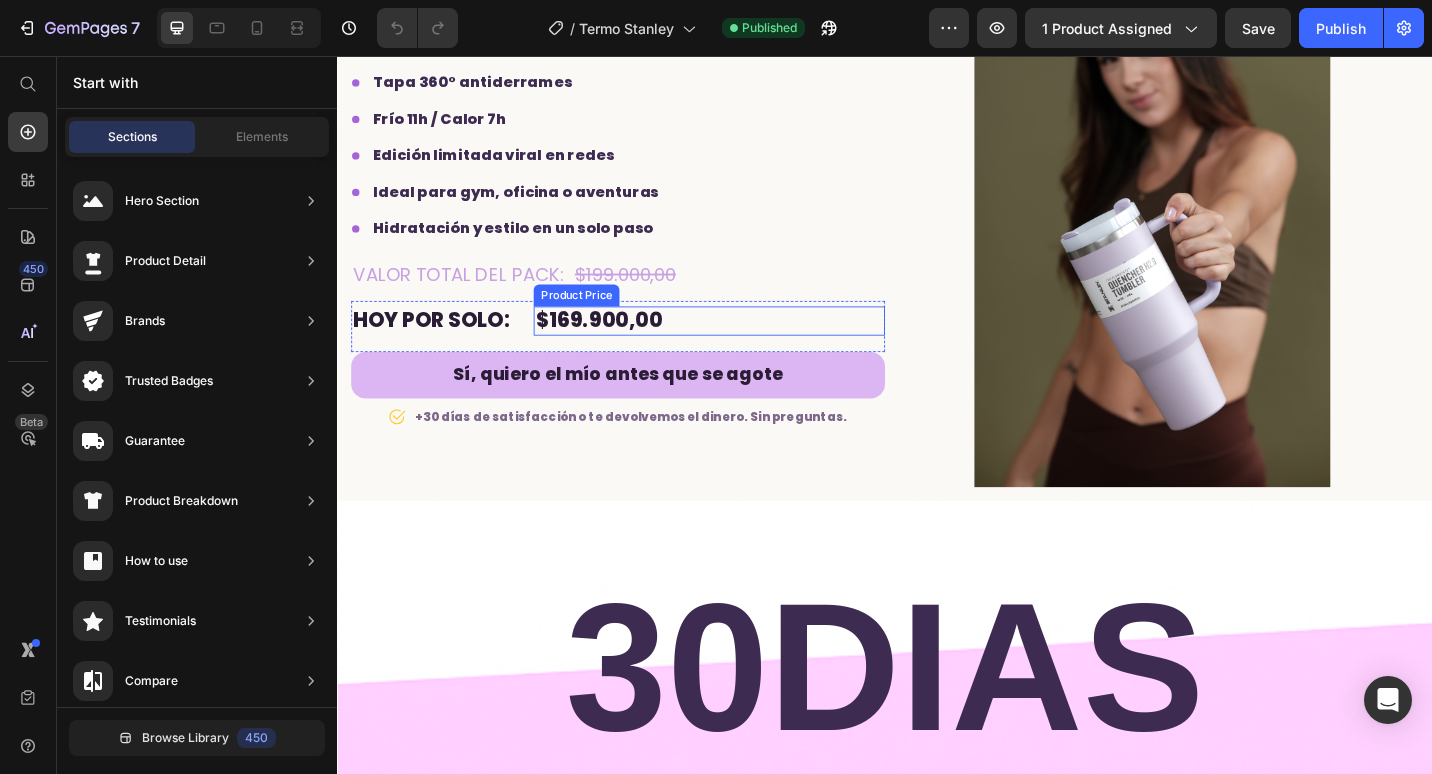click on "$169.900,00" at bounding box center [744, 346] 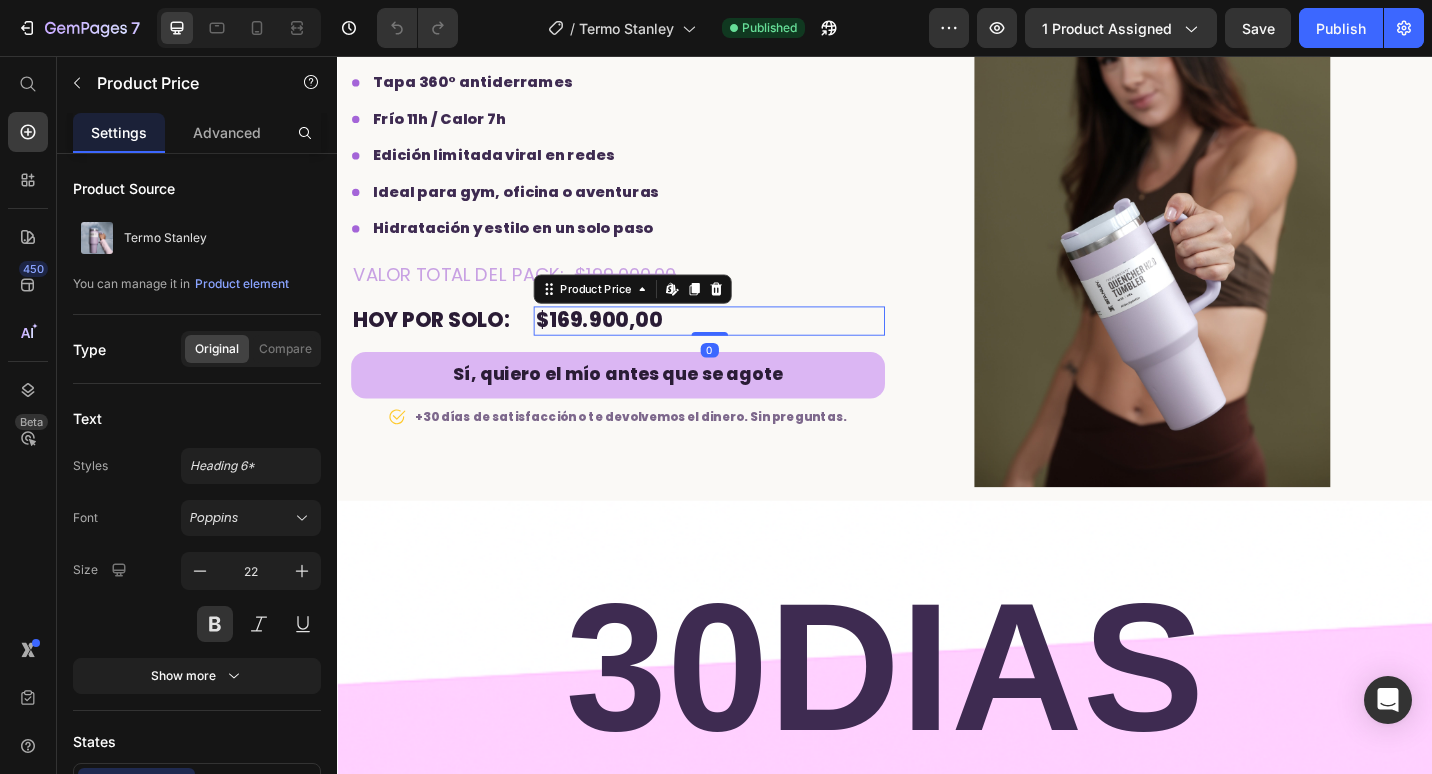 click on "$169.900,00" at bounding box center [744, 346] 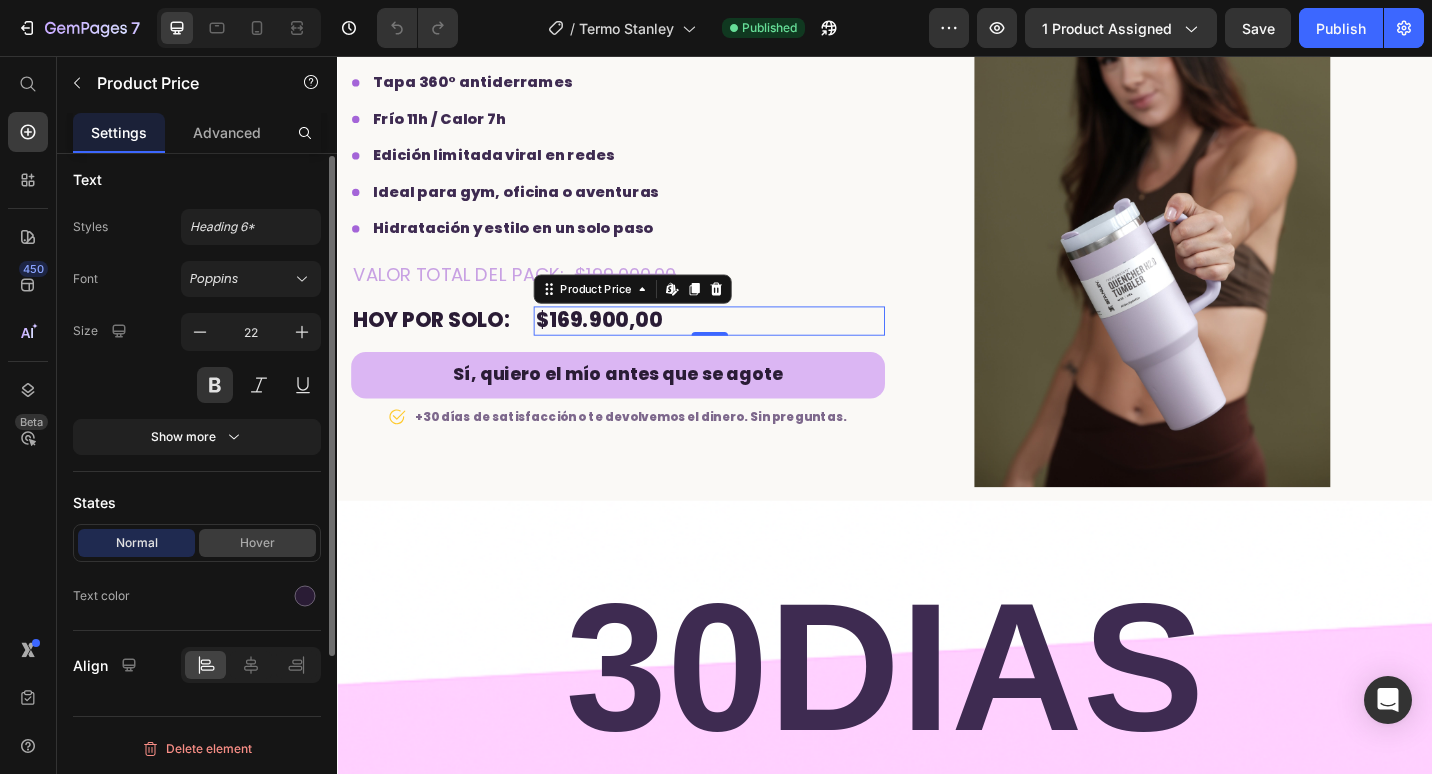 scroll, scrollTop: 0, scrollLeft: 0, axis: both 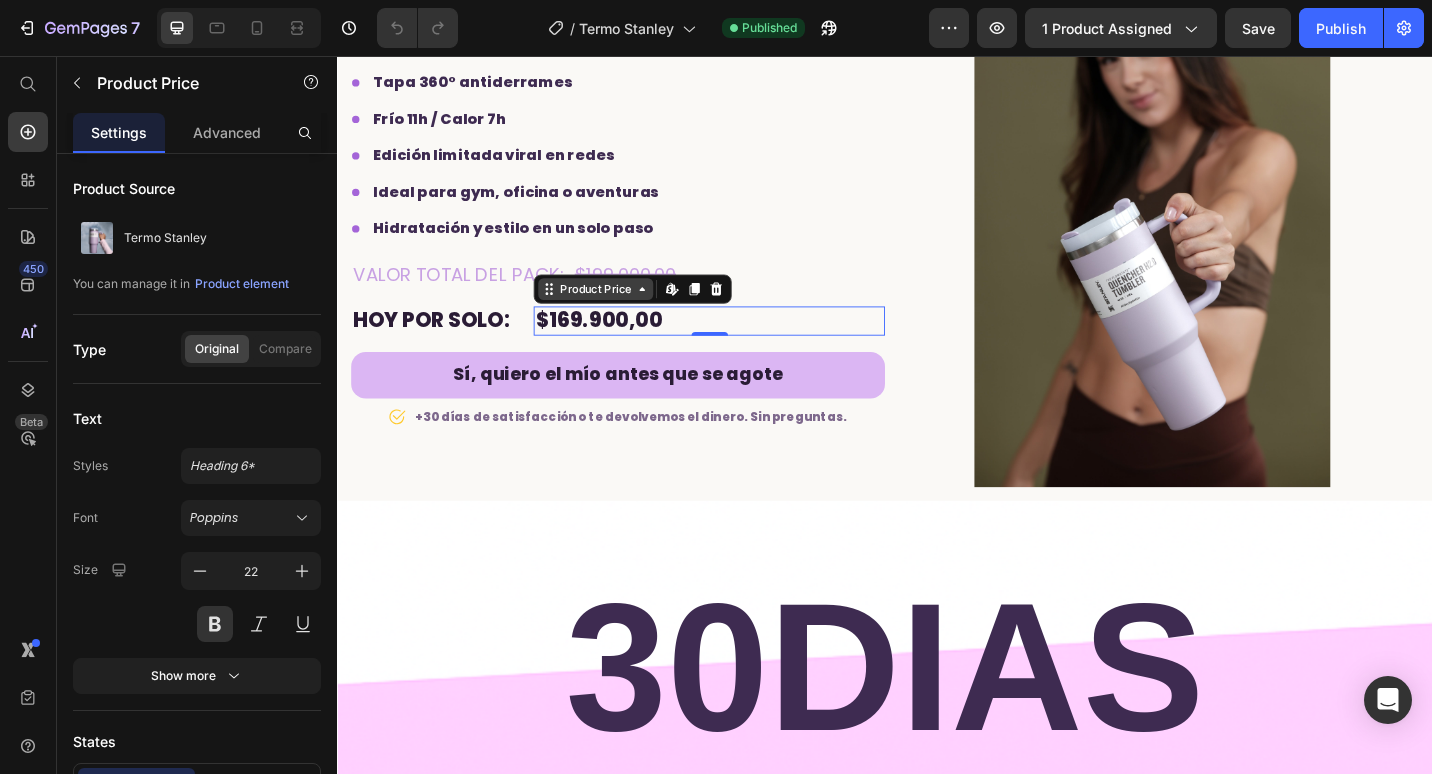 click on "Product Price" at bounding box center (620, 311) 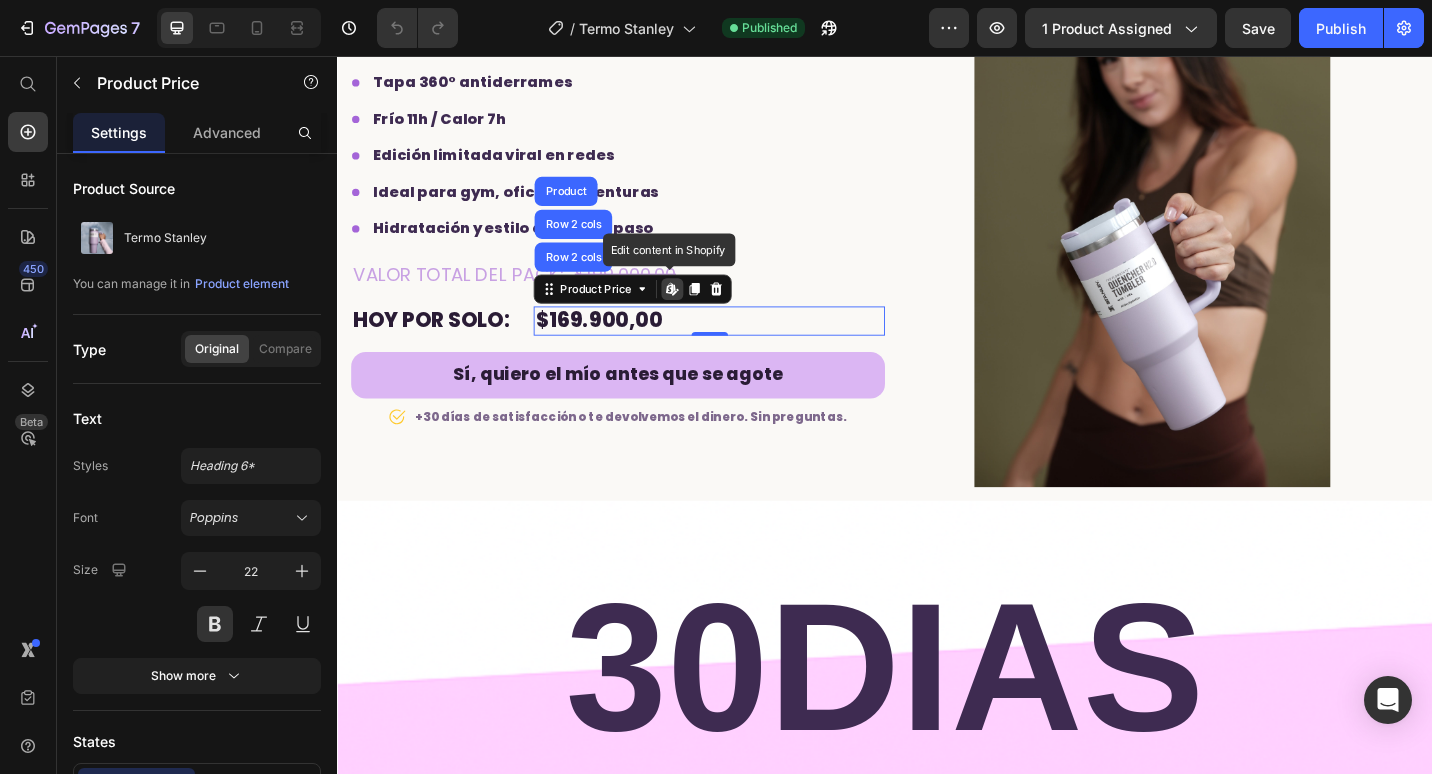 click 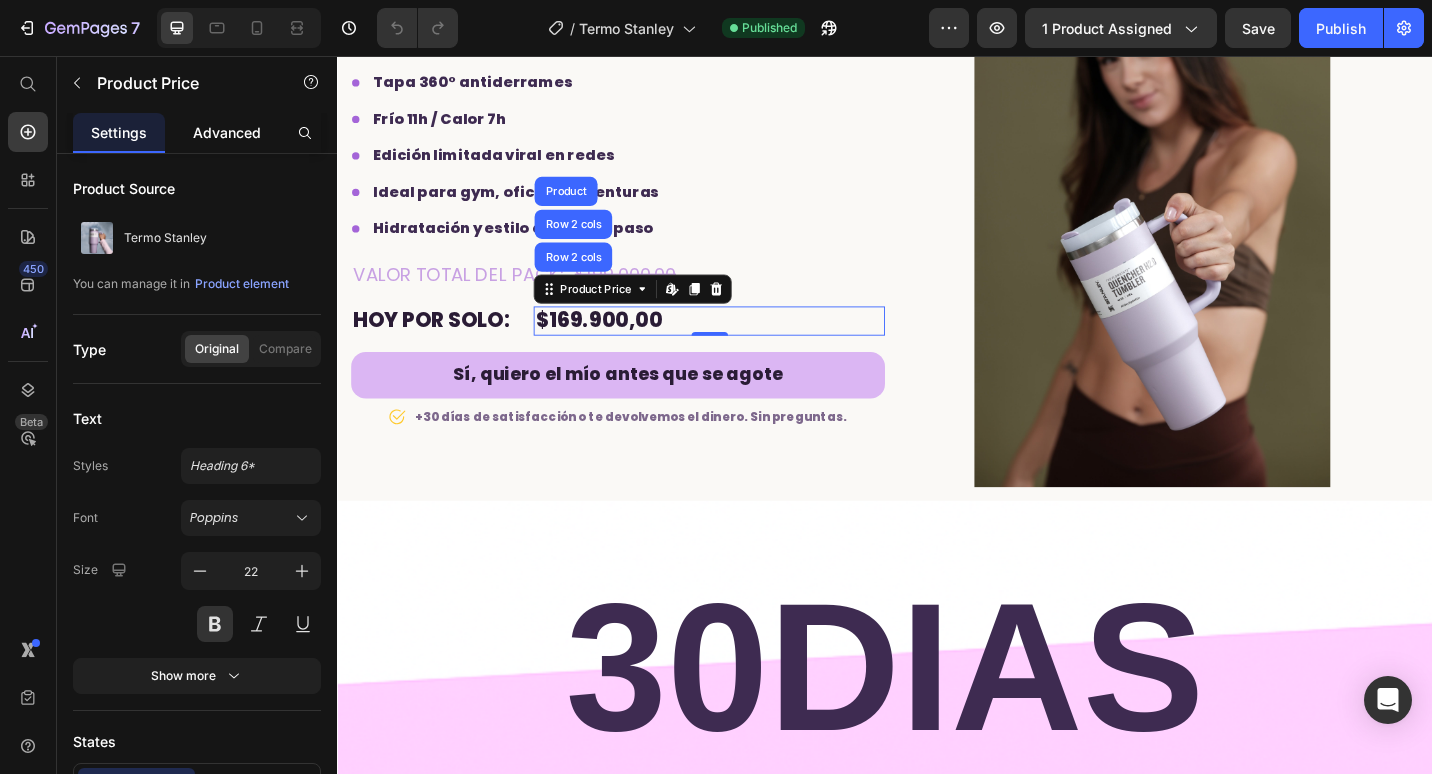 click on "Advanced" at bounding box center (227, 132) 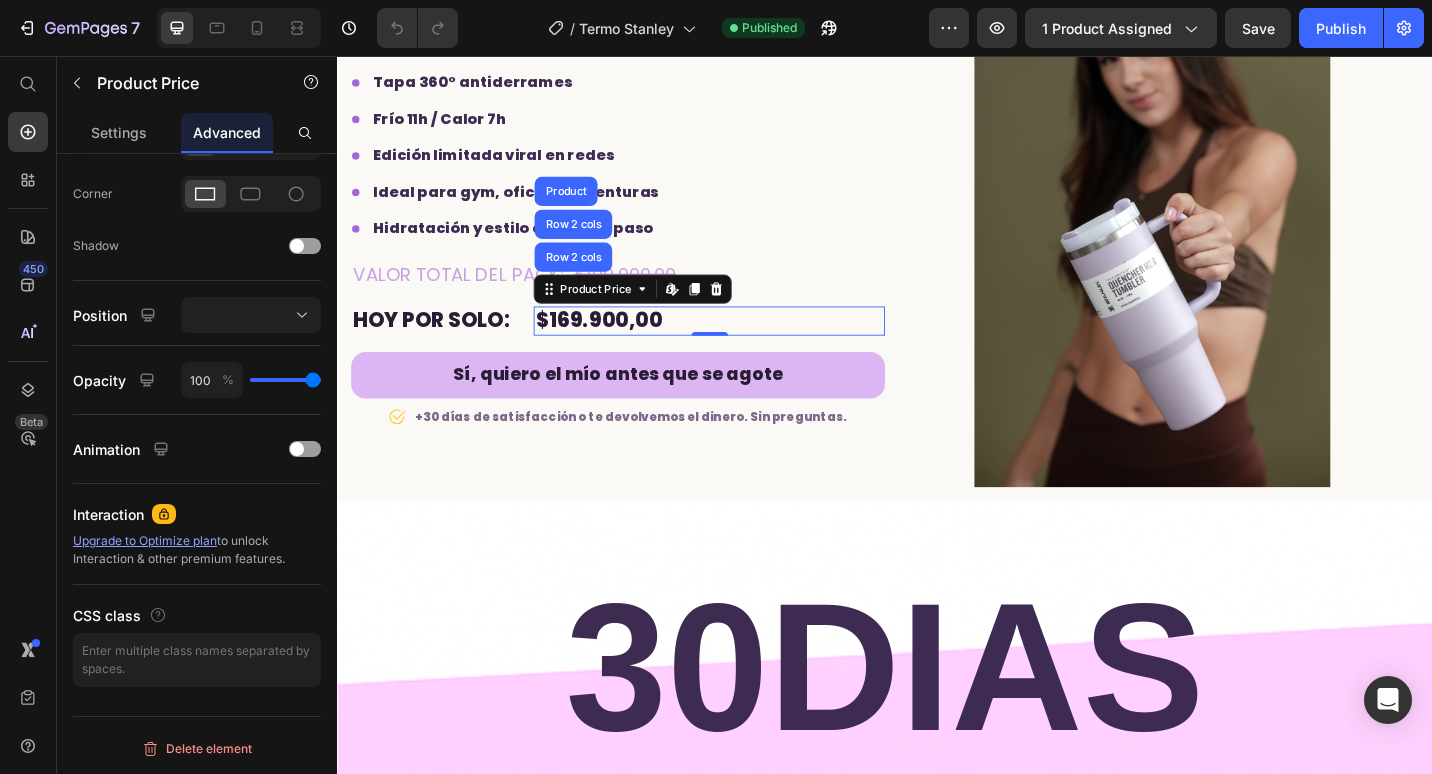 scroll, scrollTop: 0, scrollLeft: 0, axis: both 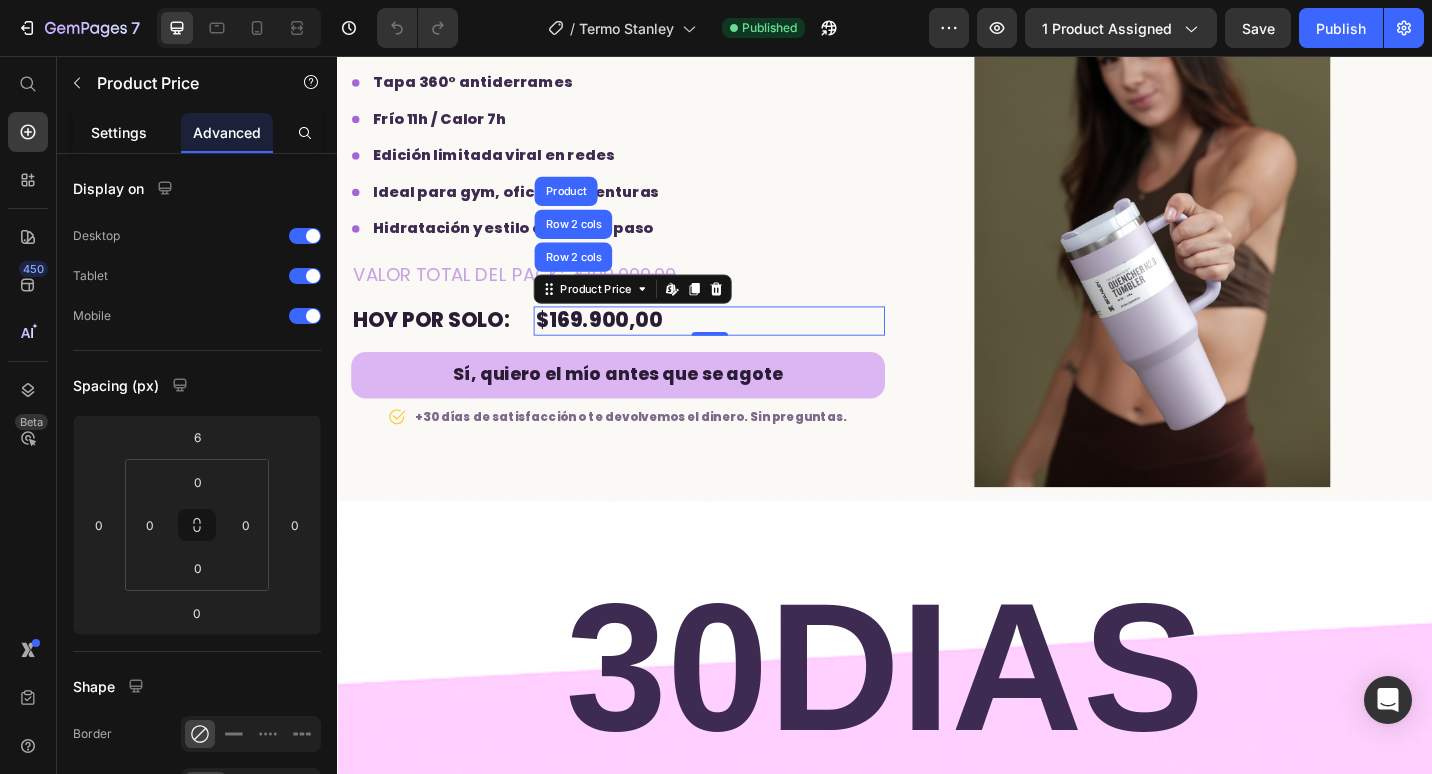 drag, startPoint x: 104, startPoint y: 136, endPoint x: 103, endPoint y: 146, distance: 10.049875 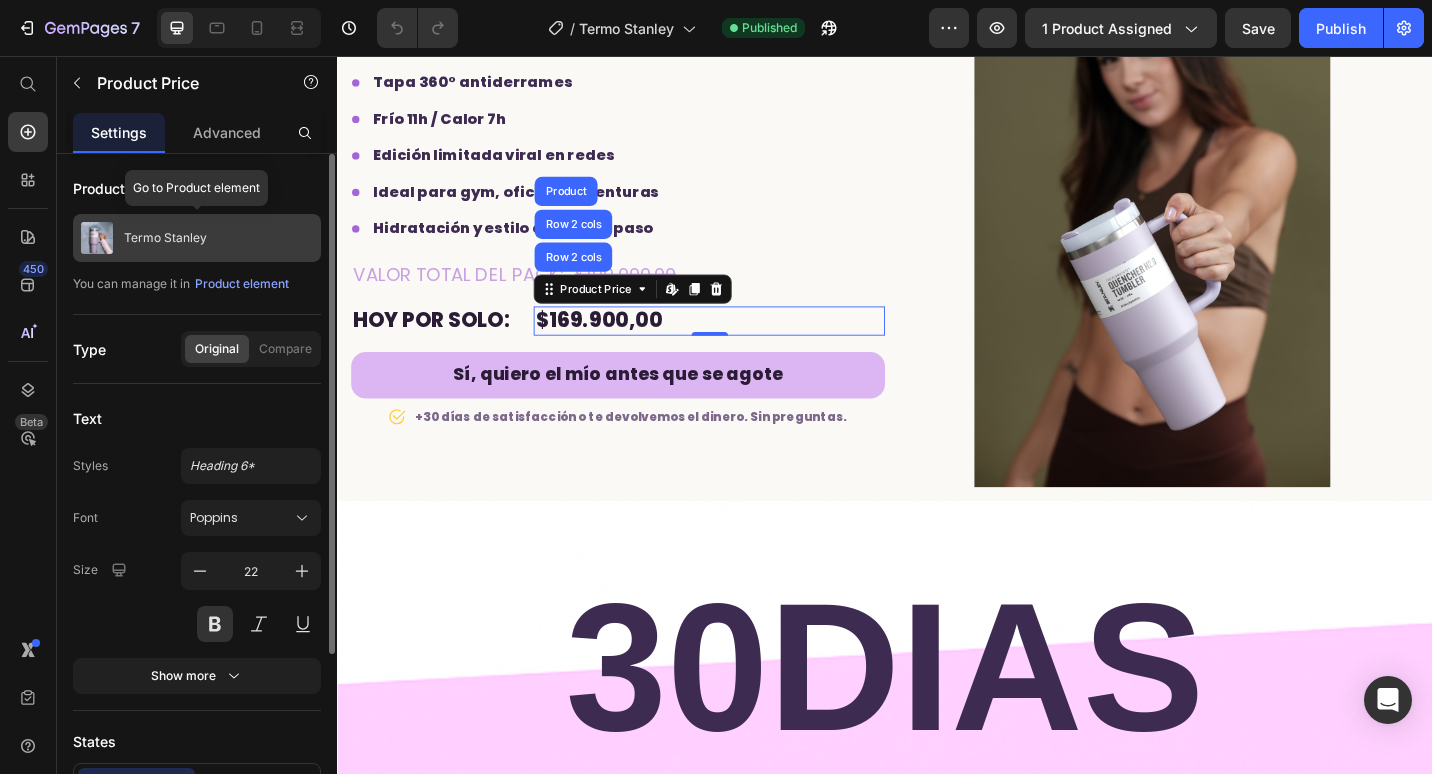 click on "Termo Stanley" at bounding box center [197, 238] 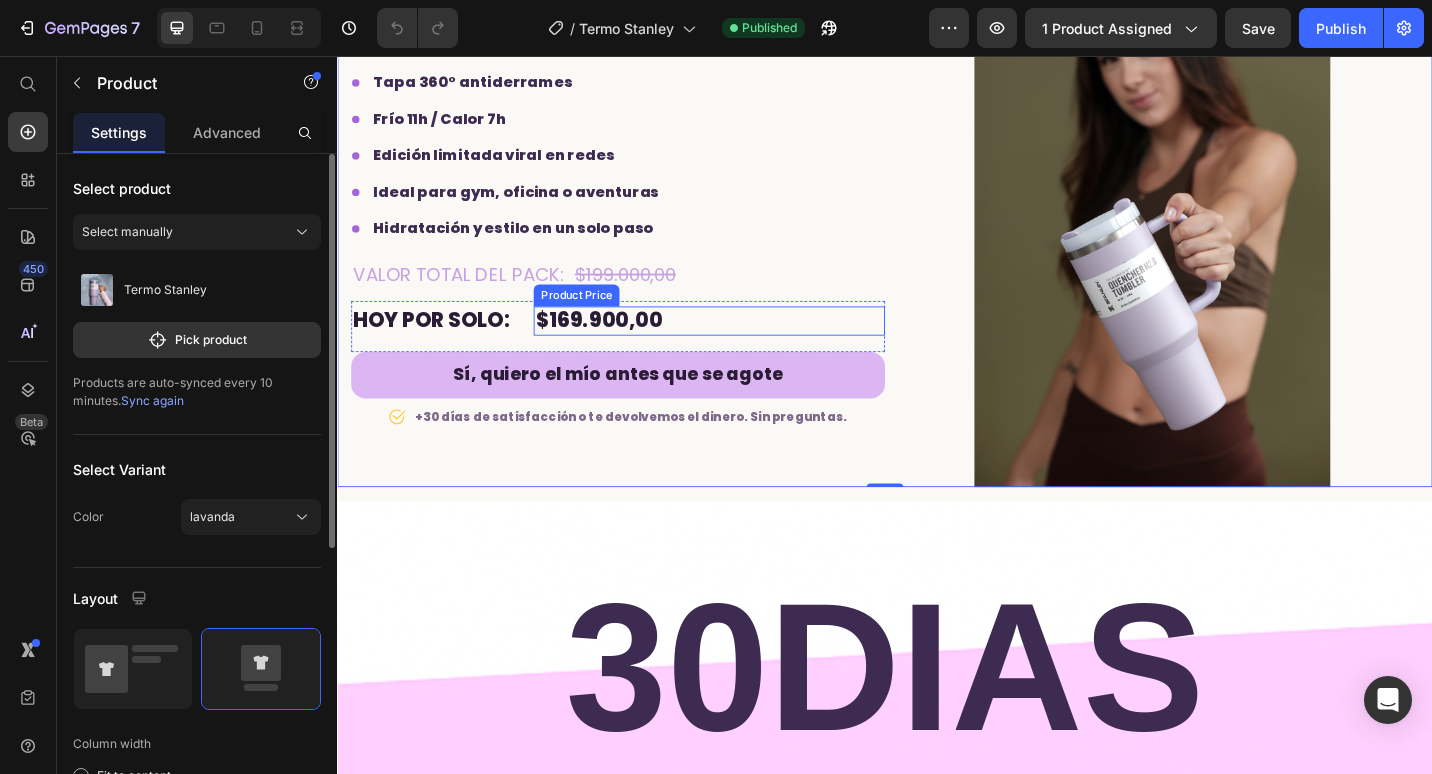 click on "$169.900,00" at bounding box center [744, 346] 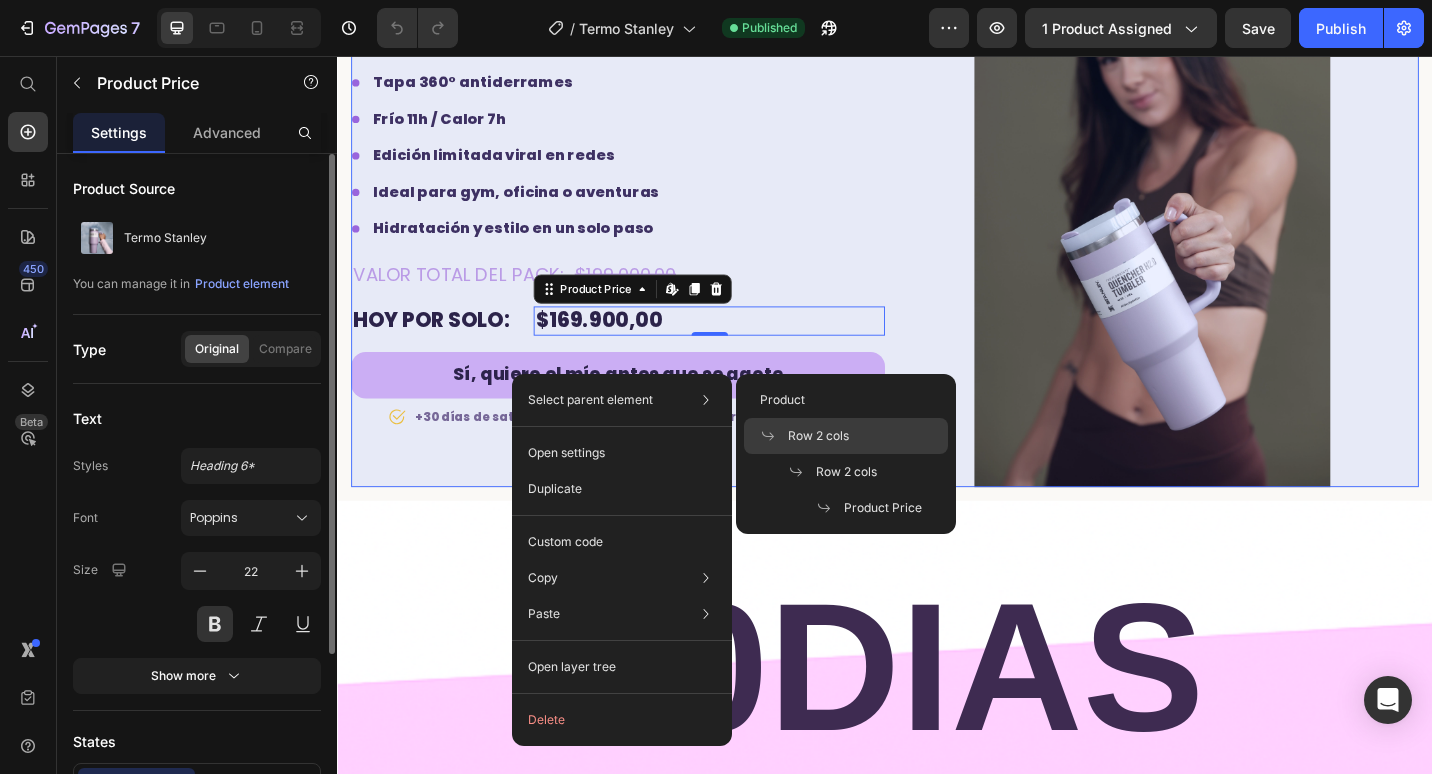 click at bounding box center [774, 436] 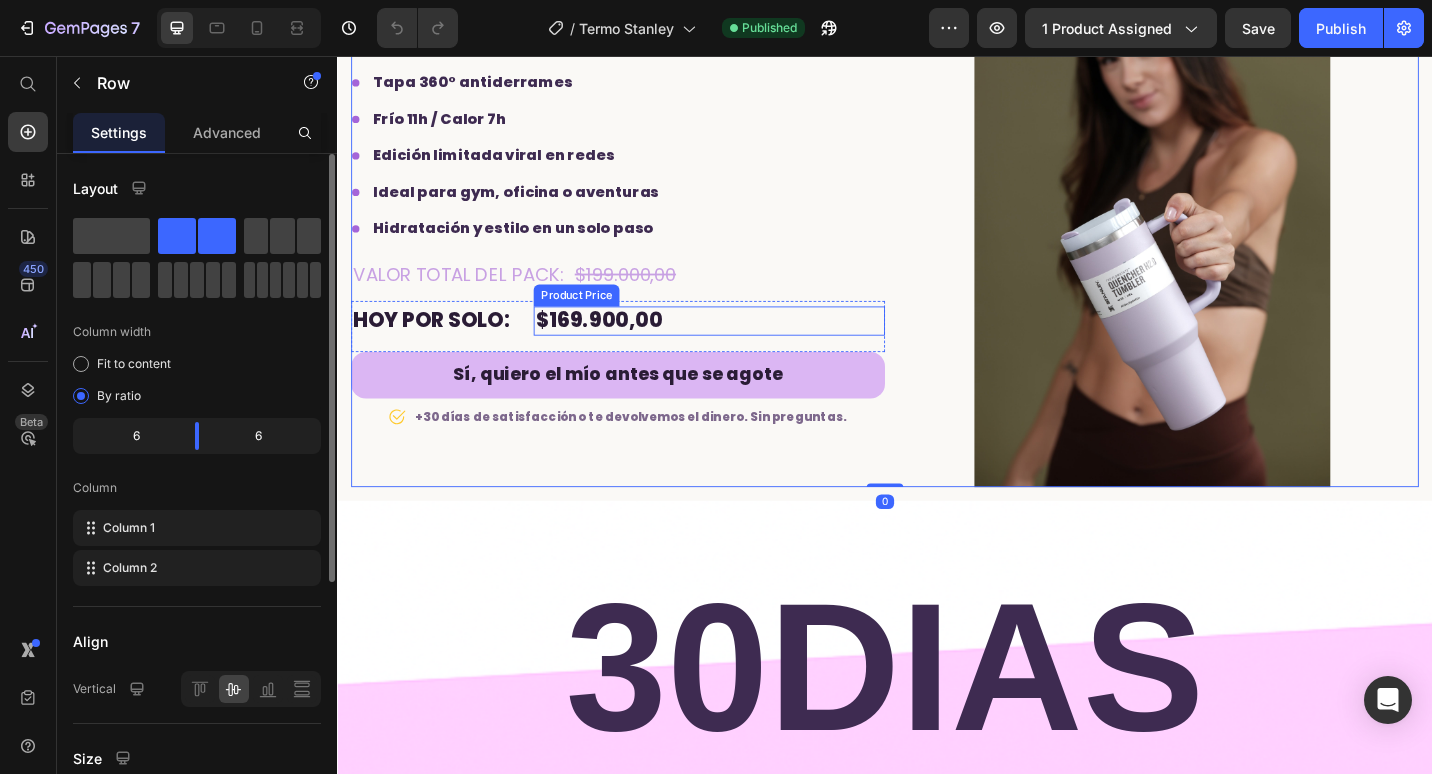 click on "$169.900,00" at bounding box center (744, 346) 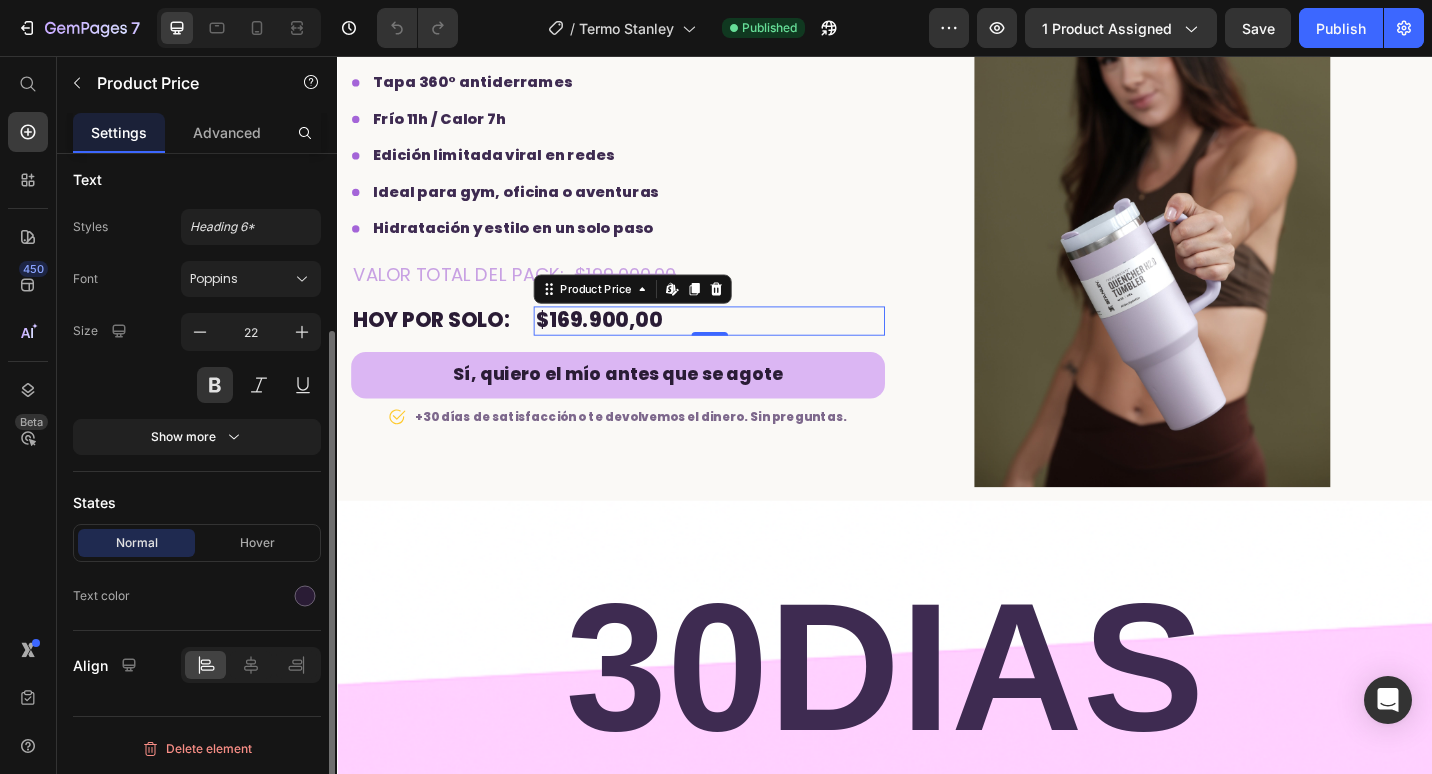 scroll, scrollTop: 0, scrollLeft: 0, axis: both 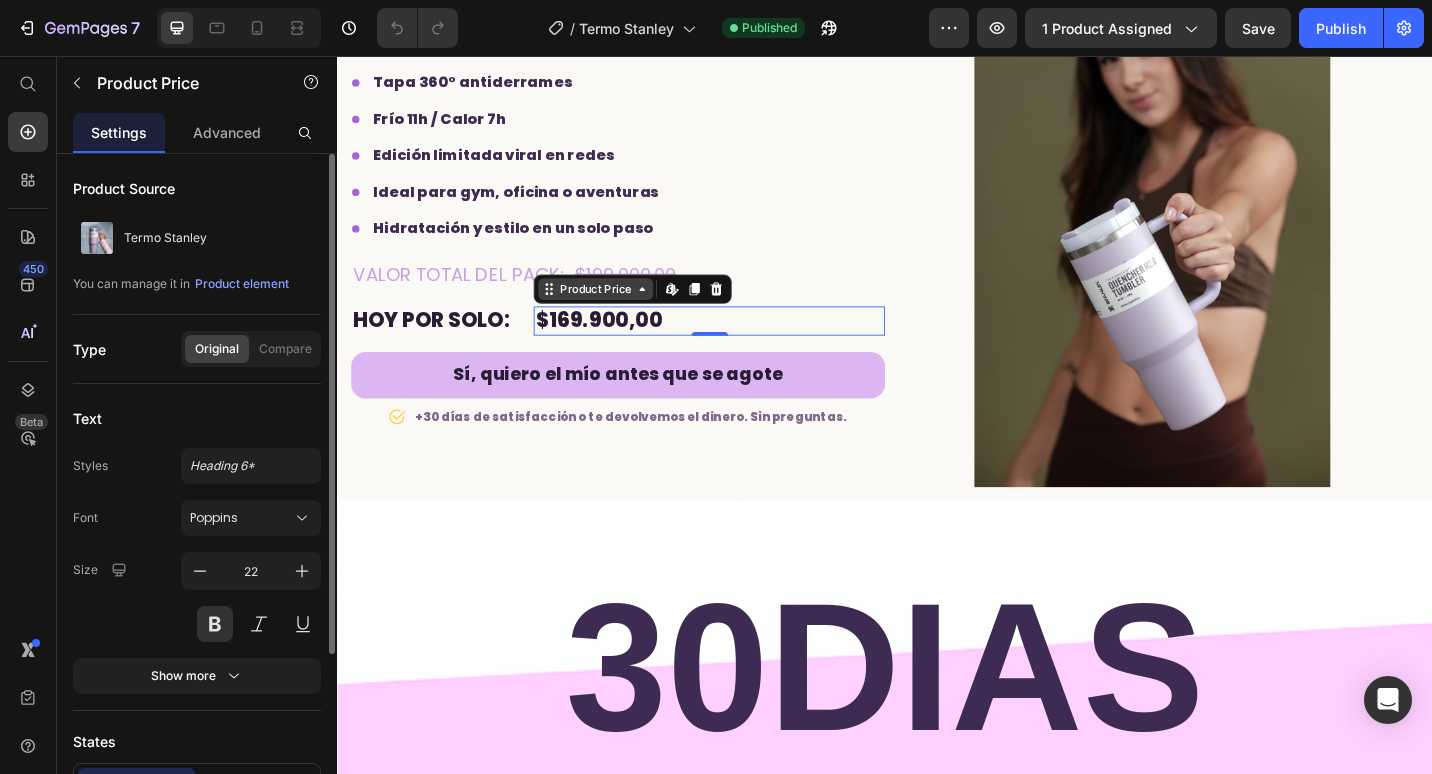 click on "Product Price" at bounding box center [620, 311] 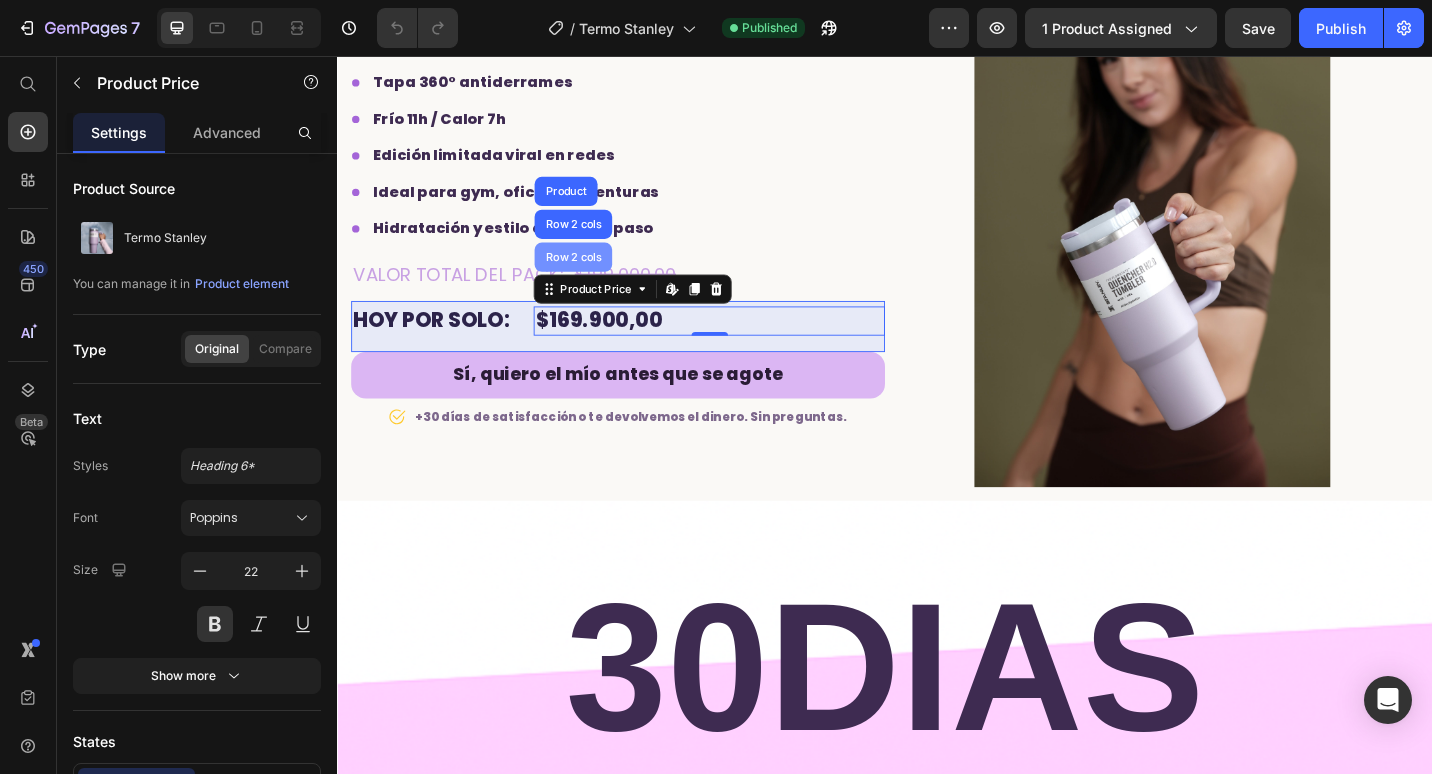 click on "Row 2 cols" at bounding box center (595, 276) 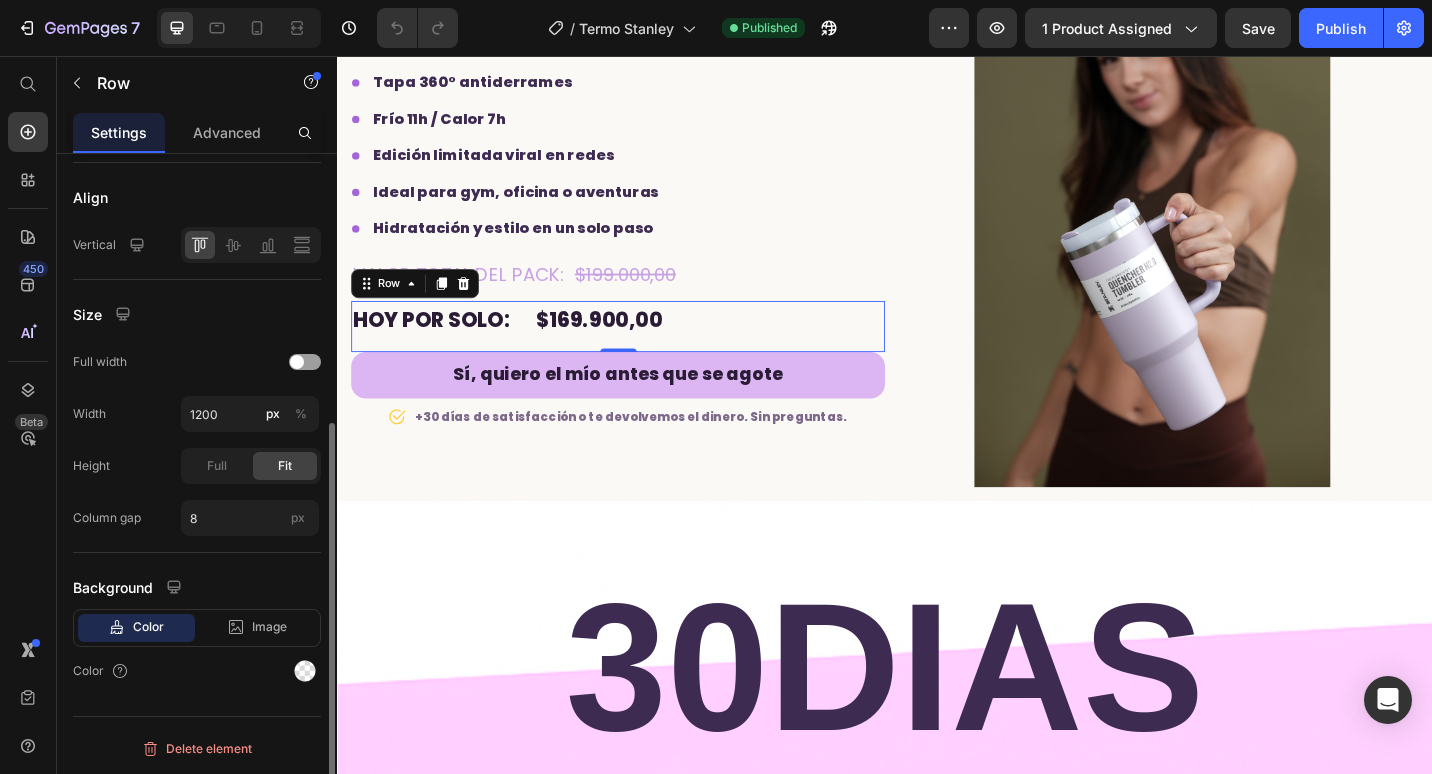 scroll, scrollTop: 0, scrollLeft: 0, axis: both 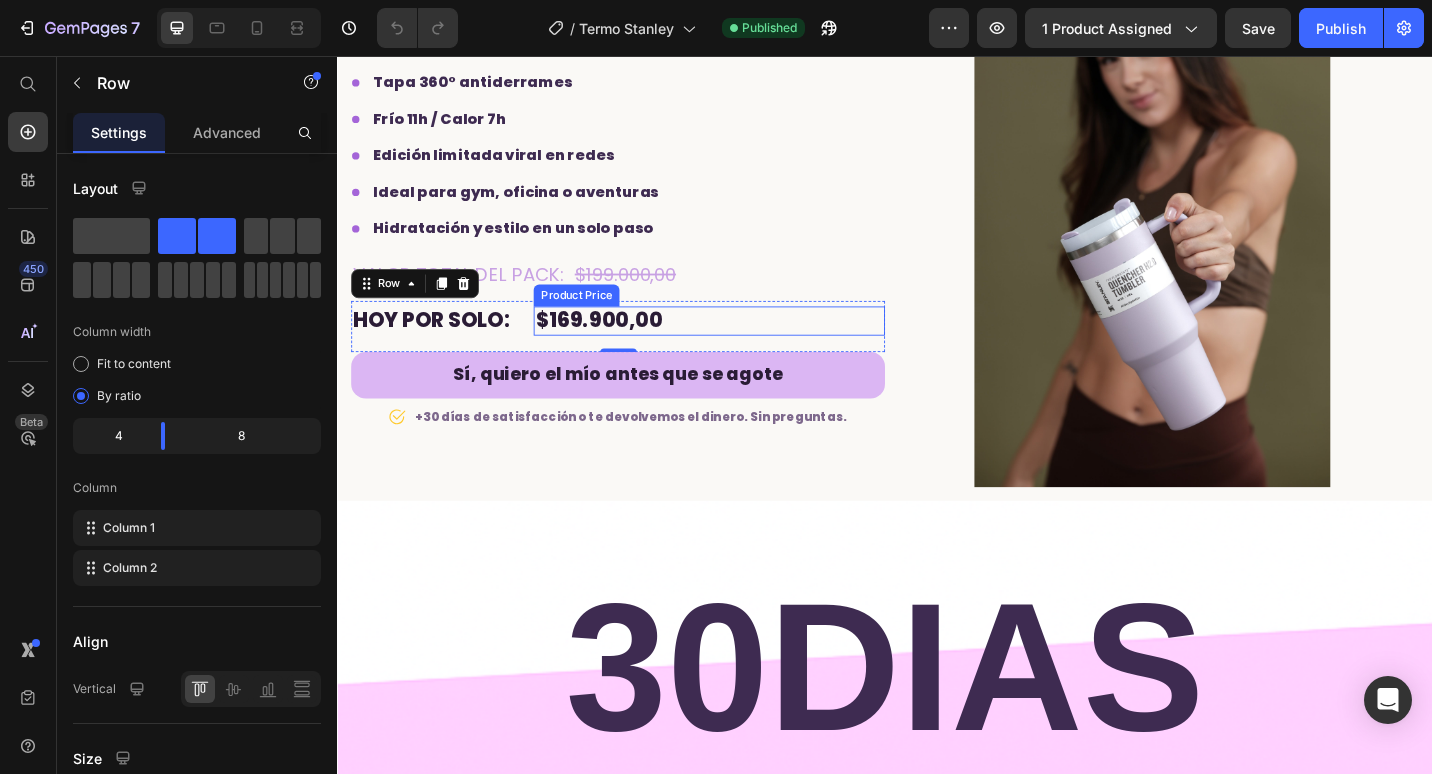 click on "$169.900,00" at bounding box center [744, 346] 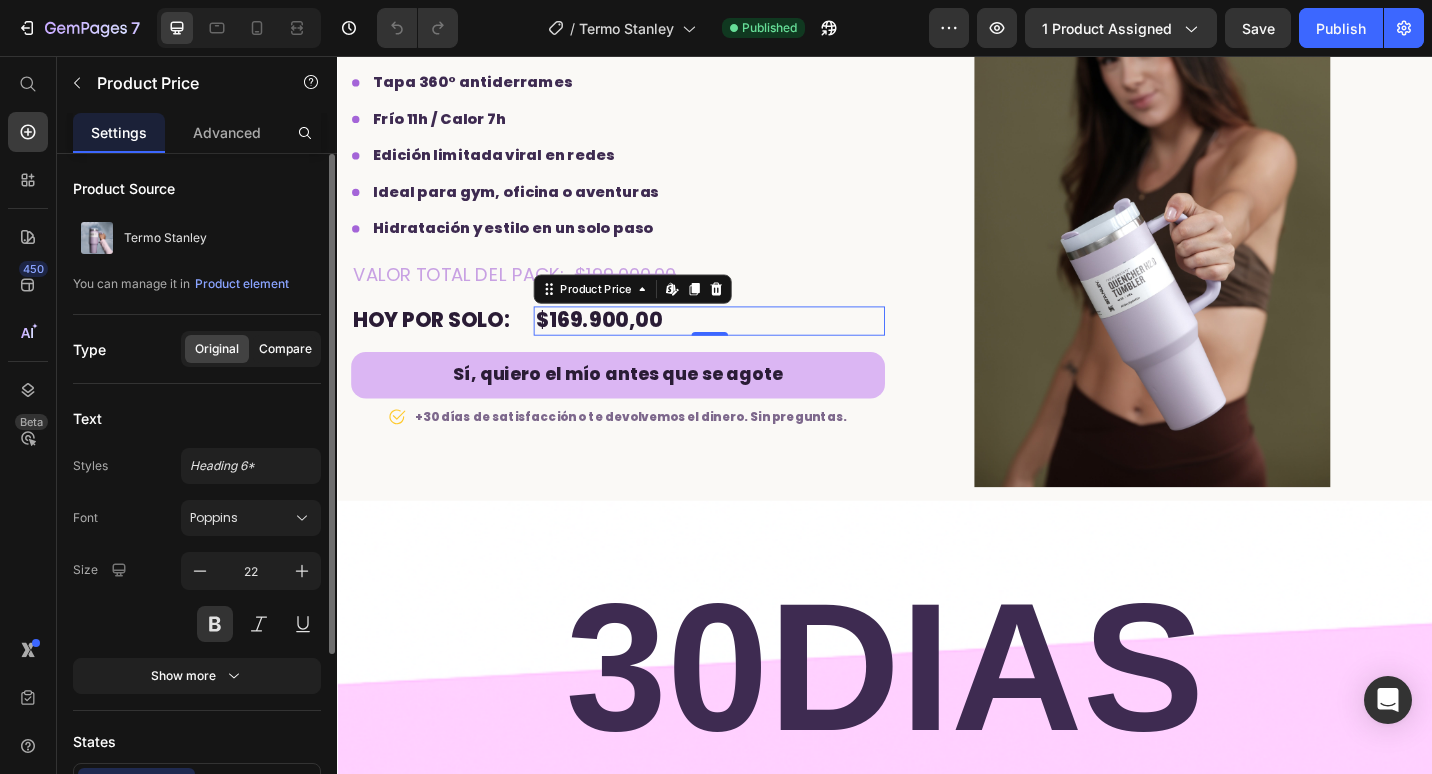 click on "Compare" 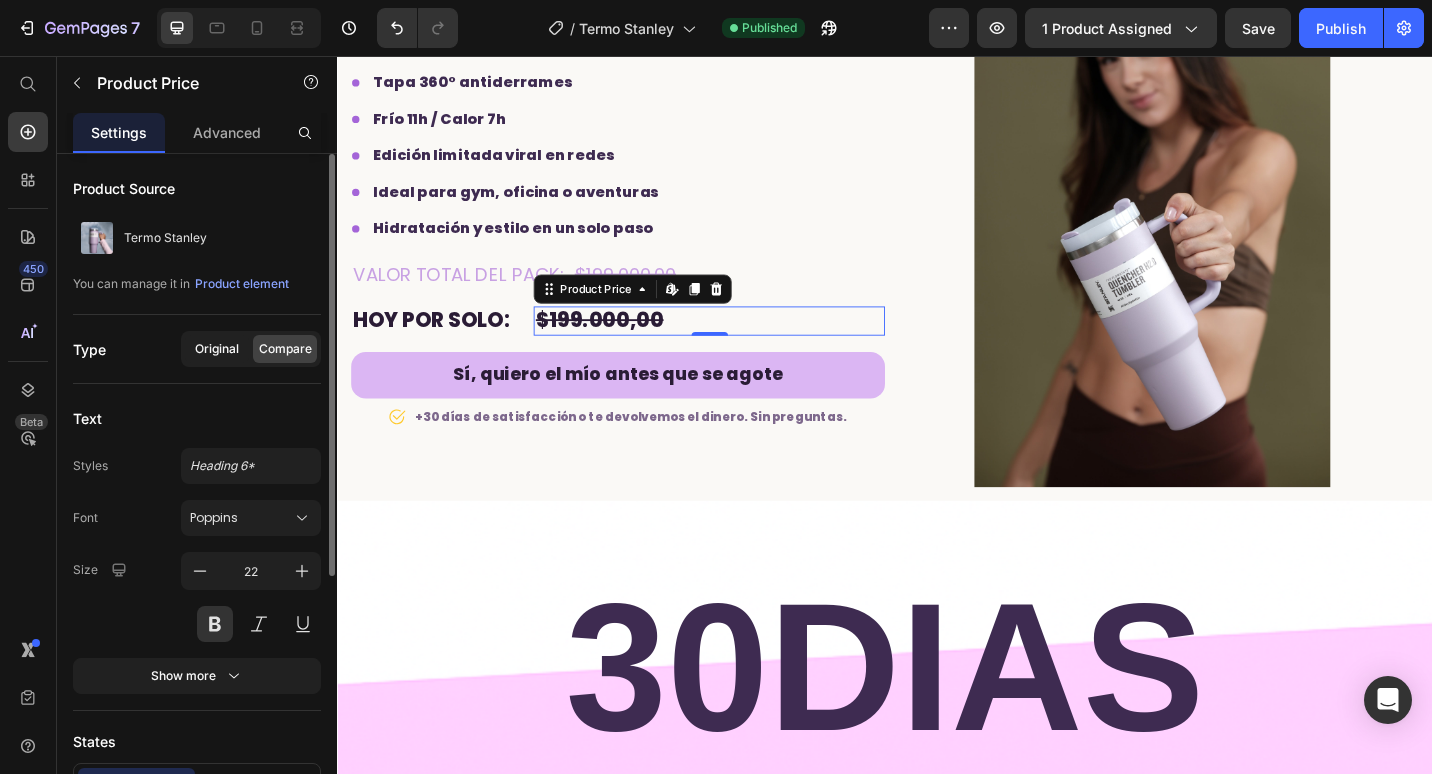 click on "Original" 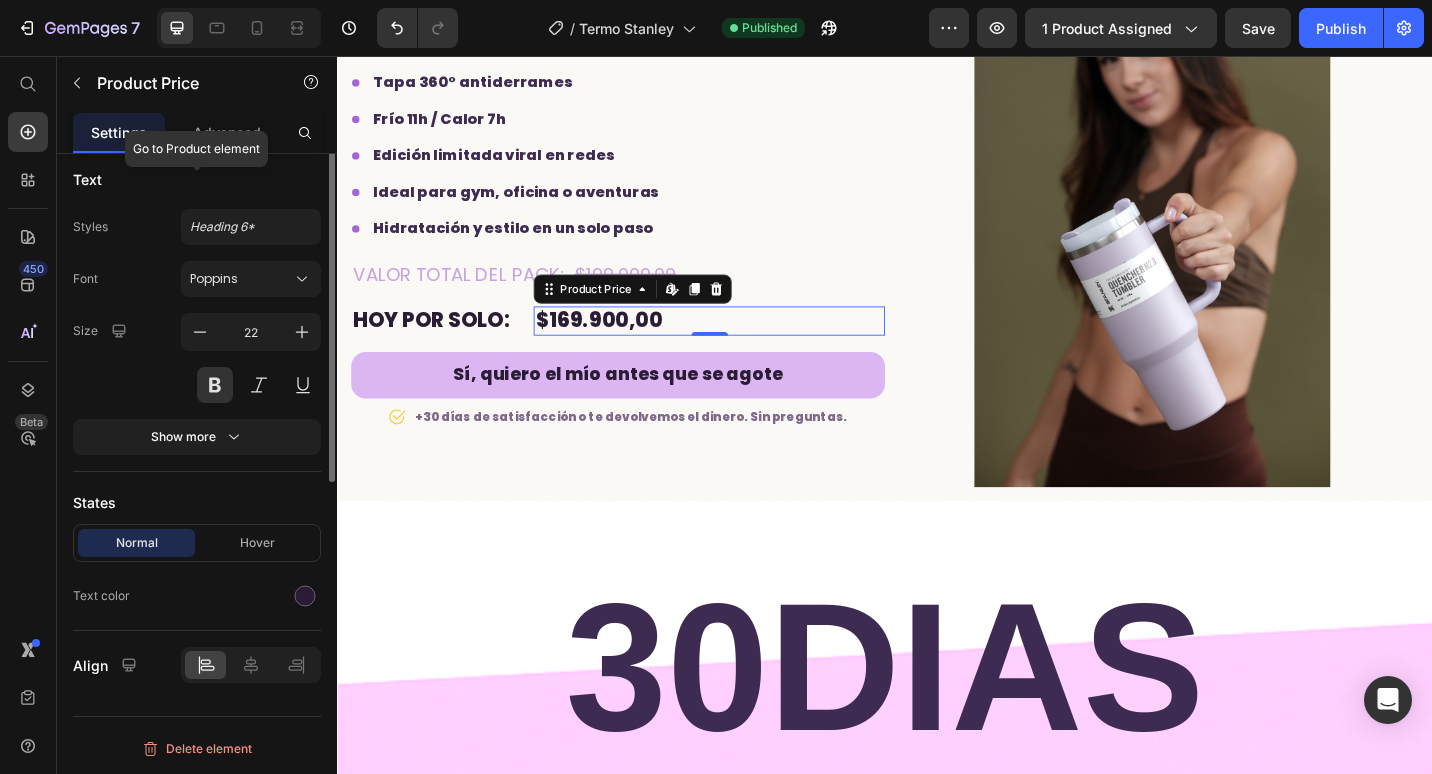 scroll, scrollTop: 39, scrollLeft: 0, axis: vertical 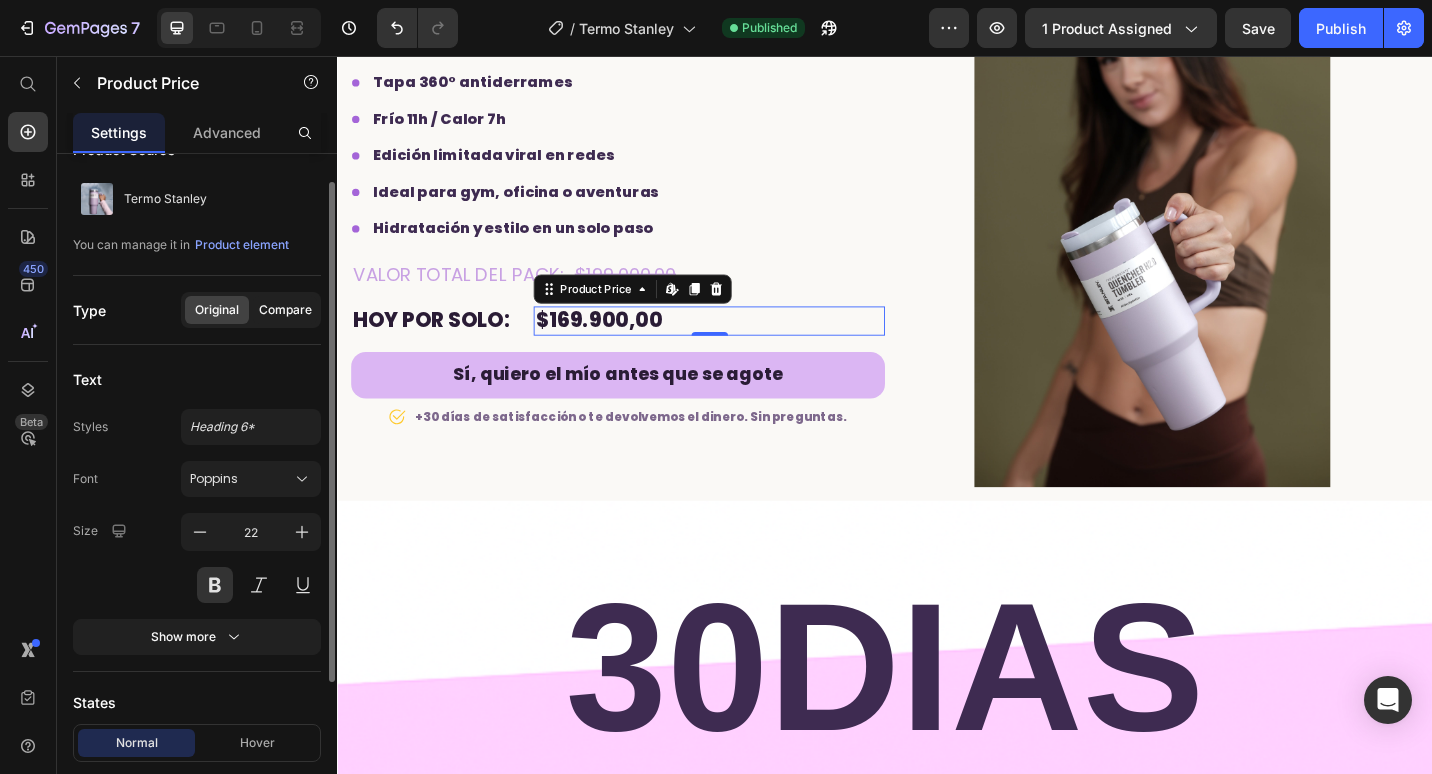 click on "Compare" 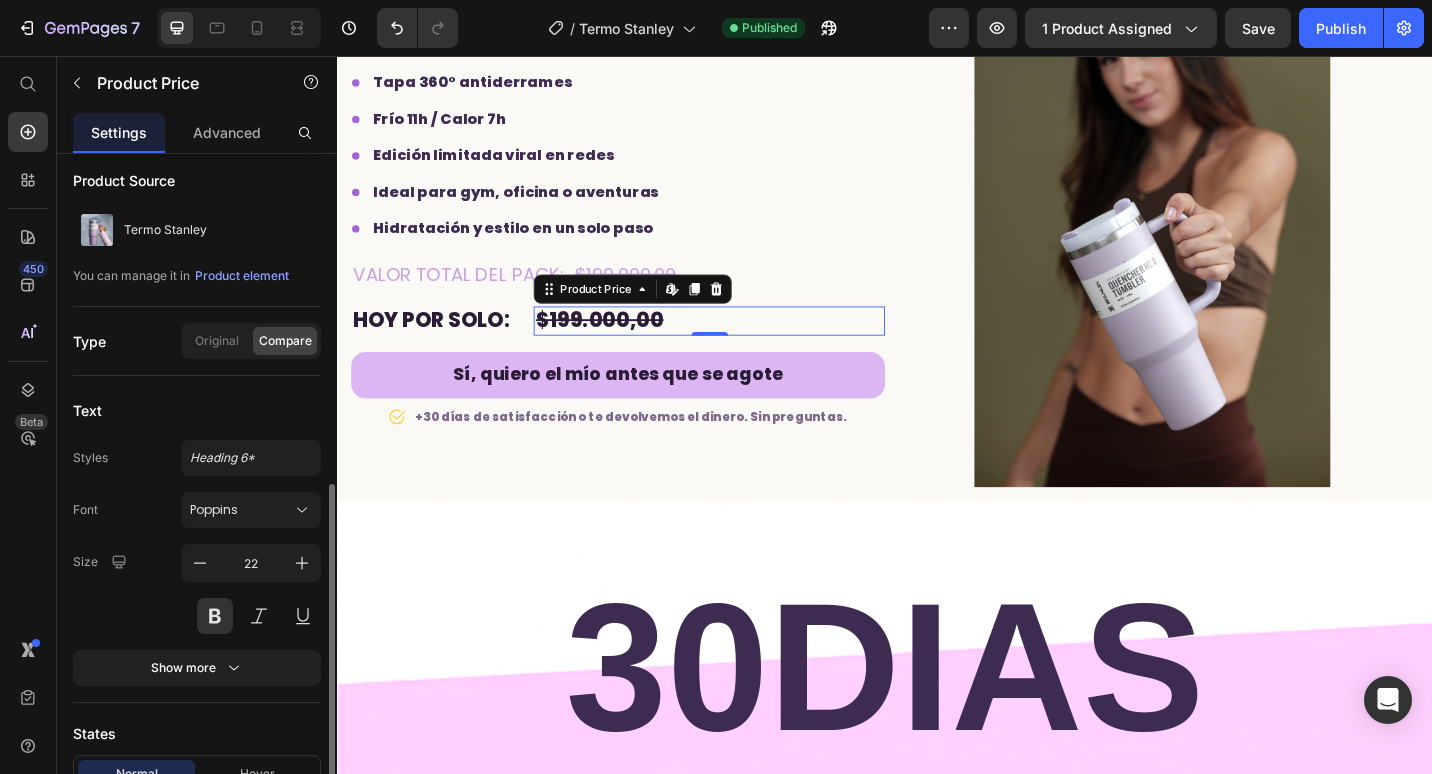 scroll, scrollTop: 0, scrollLeft: 0, axis: both 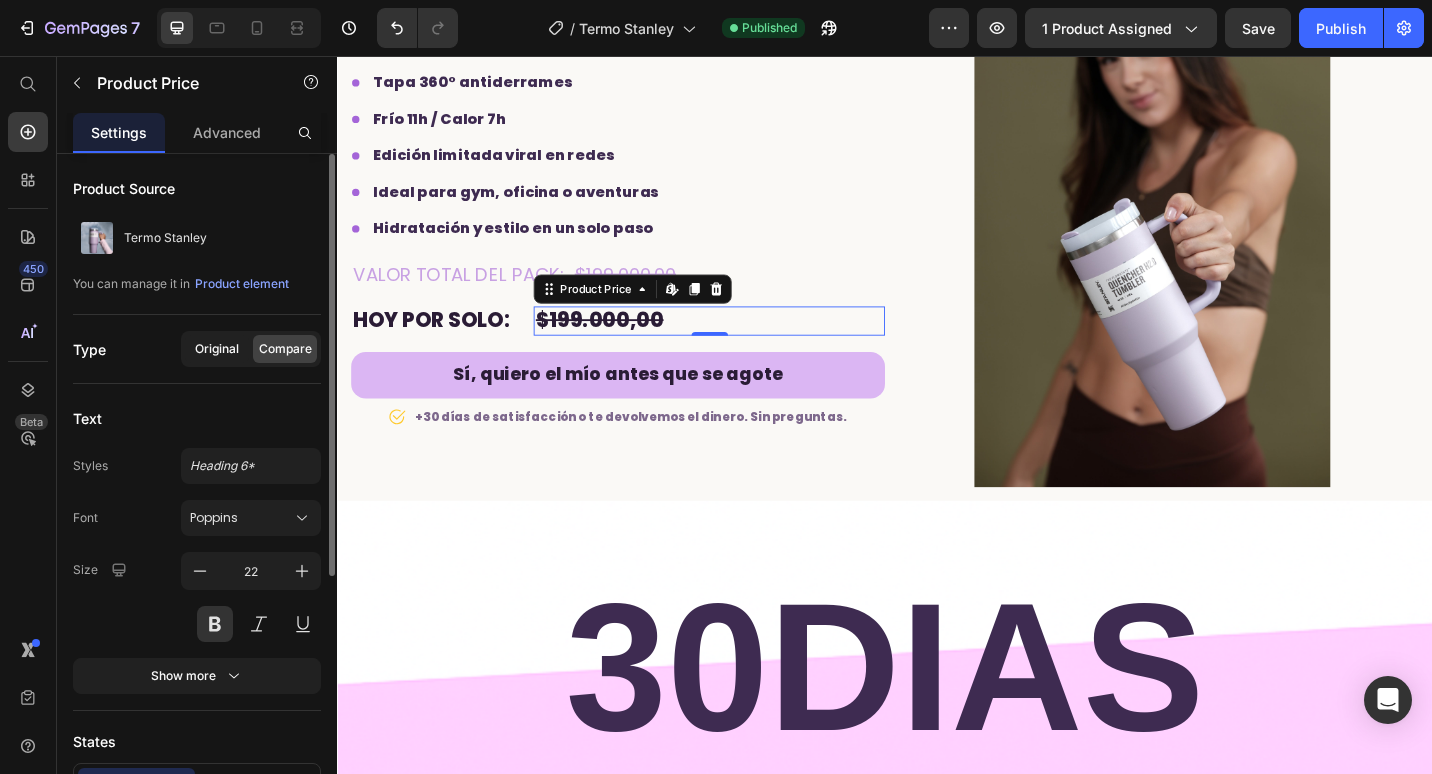 click on "Original" 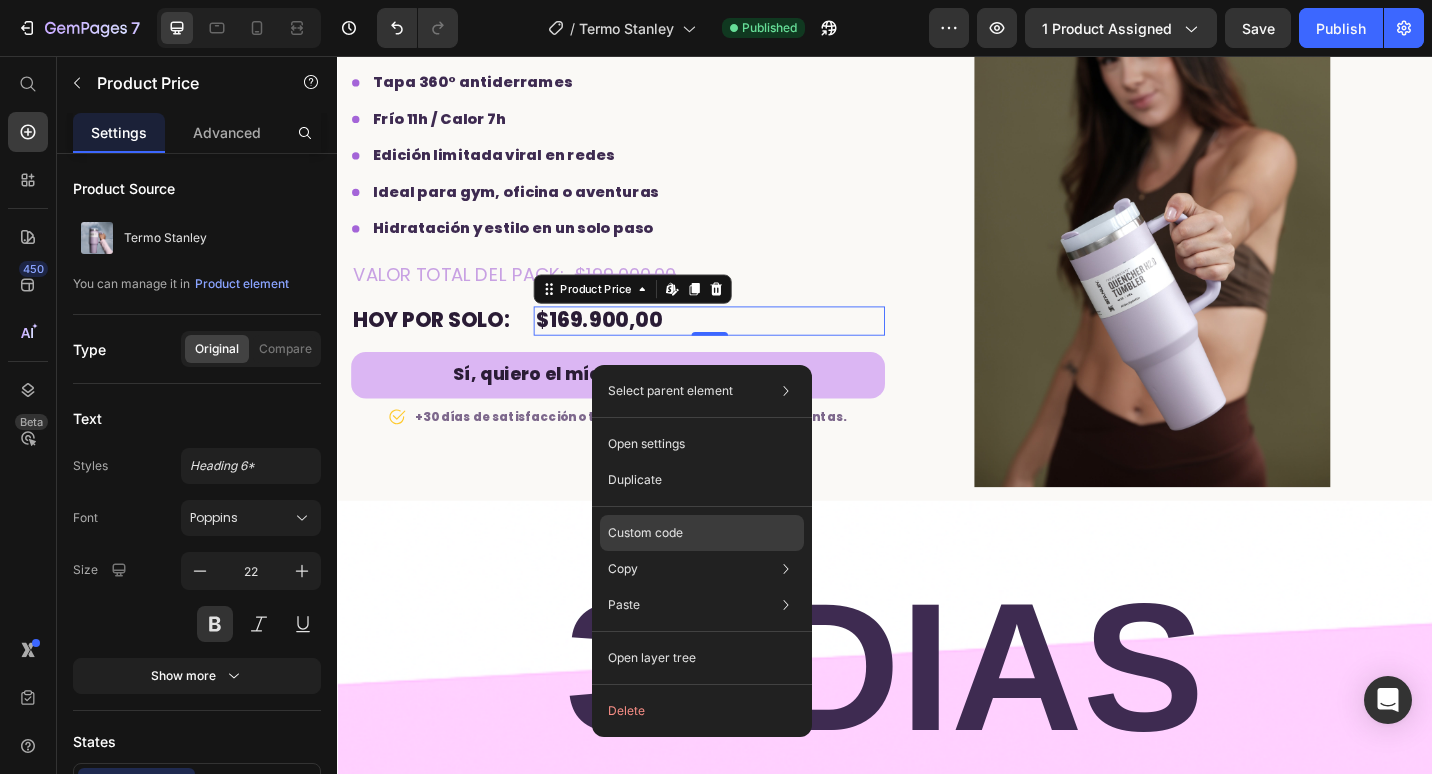click on "Custom code" 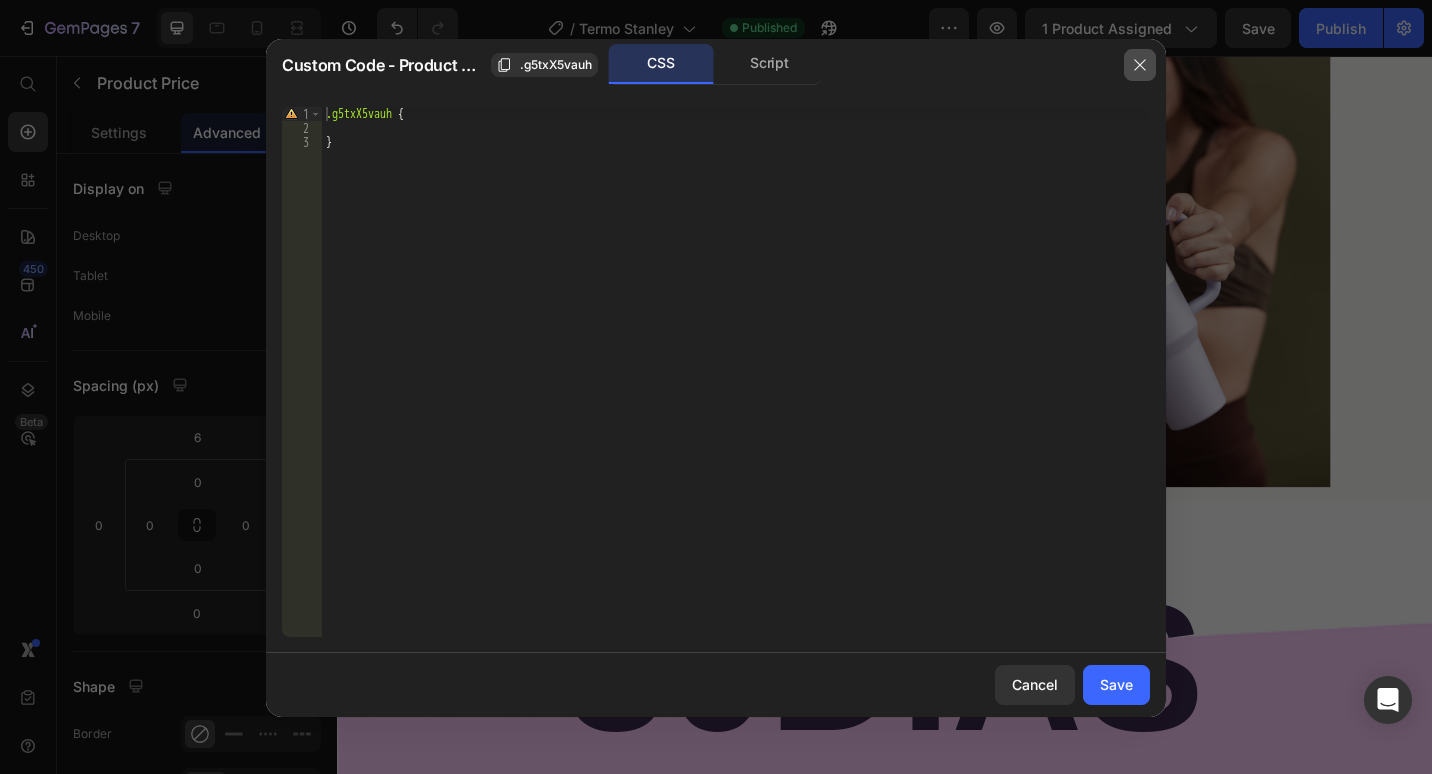 click 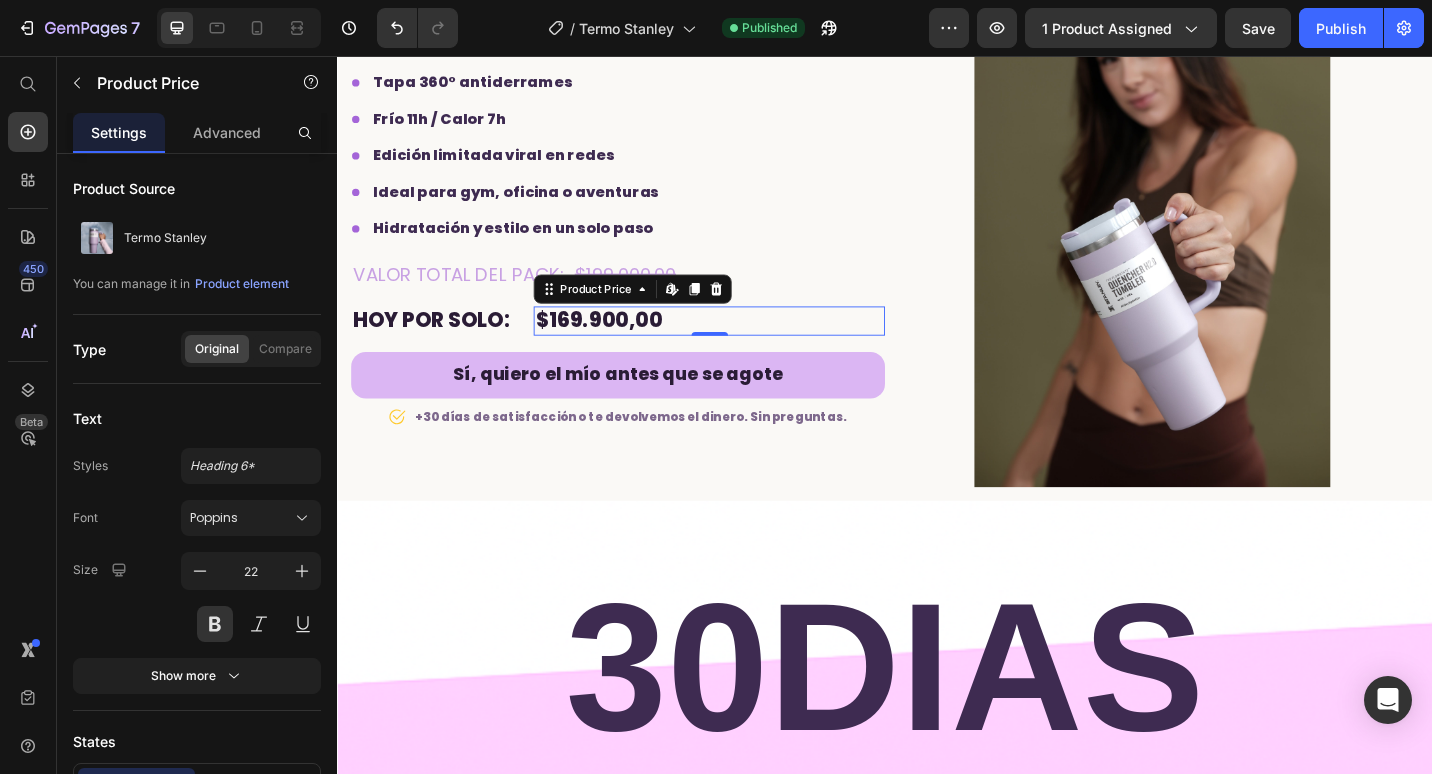 click on "$169.900,00" at bounding box center [744, 346] 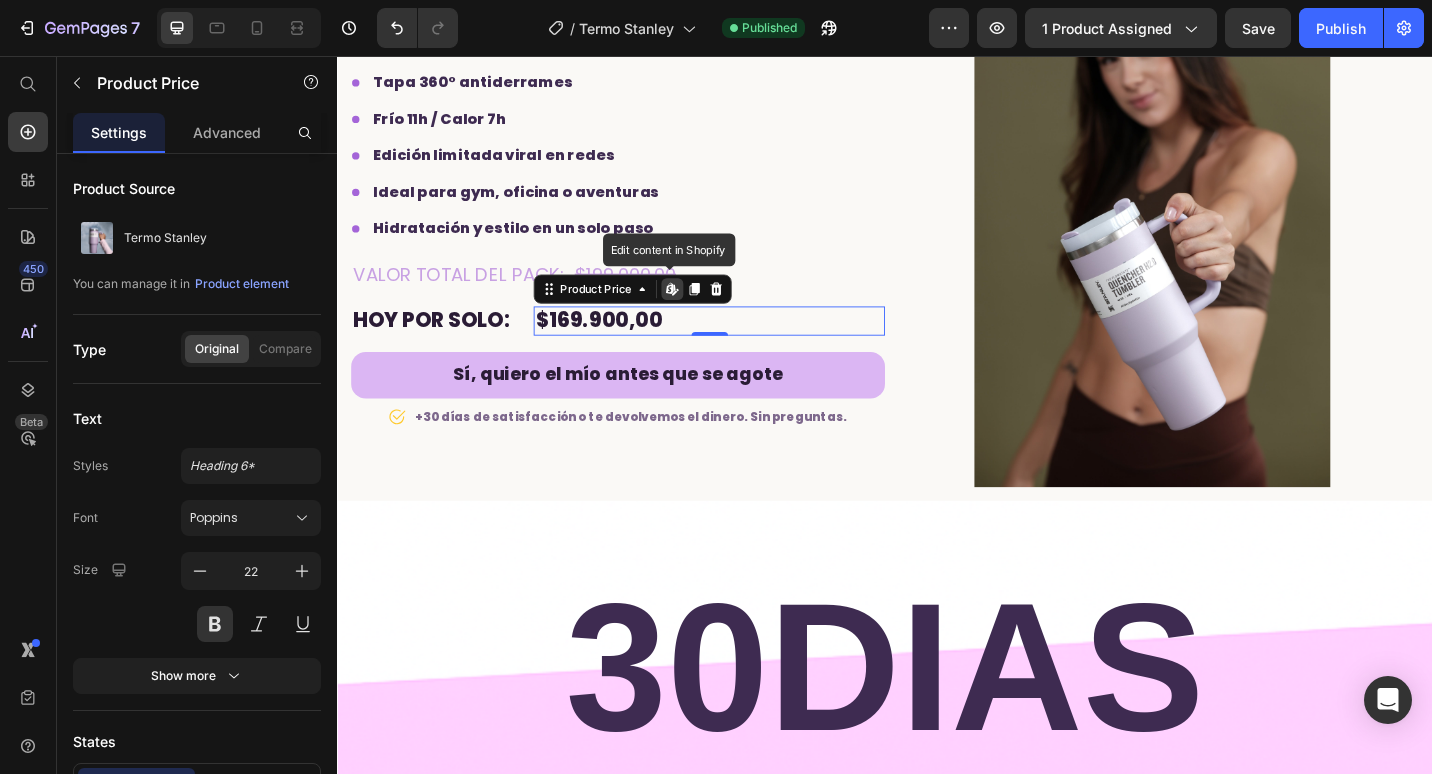 click 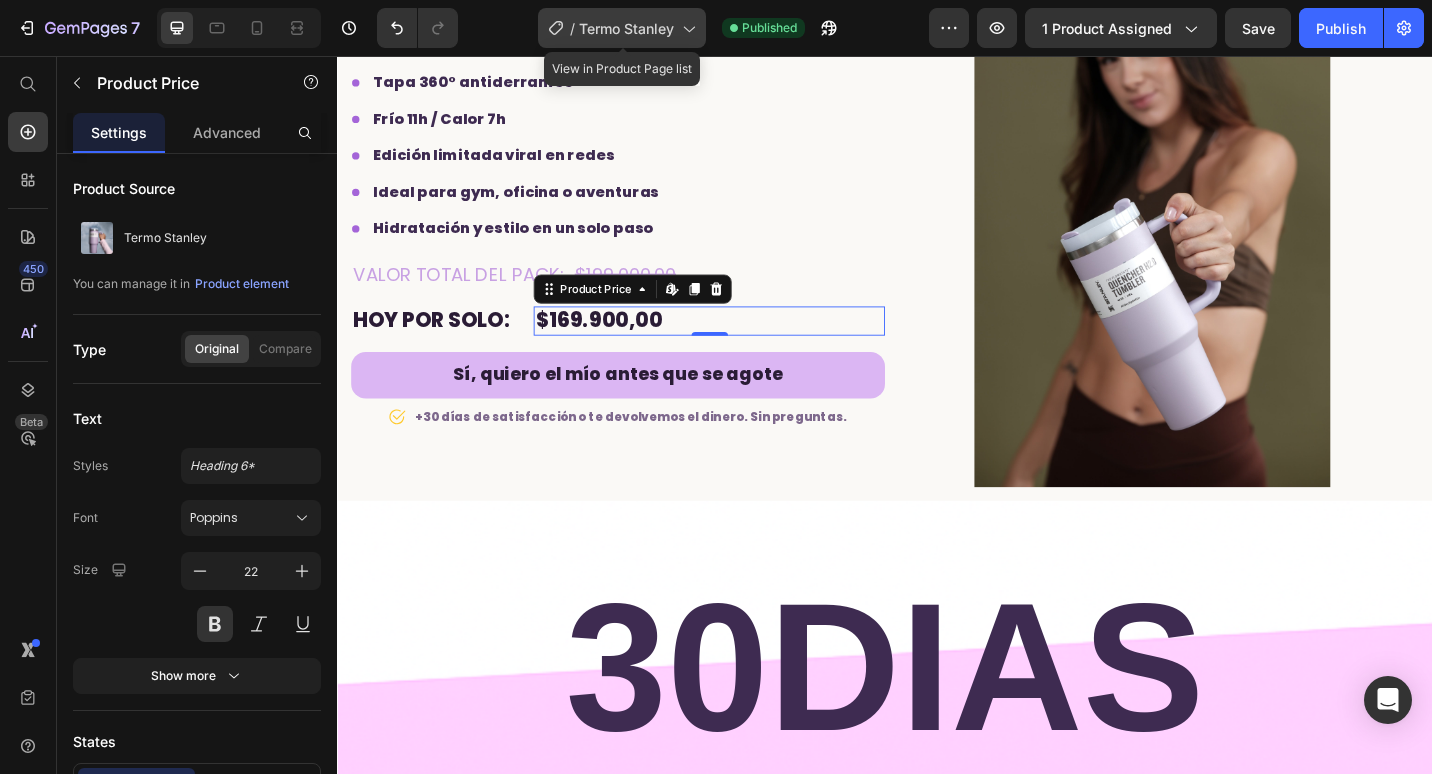 click on "Termo Stanley" at bounding box center [626, 28] 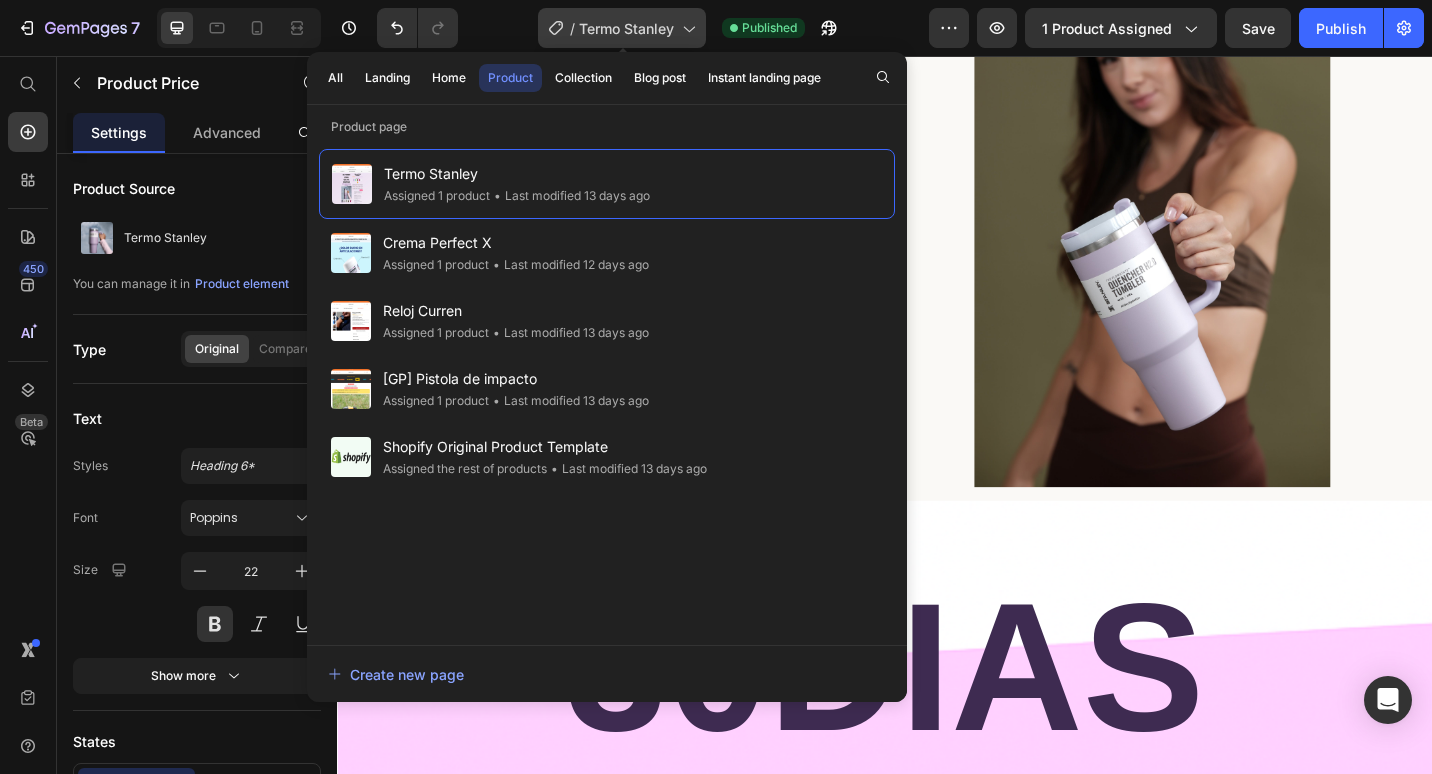 click on "Termo Stanley" at bounding box center [626, 28] 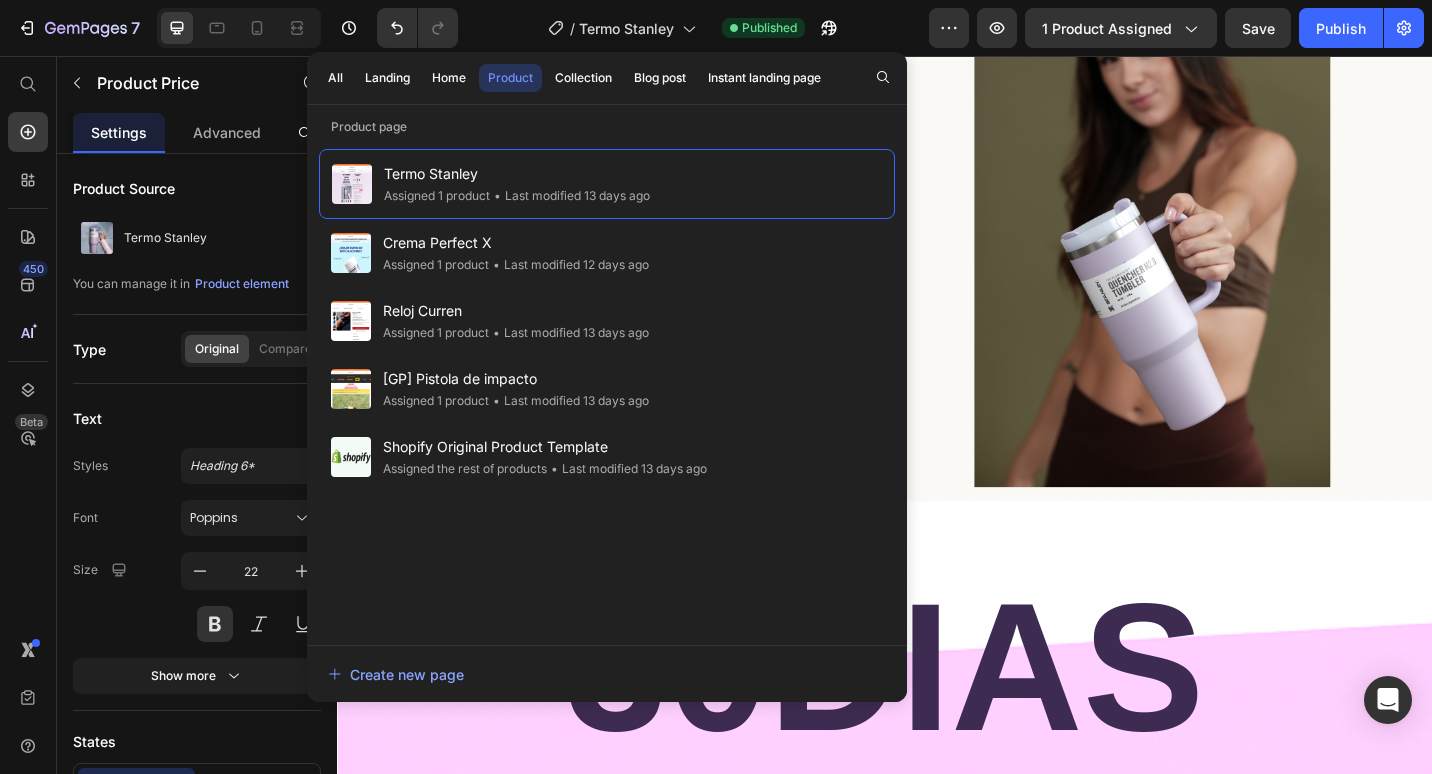click on "All Landing Home Product Collection Blog post Instant landing page" at bounding box center [574, 78] 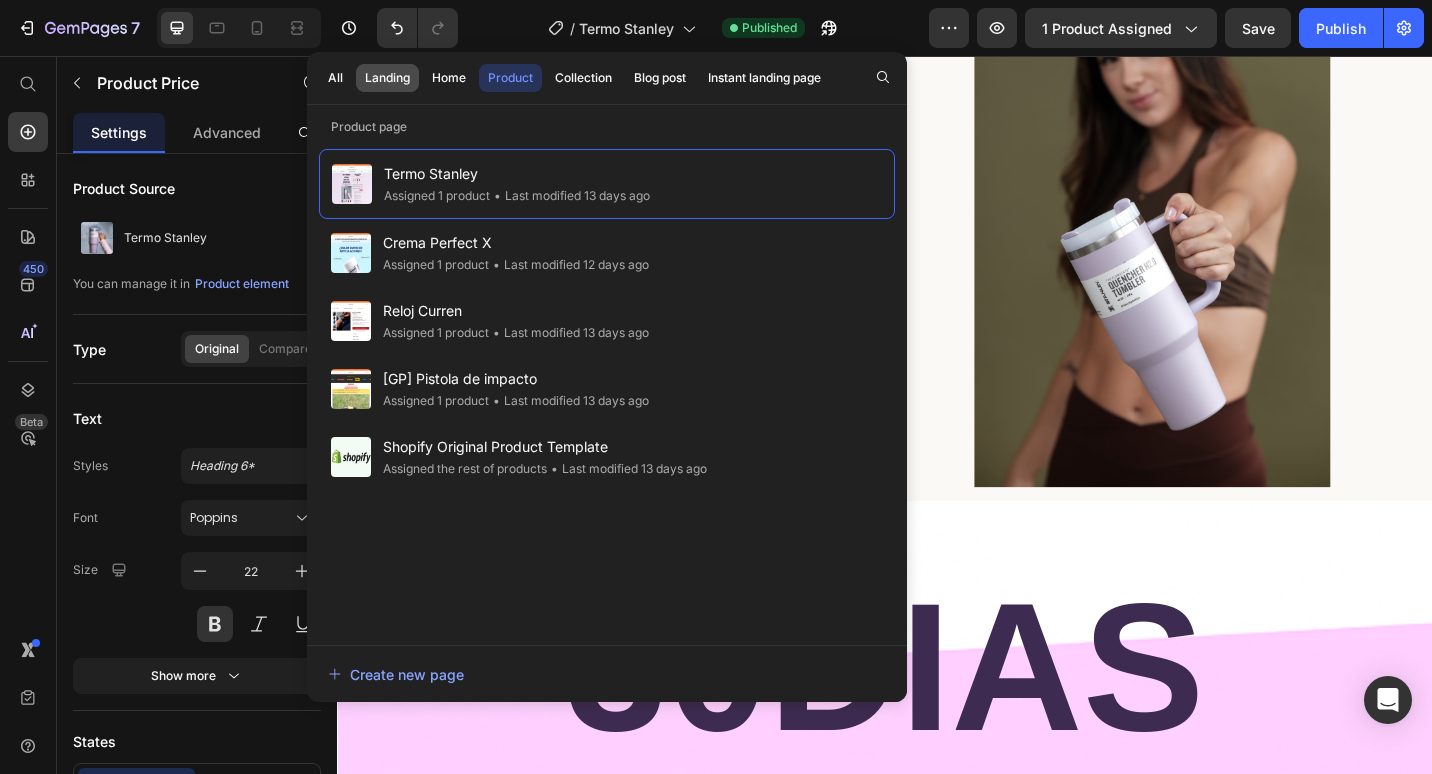 click on "Landing" at bounding box center [387, 78] 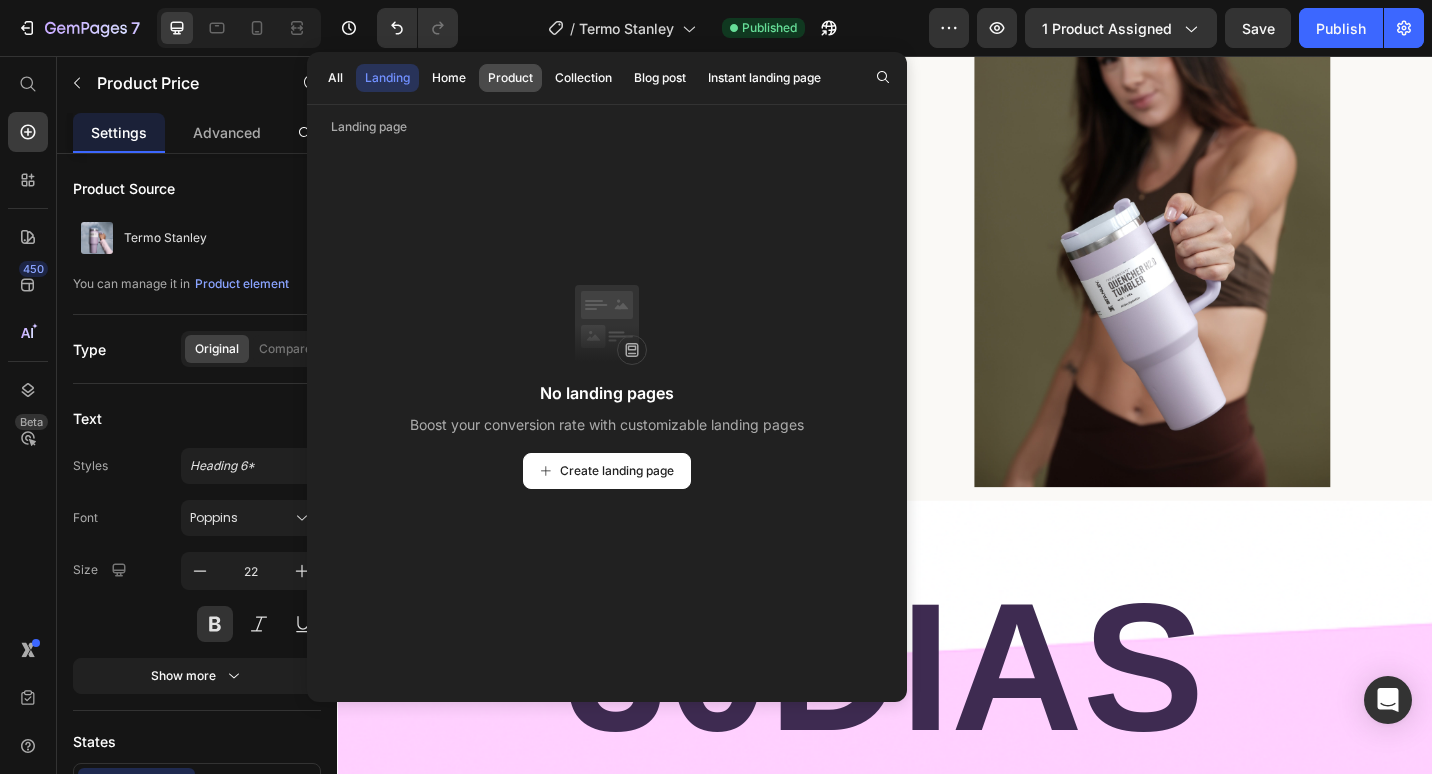 click on "Product" at bounding box center (510, 78) 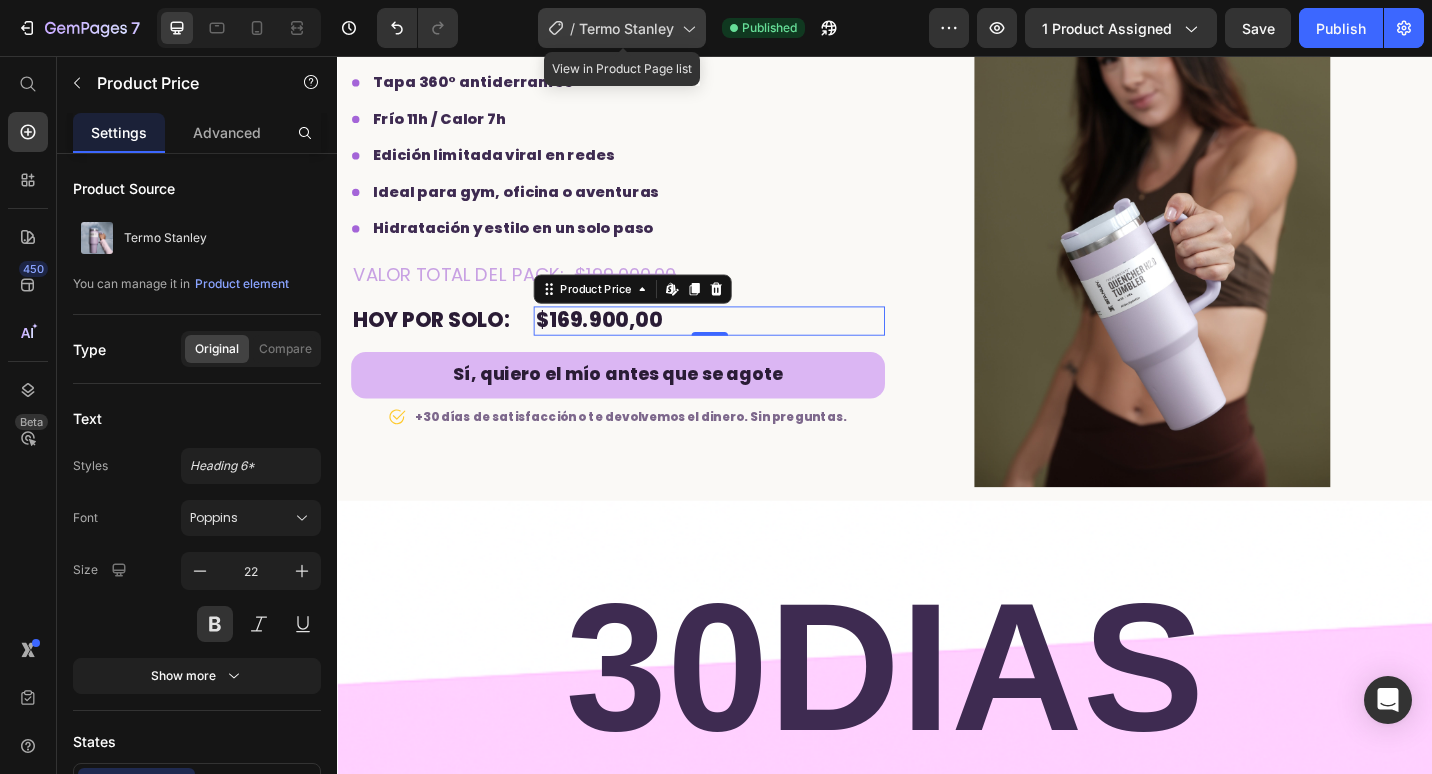 click on "Termo Stanley" at bounding box center [626, 28] 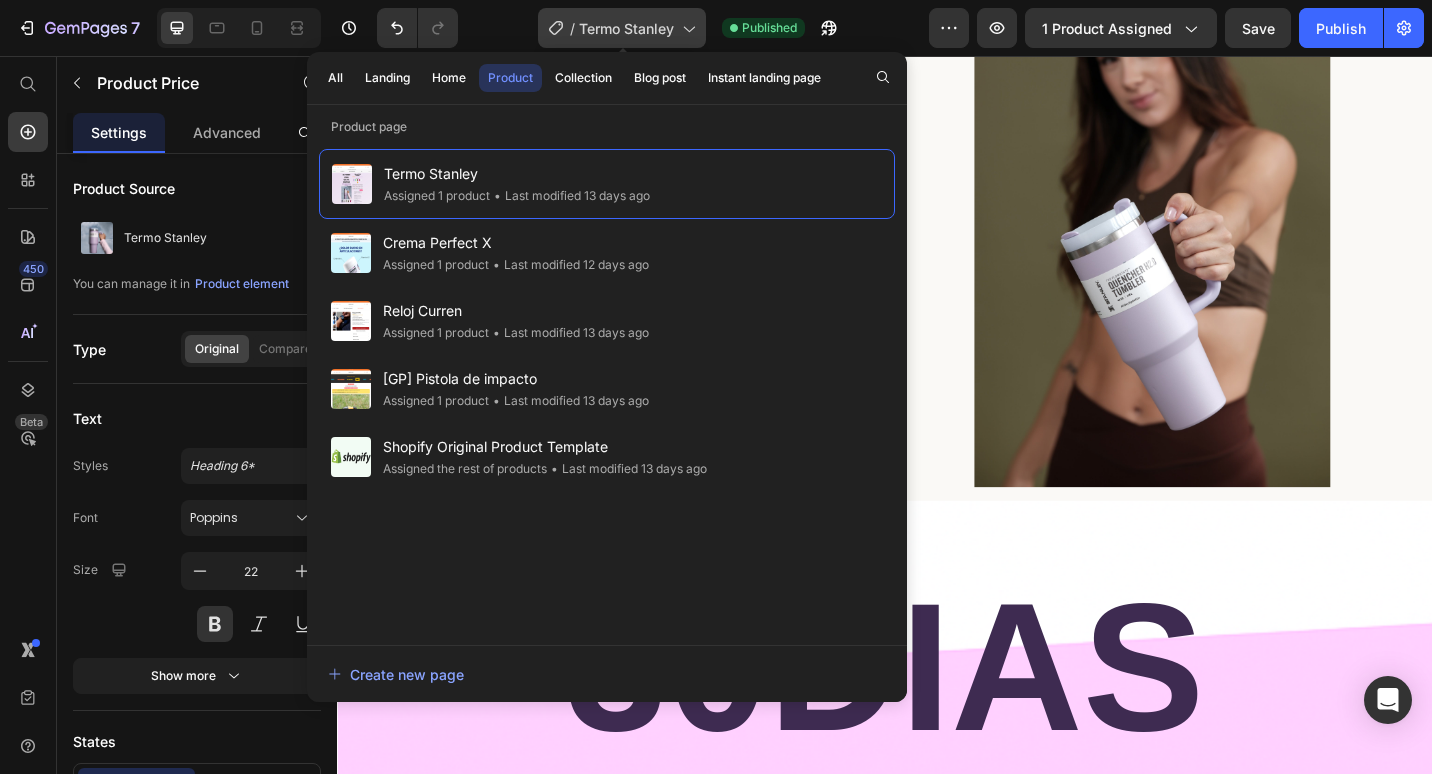 click on "Termo Stanley" at bounding box center [626, 28] 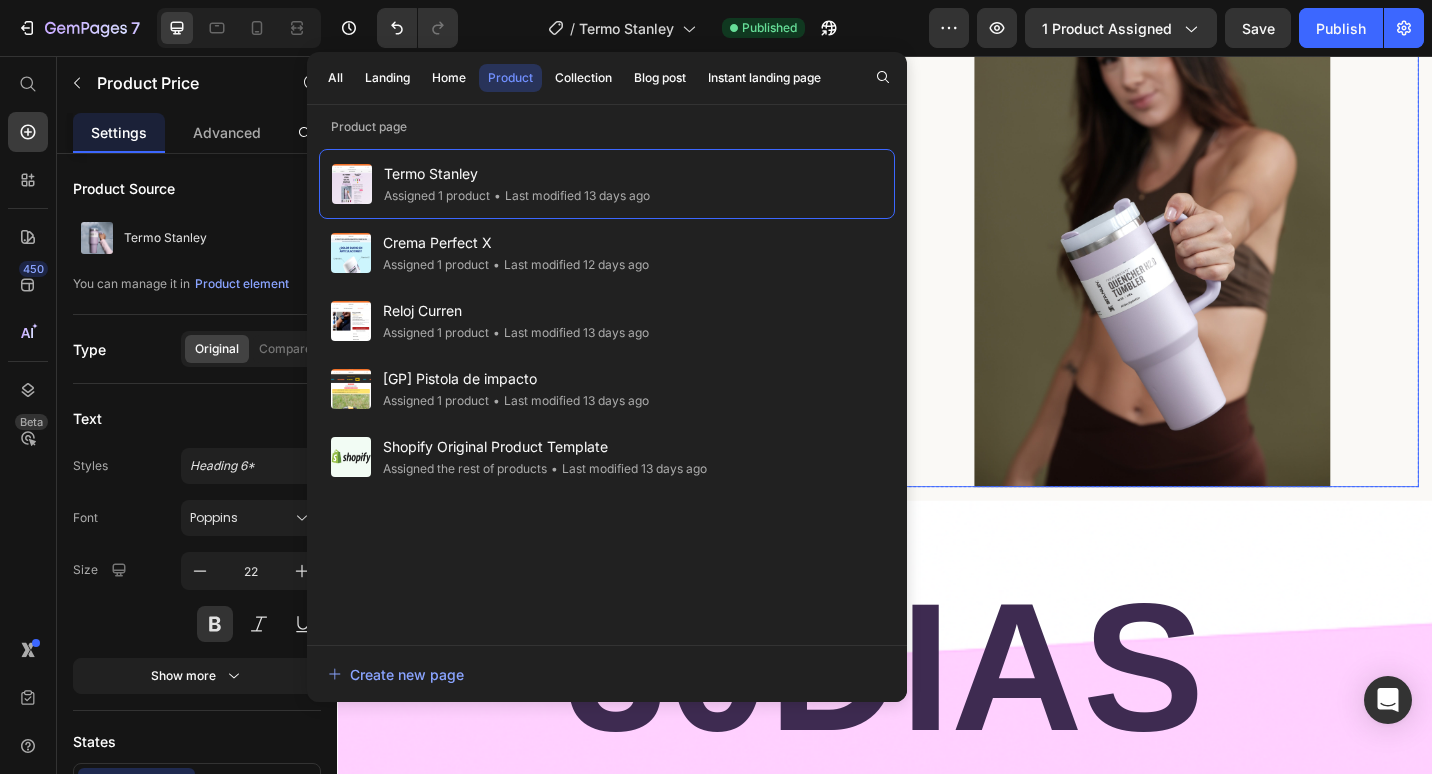 click at bounding box center [1229, 235] 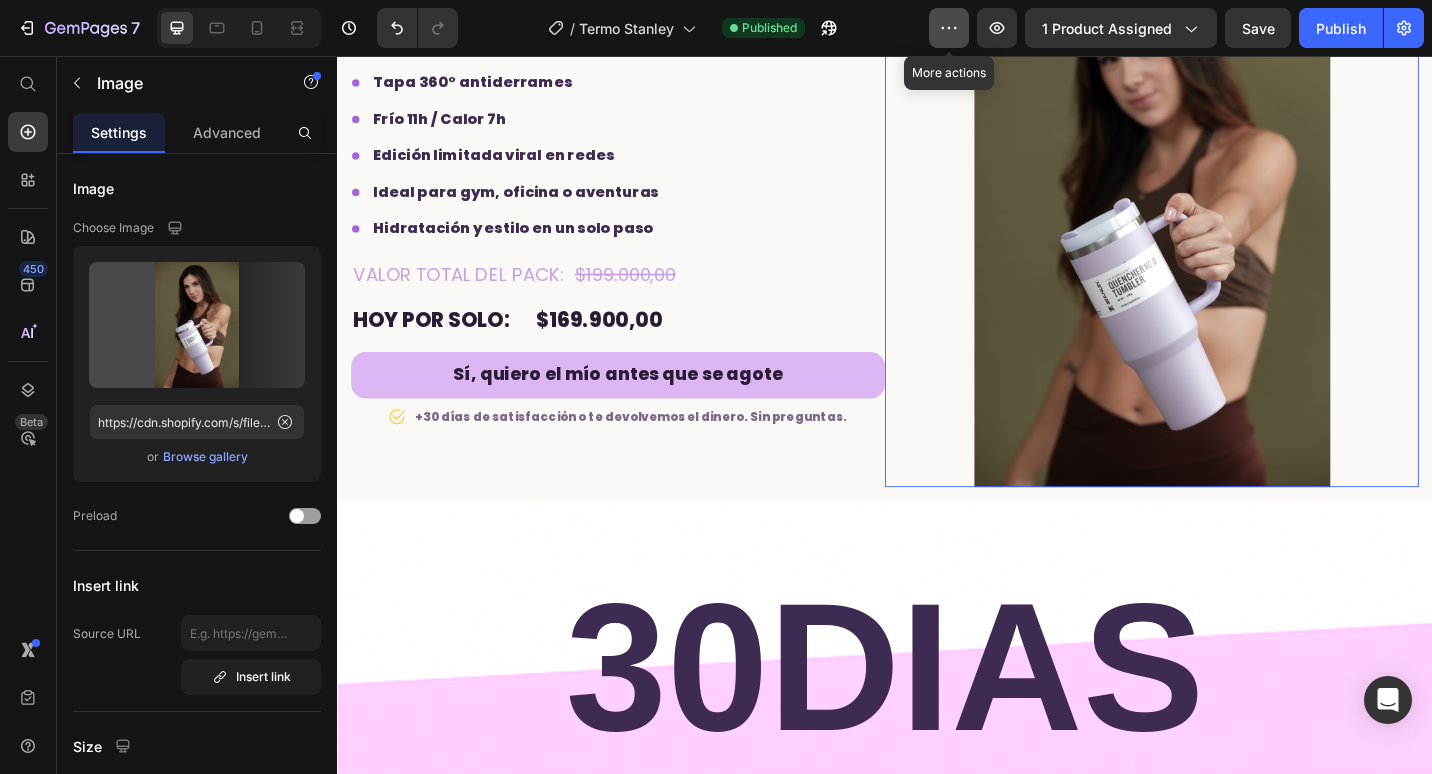 click 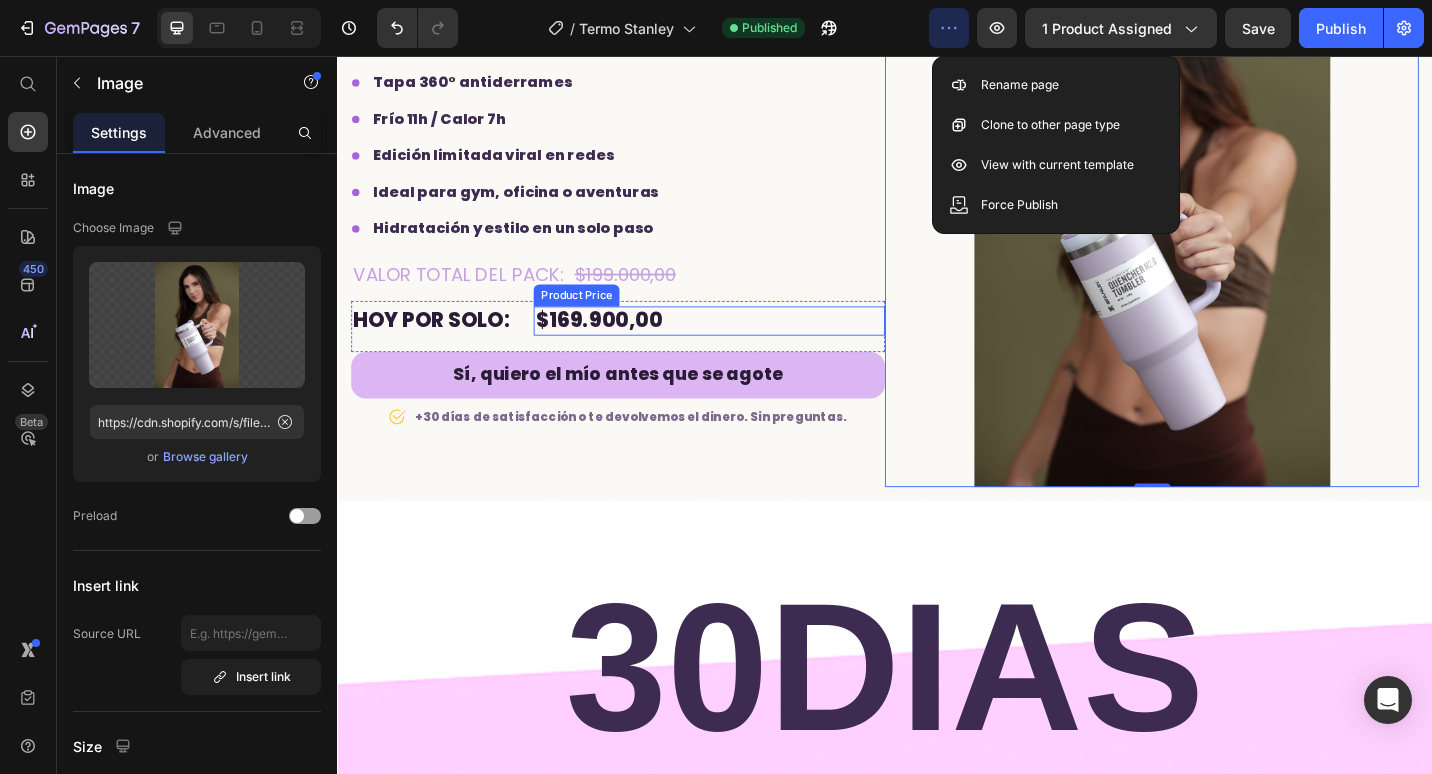 click on "$169.900,00" at bounding box center [744, 346] 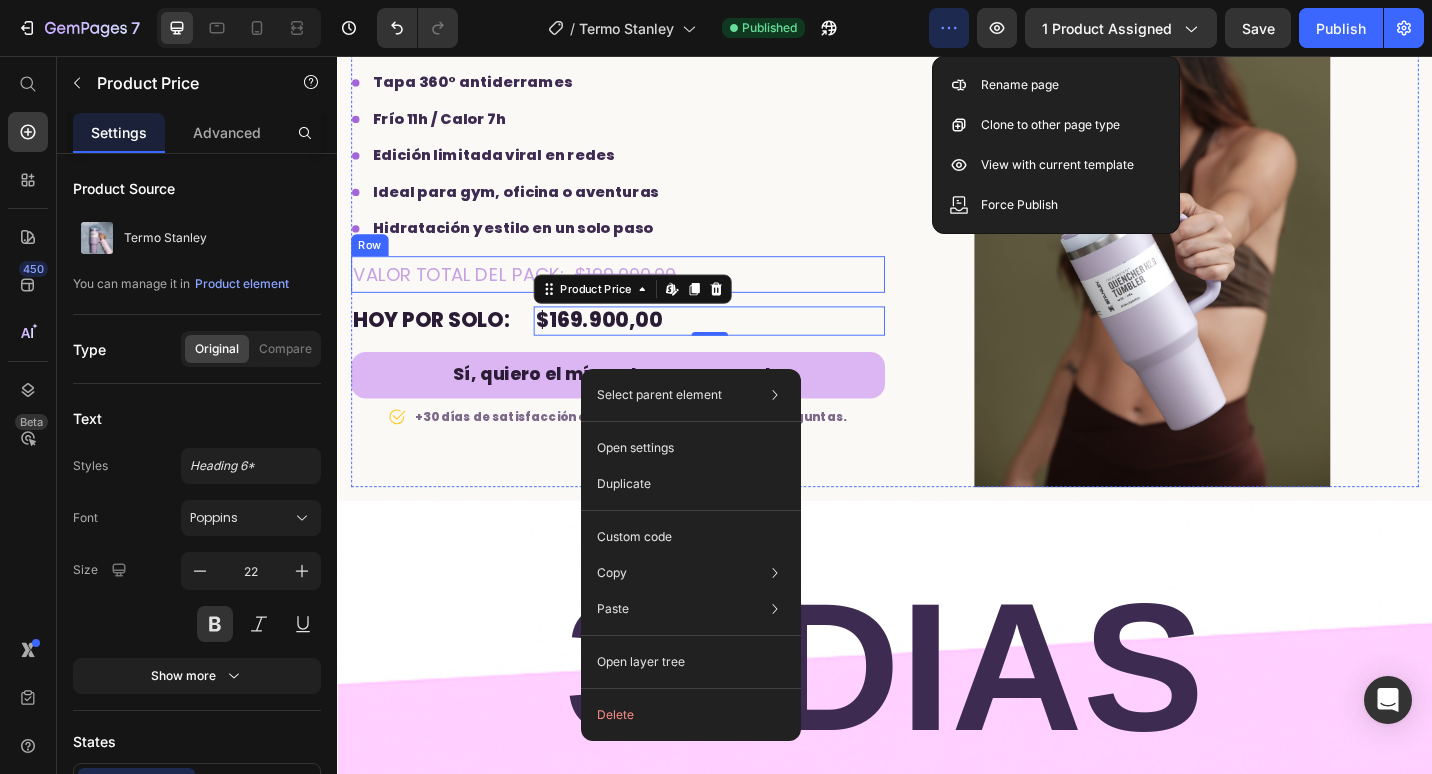 click on "Icon Tapa 360° antiderrames Text block
Icon Frío 11h / Calor 7h Text block
Icon Edición limitada viral en redes Text block
Icon Ideal para gym, oficina o aventuras Text block
Icon Hidratación y estilo en un solo paso Text block" at bounding box center (644, 165) 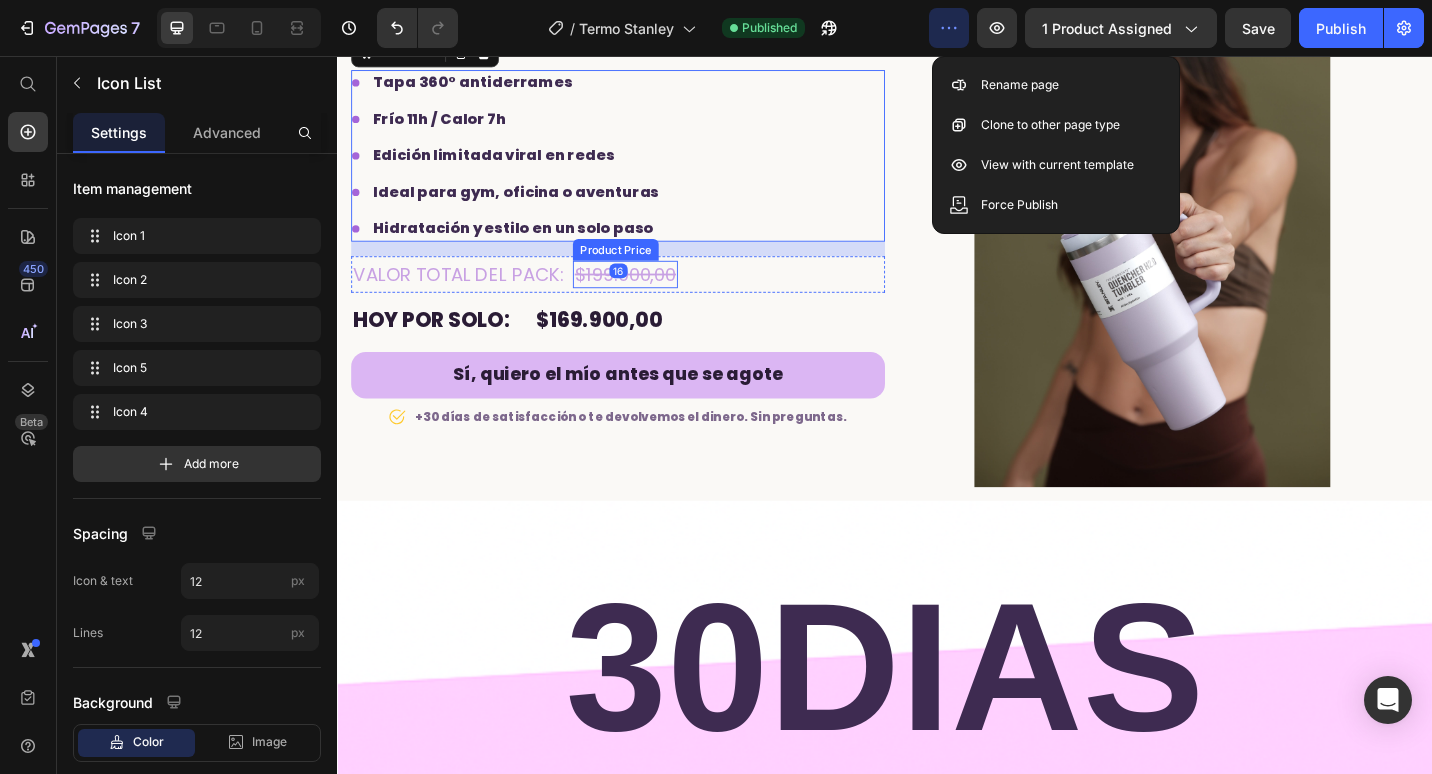 click on "$199.000,00" at bounding box center [652, 295] 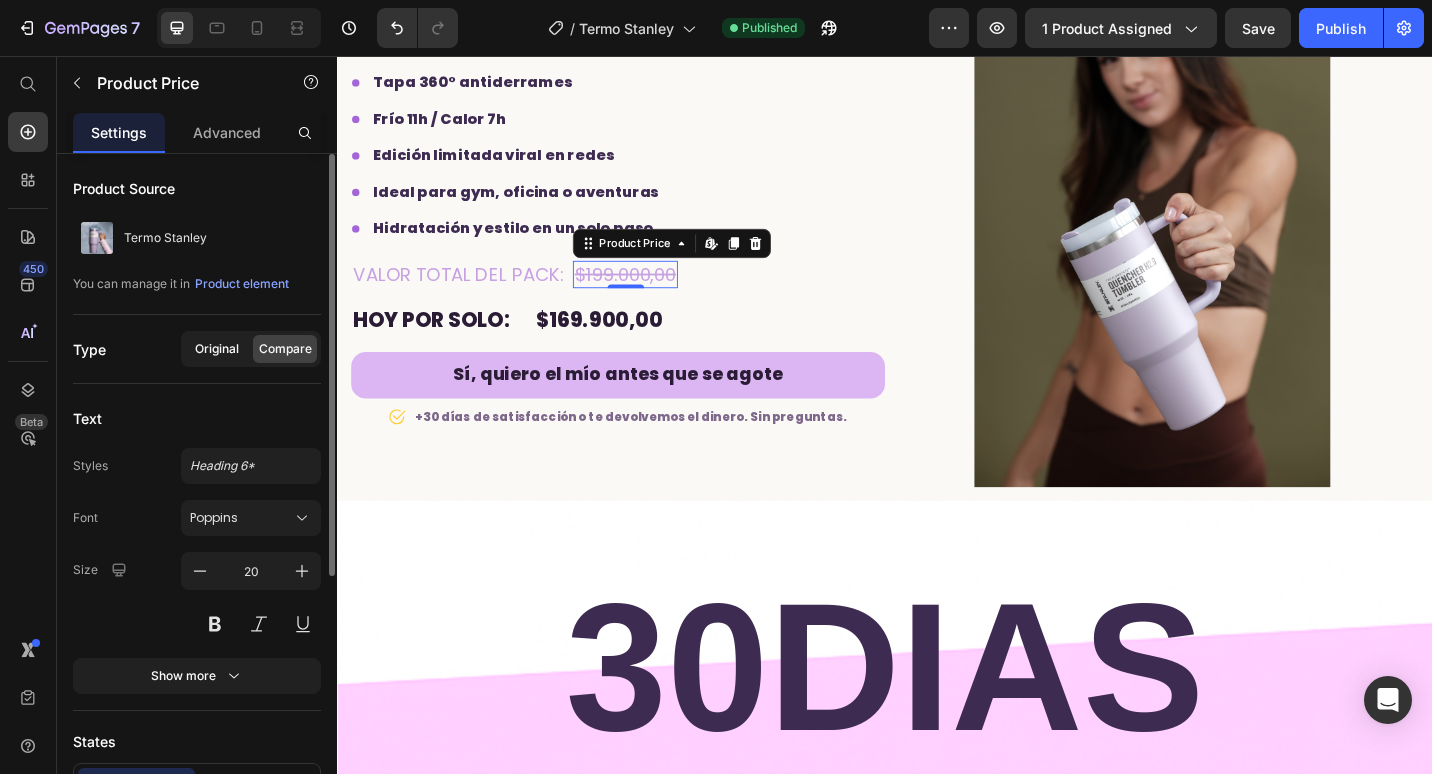 click on "Original" 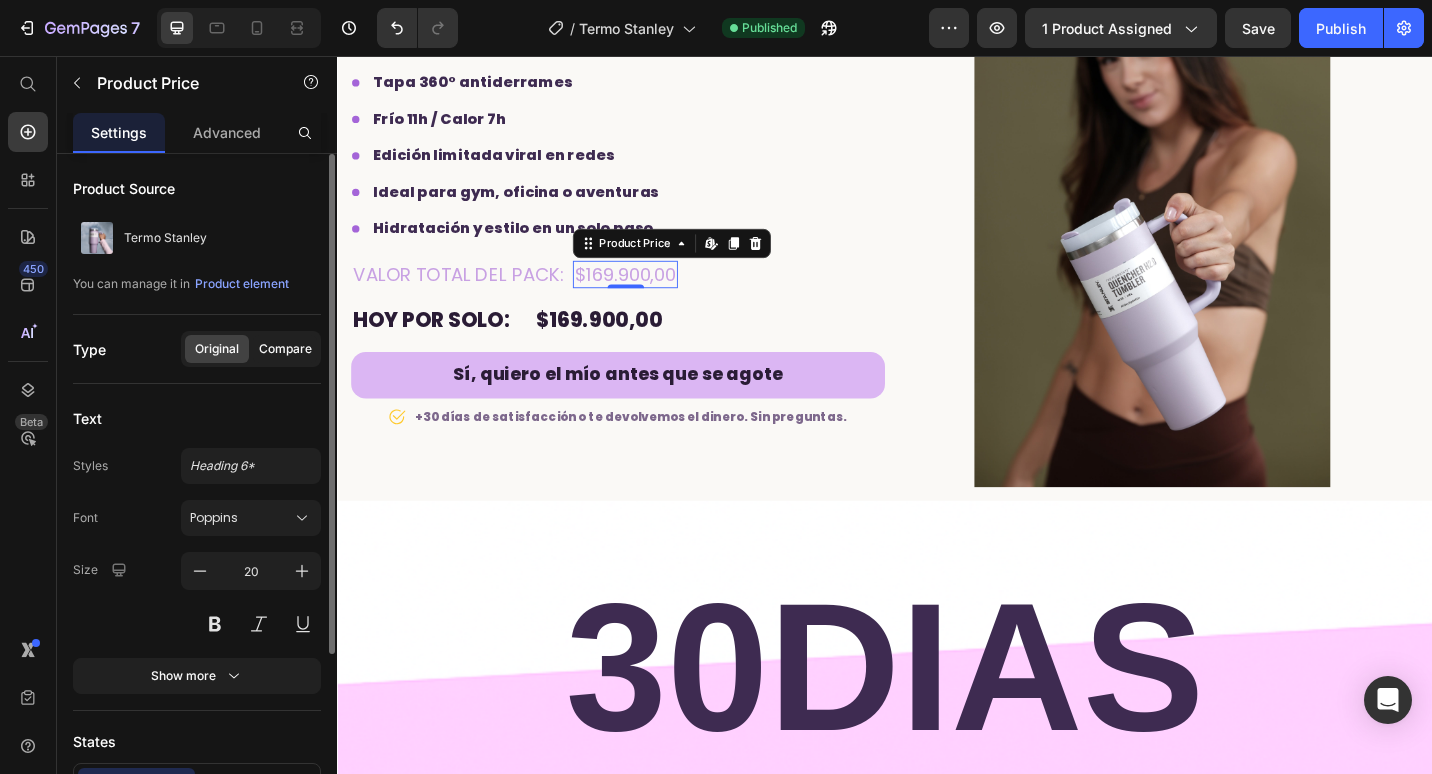 click on "Compare" 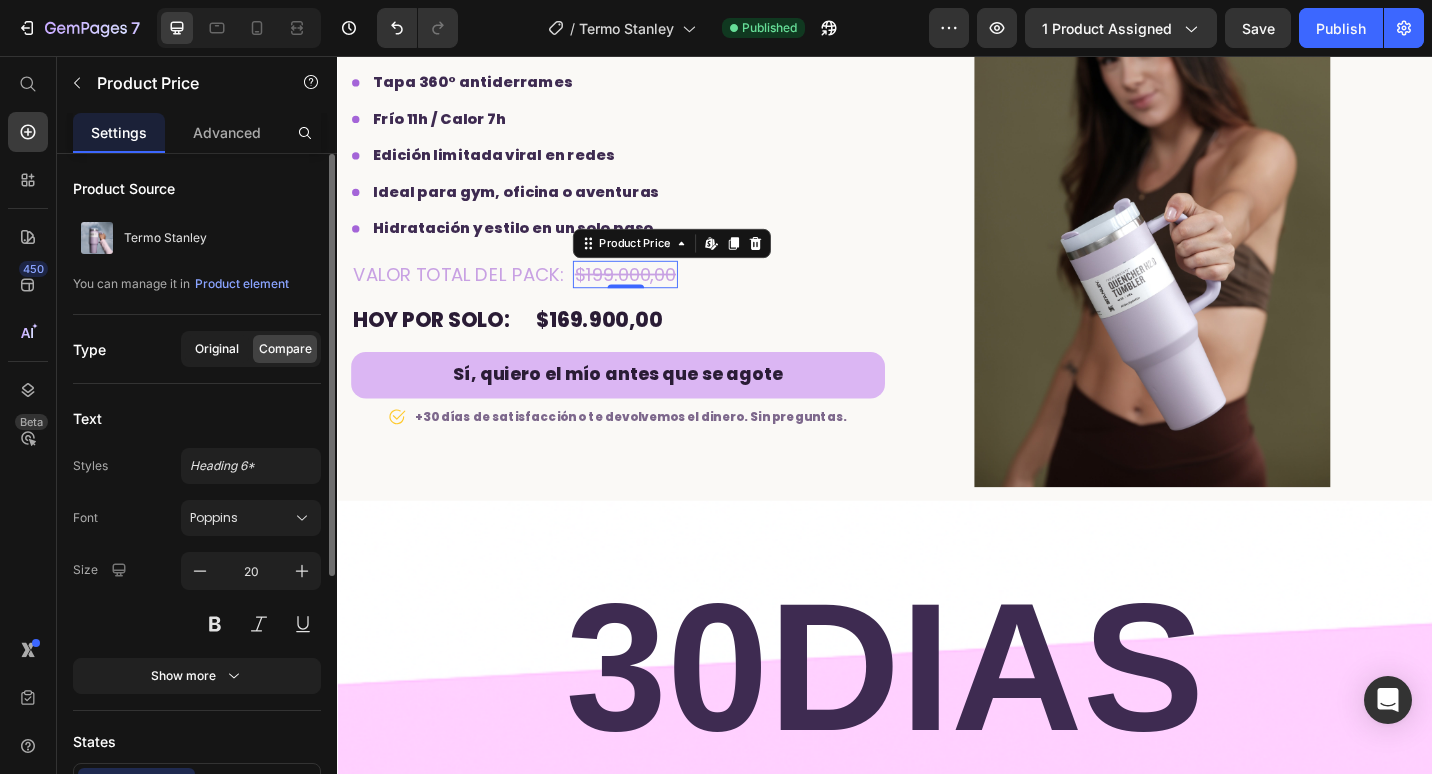 click on "Original" 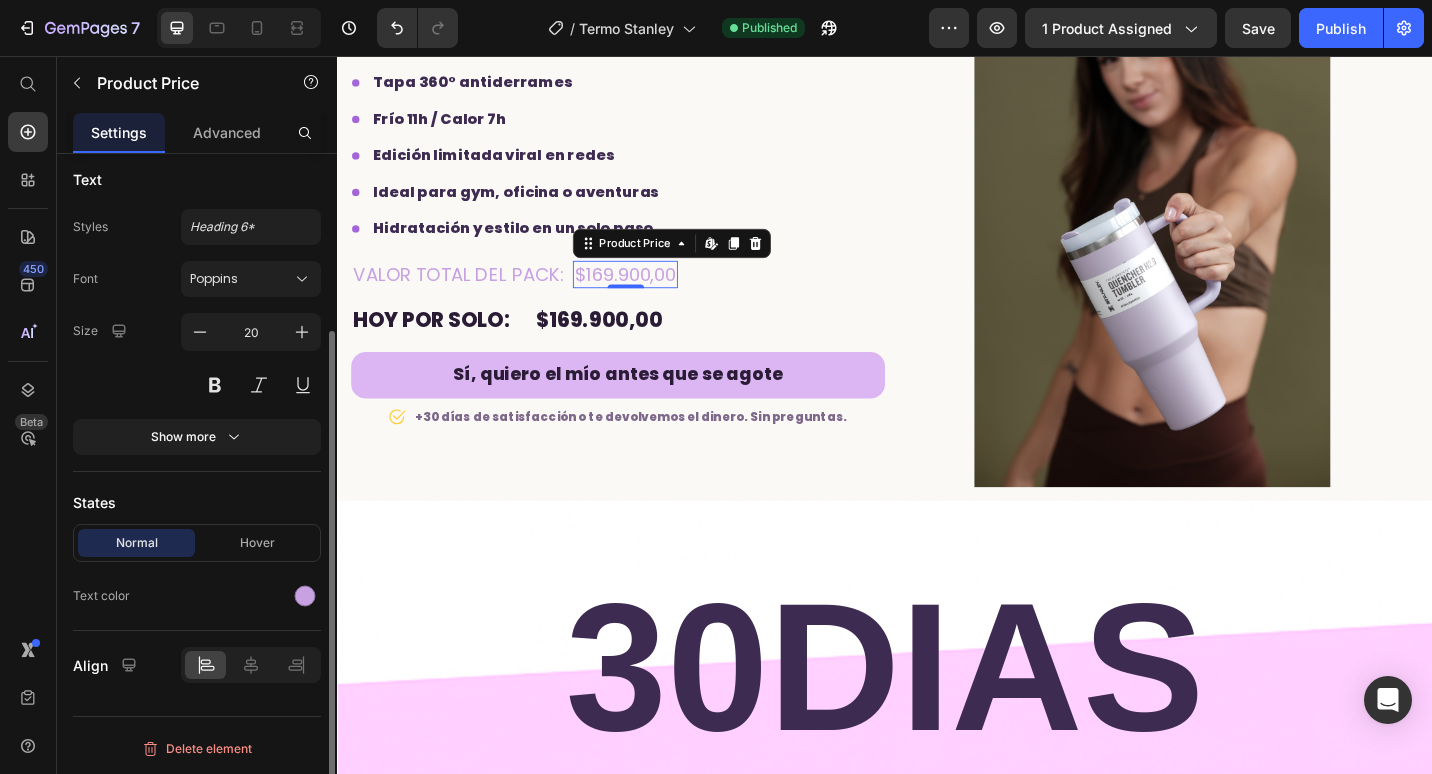 scroll, scrollTop: 0, scrollLeft: 0, axis: both 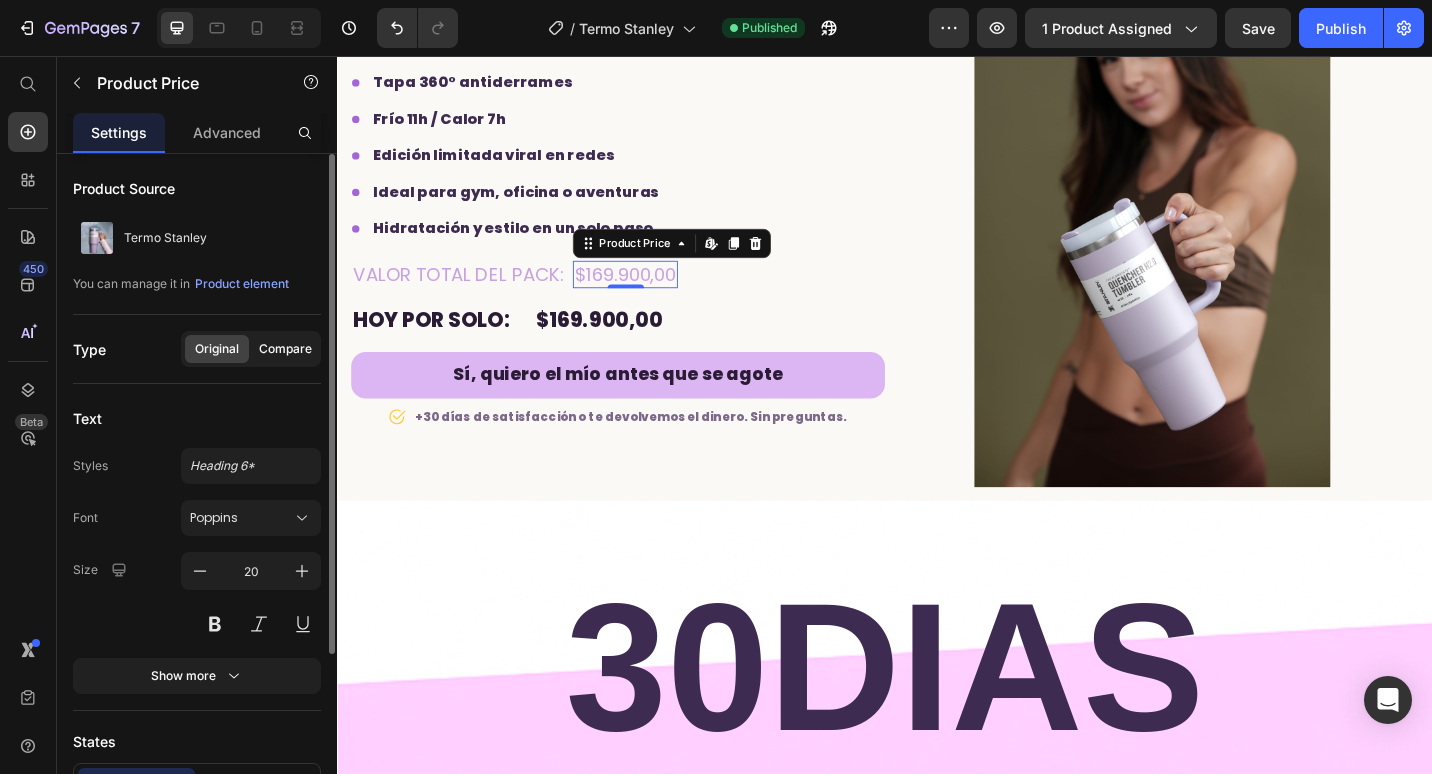 click on "Compare" 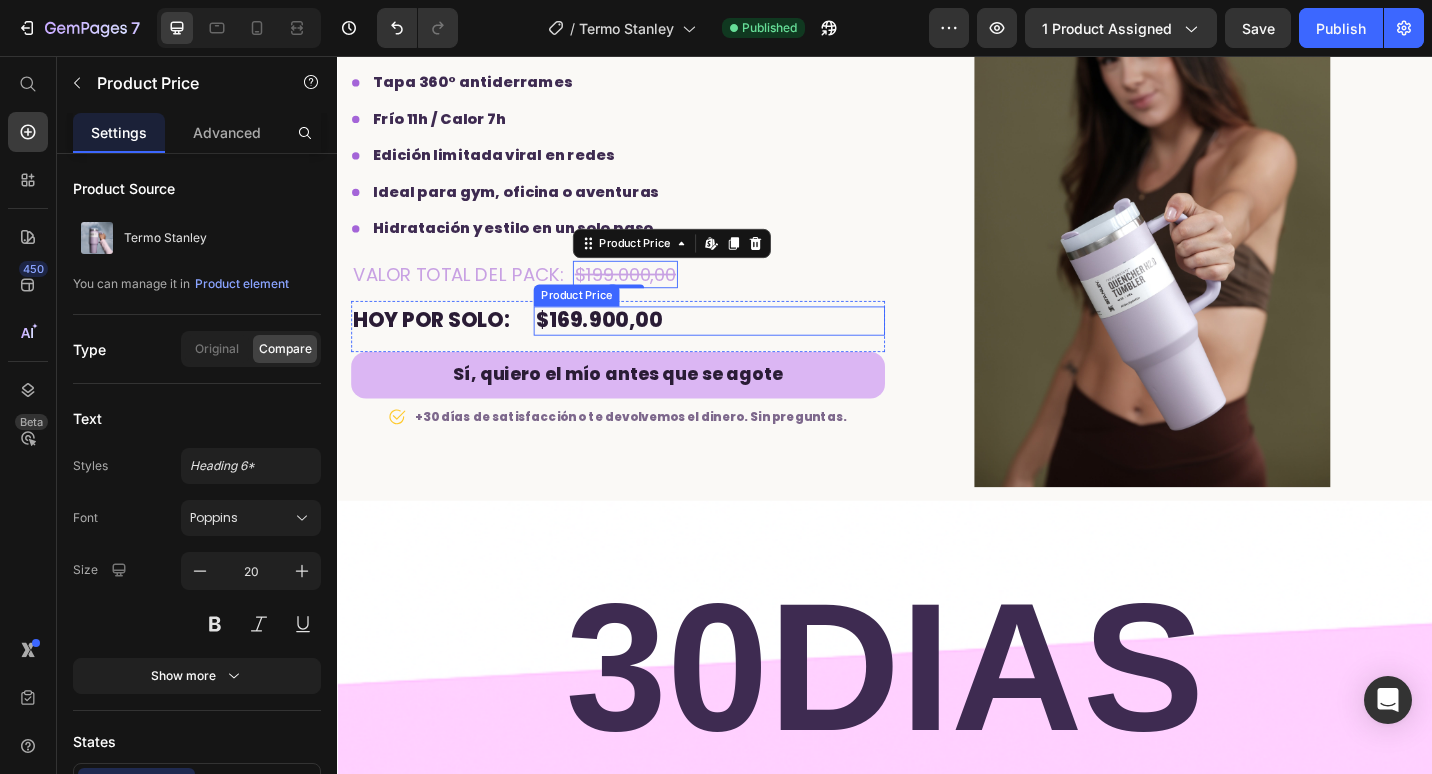 click on "$169.900,00" at bounding box center [744, 346] 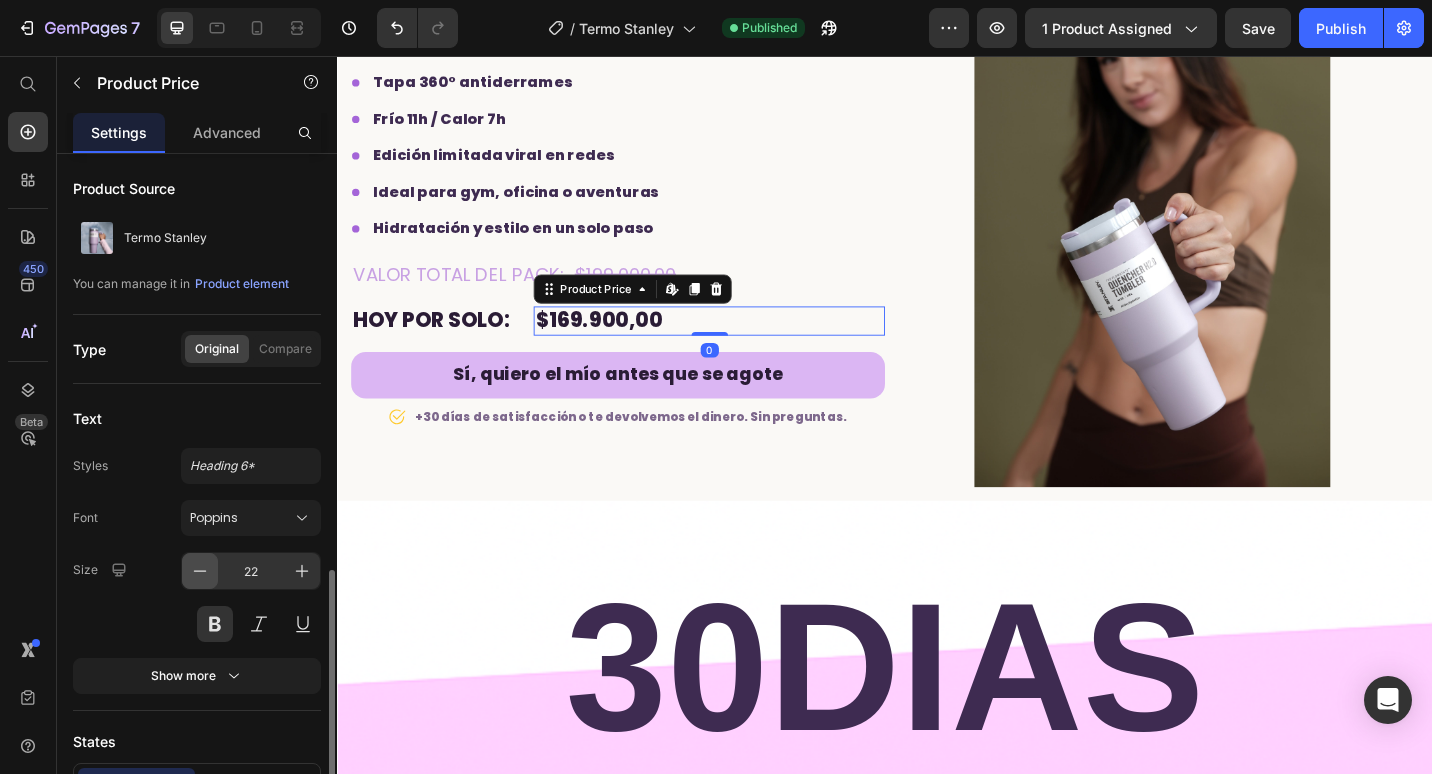 scroll, scrollTop: 239, scrollLeft: 0, axis: vertical 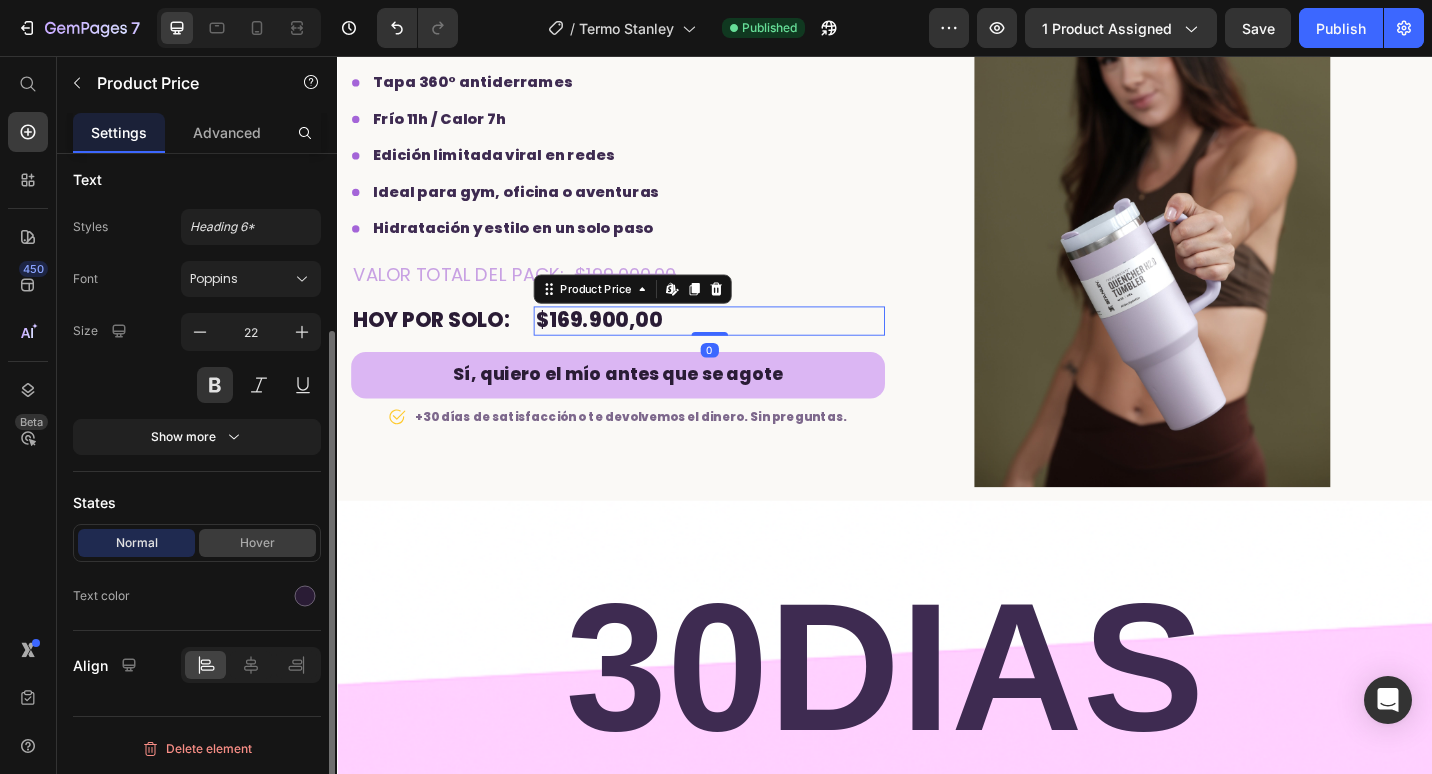 click on "Hover" at bounding box center (257, 543) 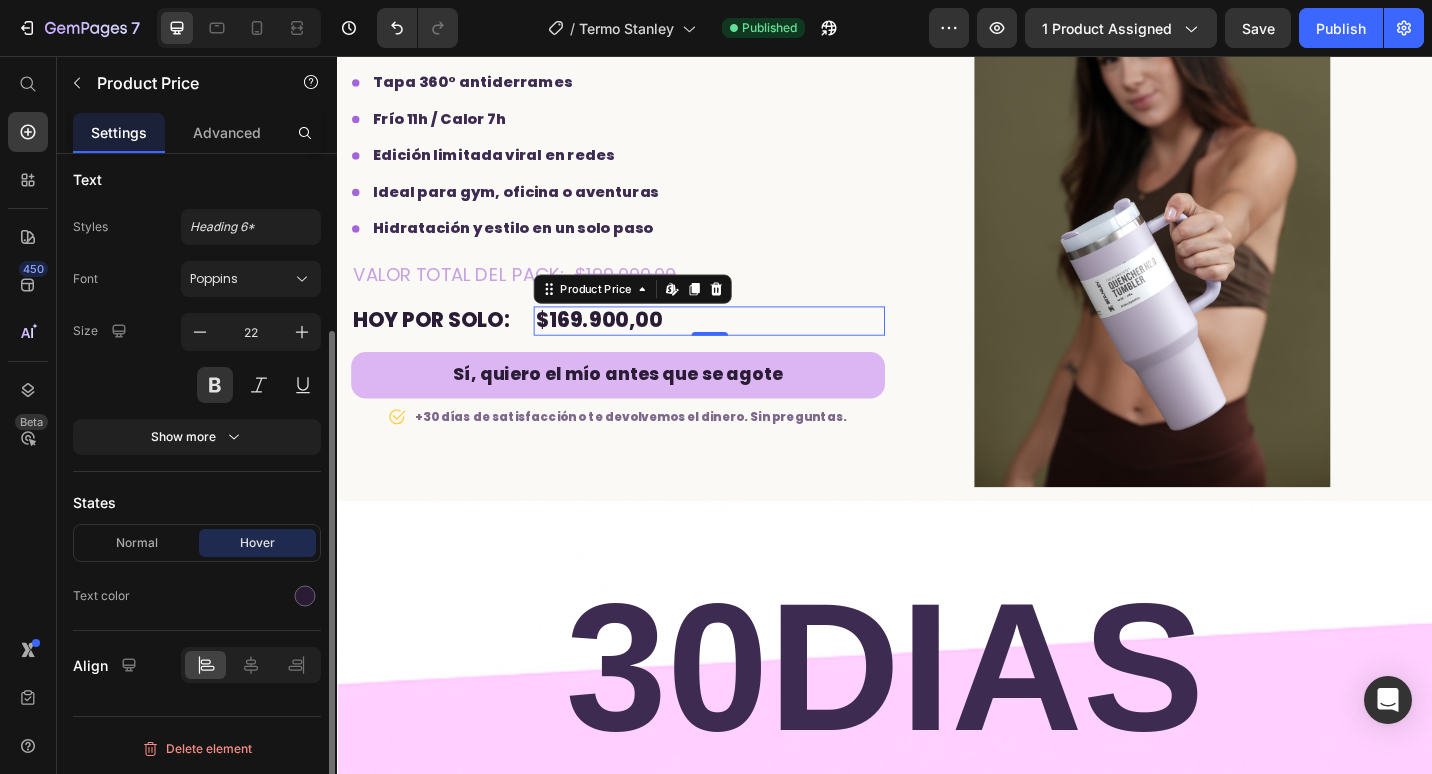 click on "Hover" at bounding box center (257, 543) 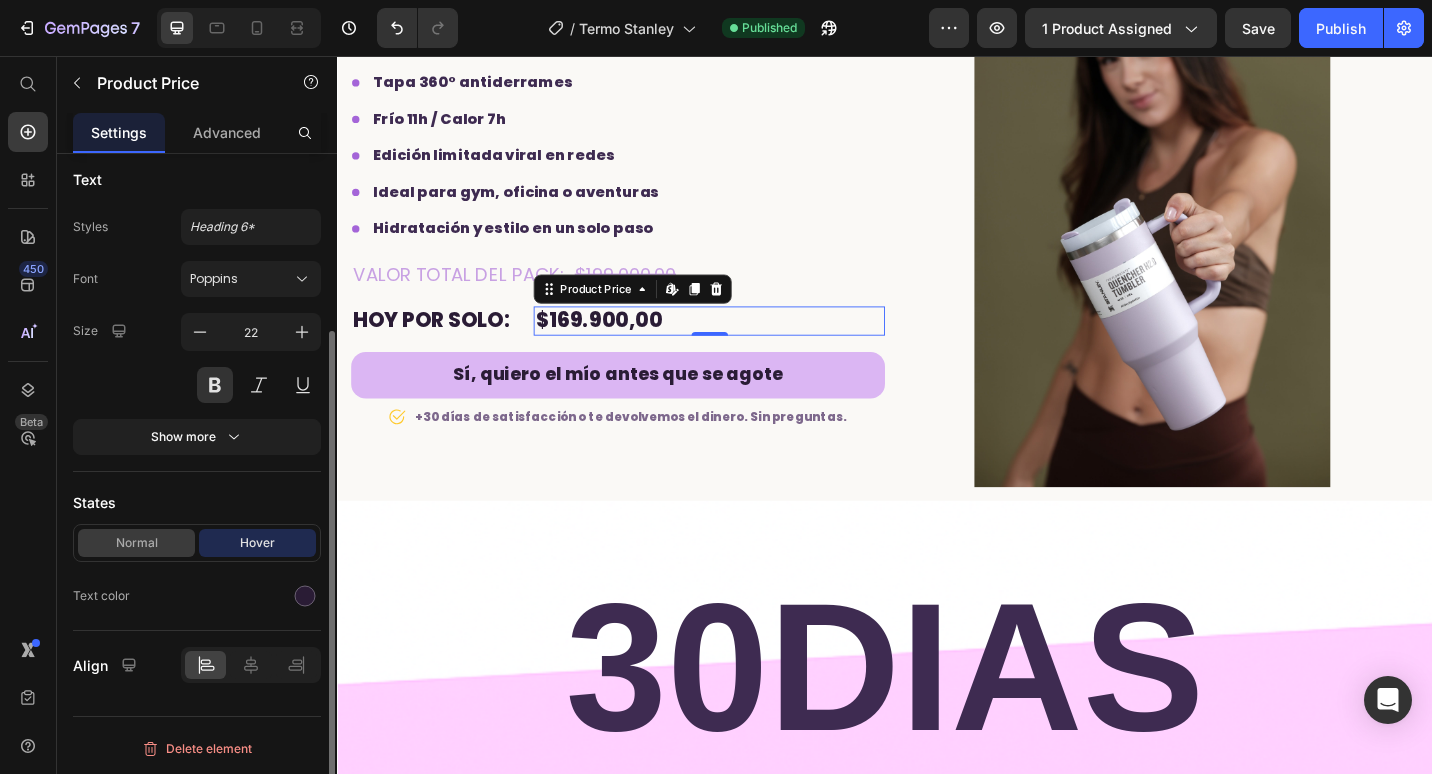 click on "Normal" at bounding box center [136, 543] 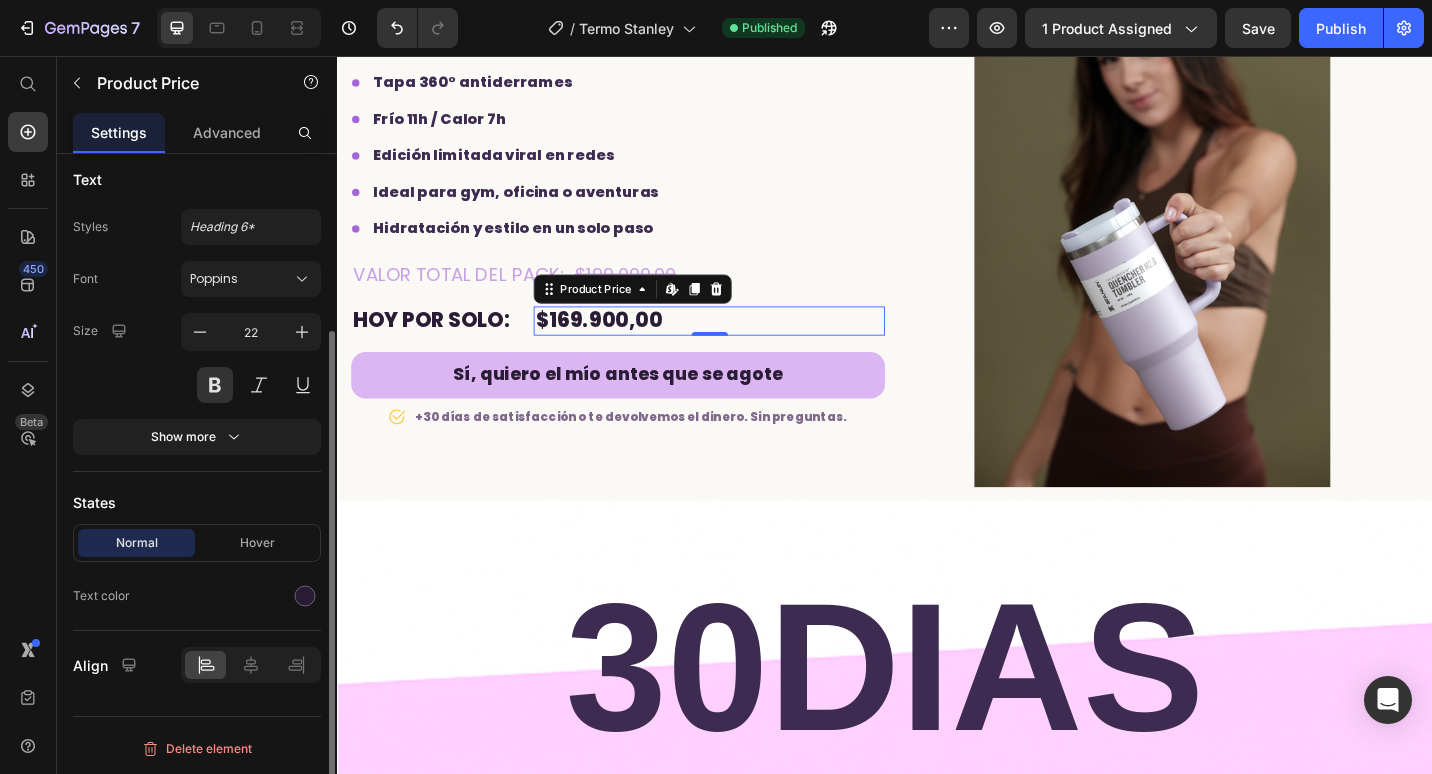 scroll, scrollTop: 139, scrollLeft: 0, axis: vertical 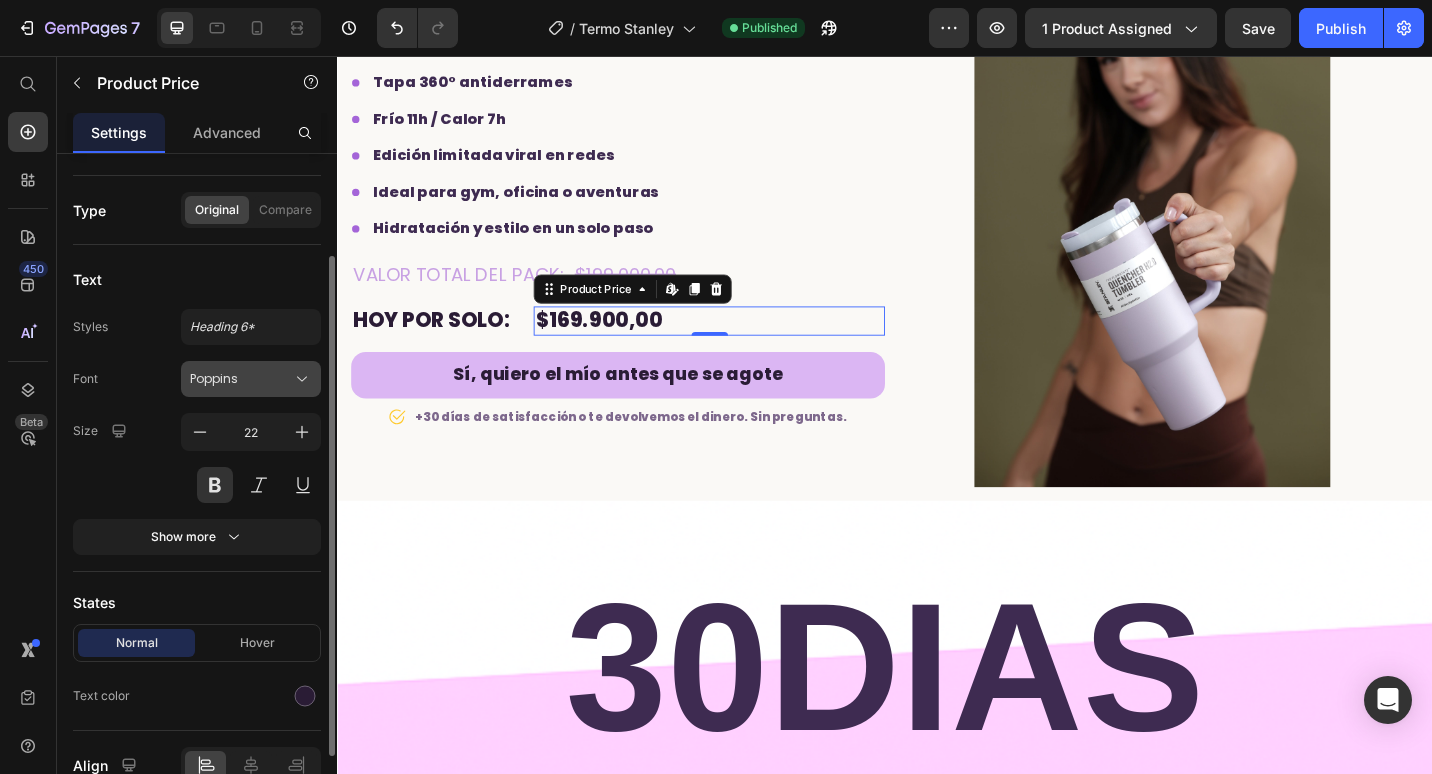 click 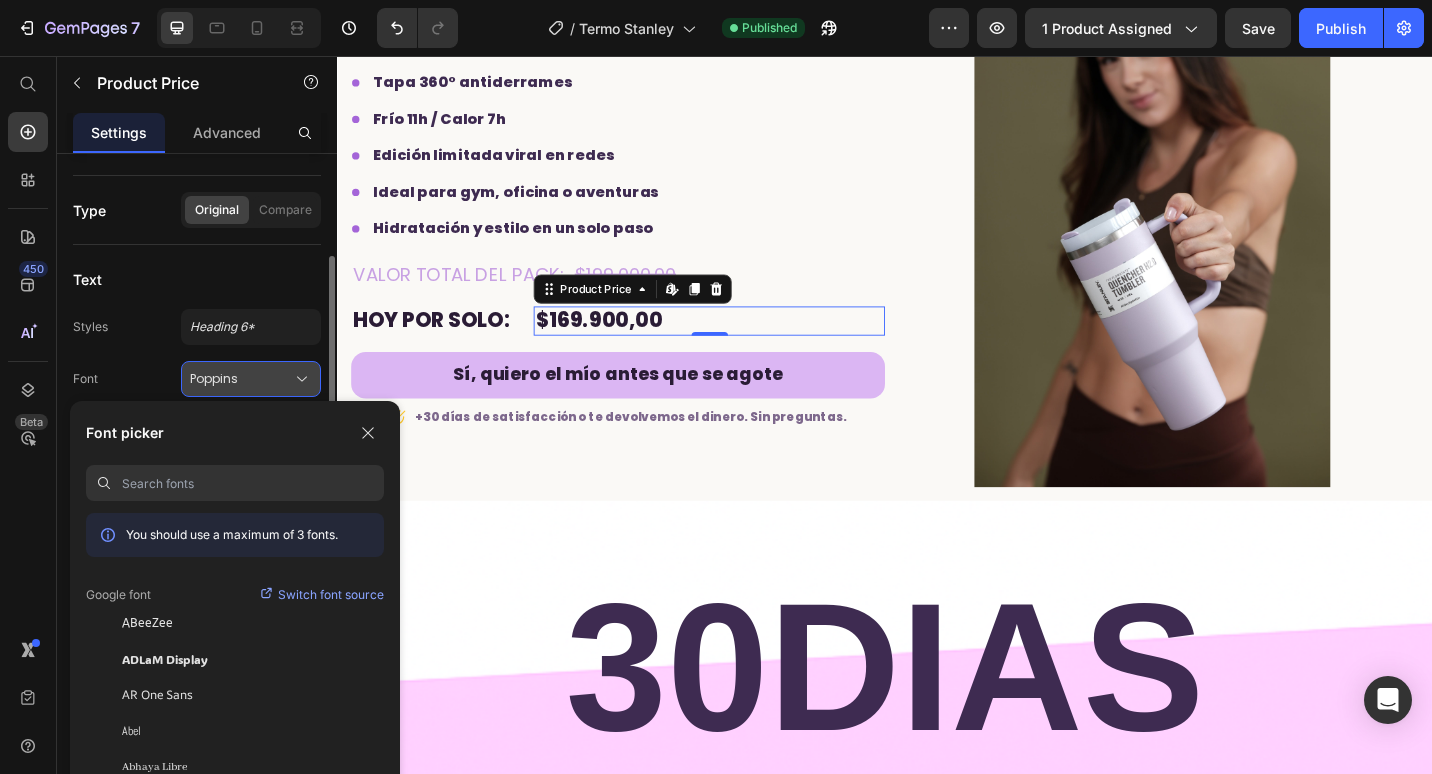 click 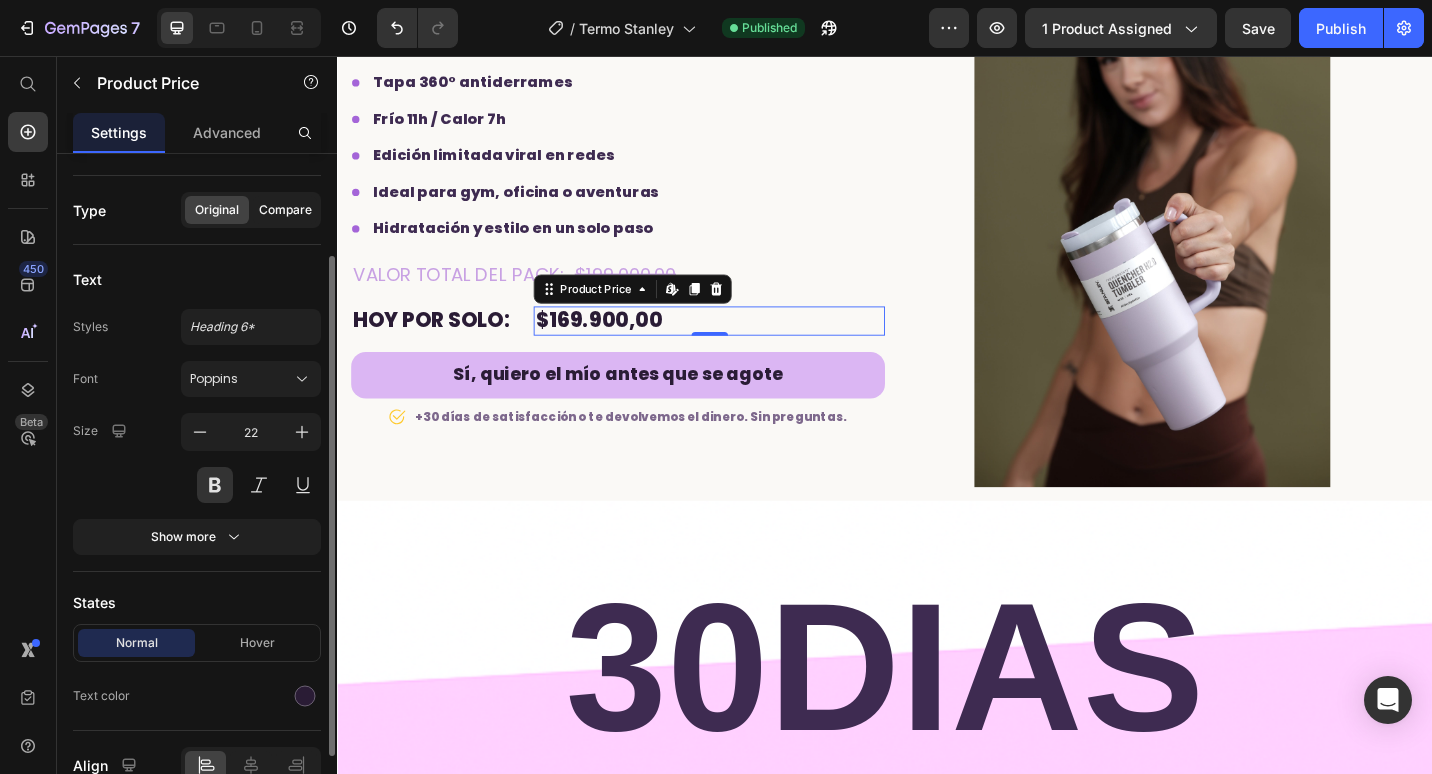 click on "Compare" 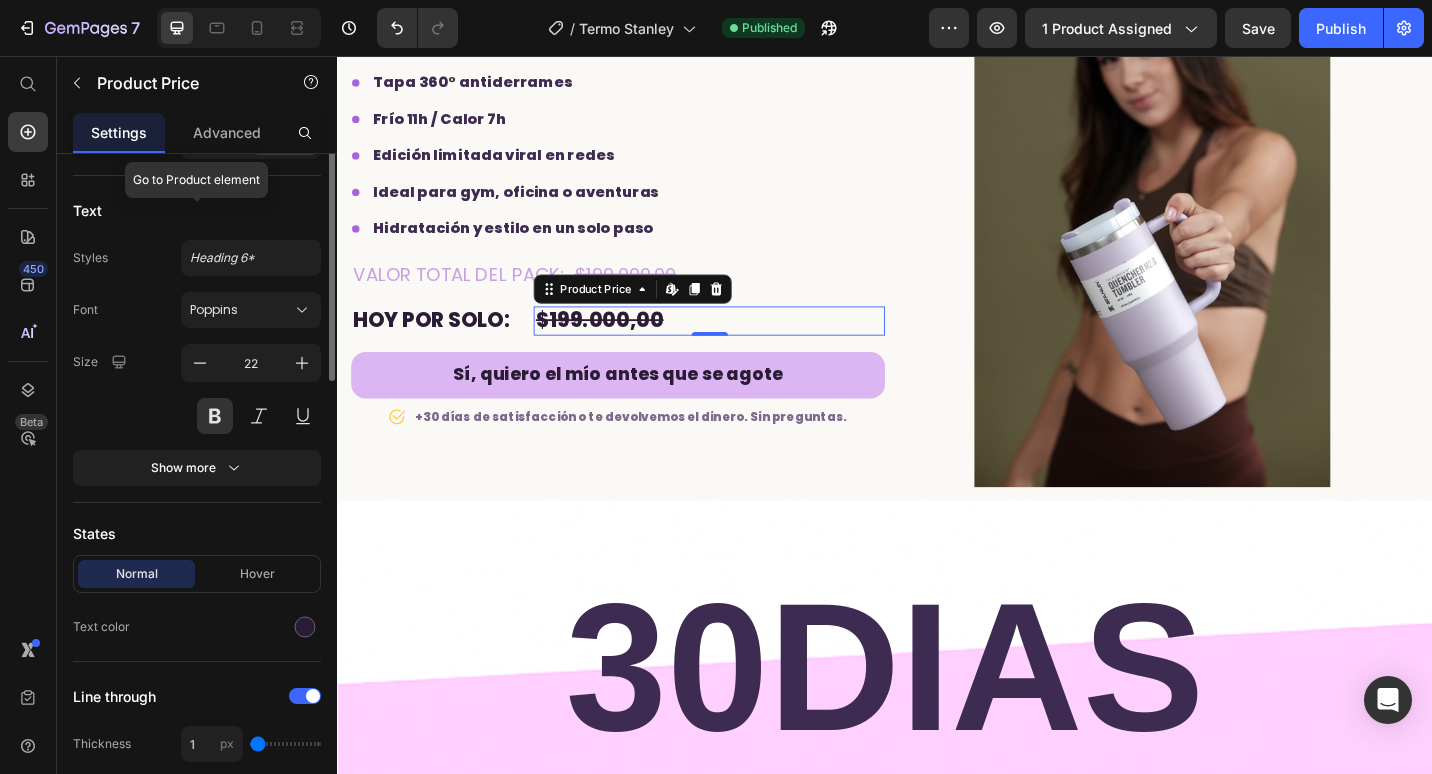 scroll, scrollTop: 8, scrollLeft: 0, axis: vertical 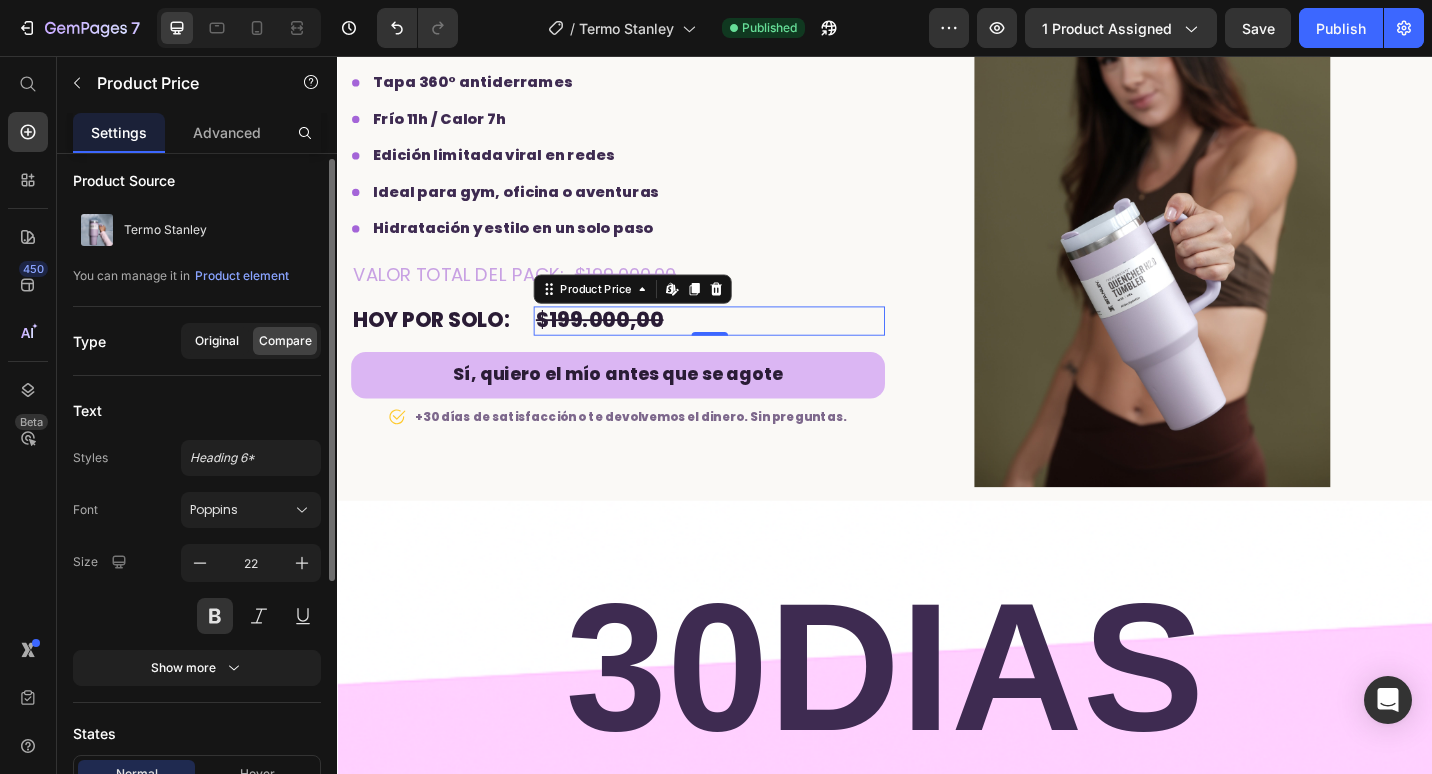 click on "Original" 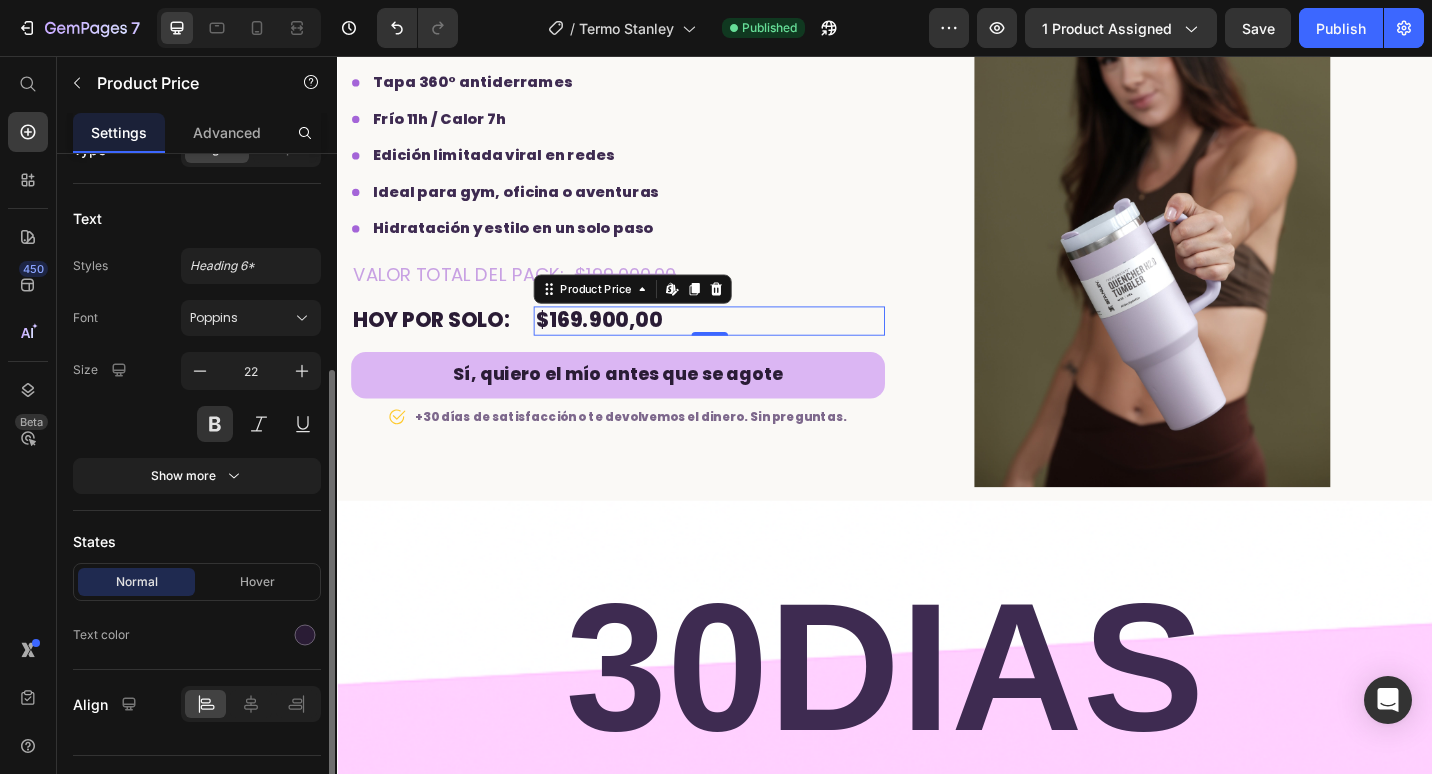 scroll, scrollTop: 239, scrollLeft: 0, axis: vertical 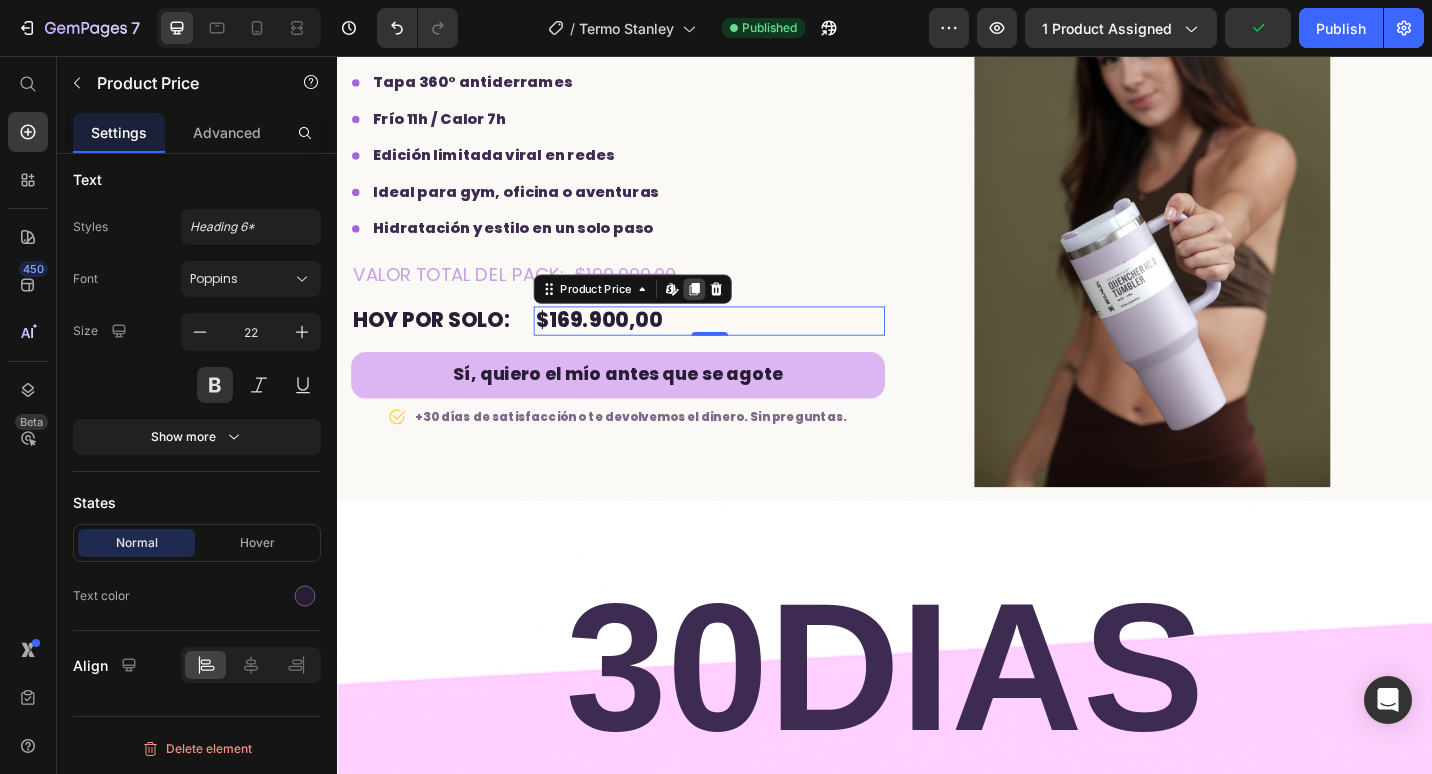 click 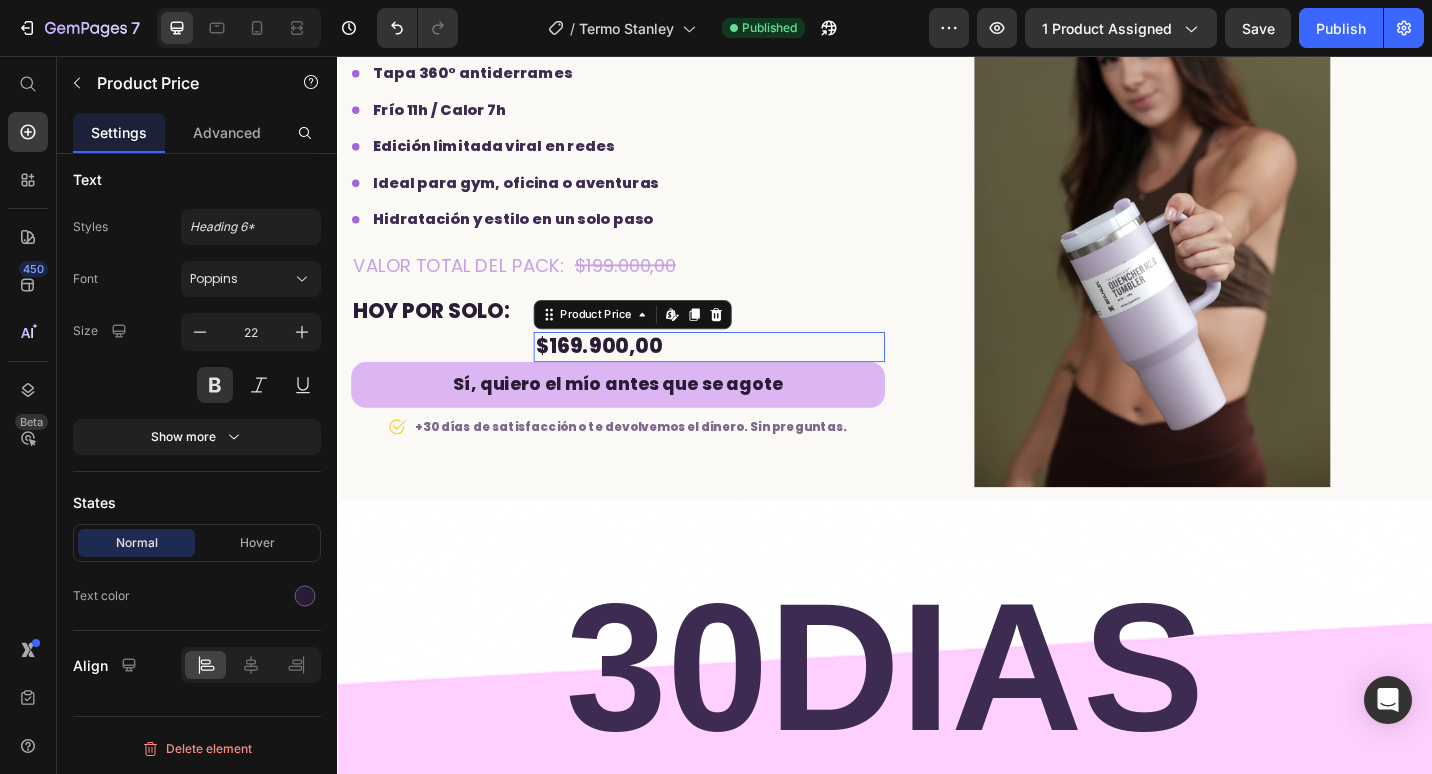 scroll, scrollTop: 3890, scrollLeft: 0, axis: vertical 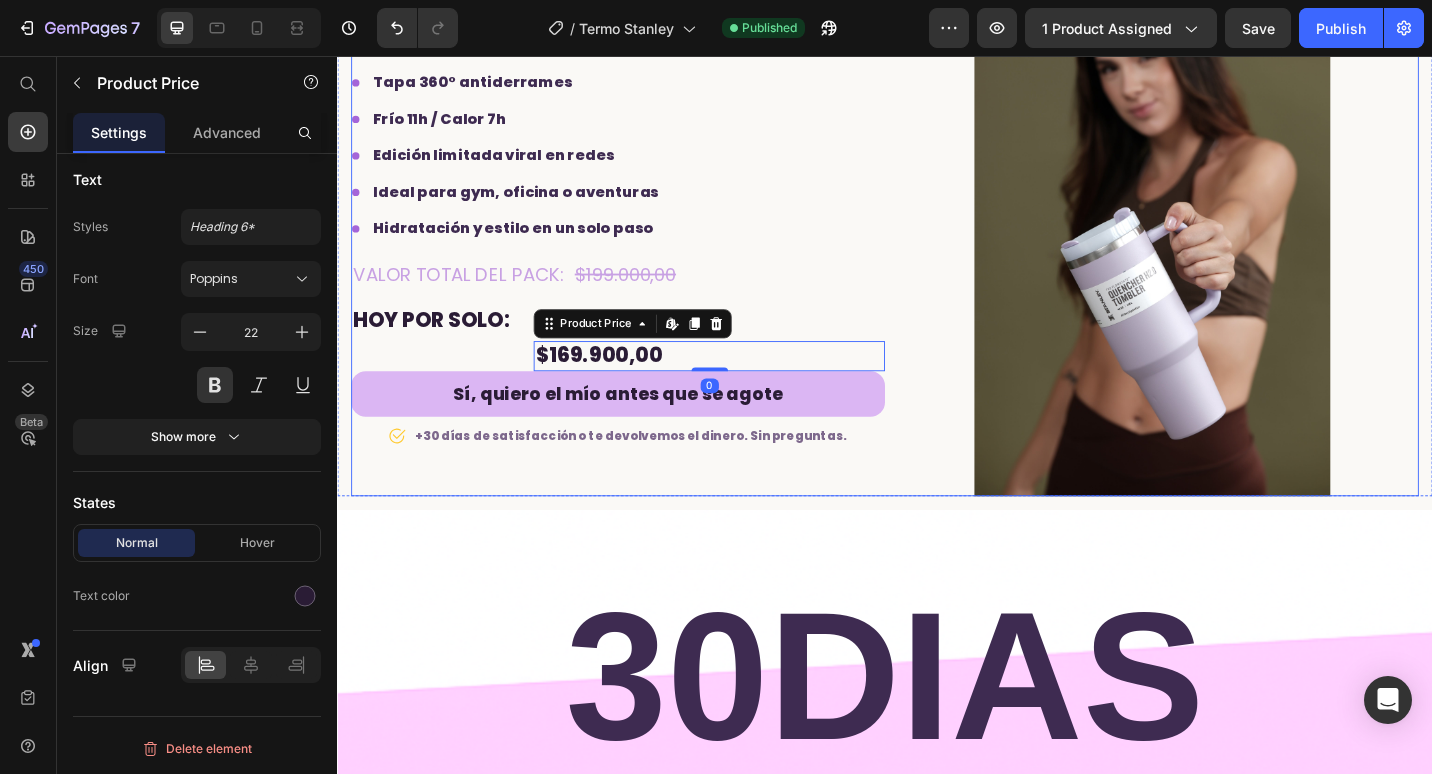 click on "Valor total del pack: Text block $199.000,00 Product Price Row" at bounding box center (644, 295) 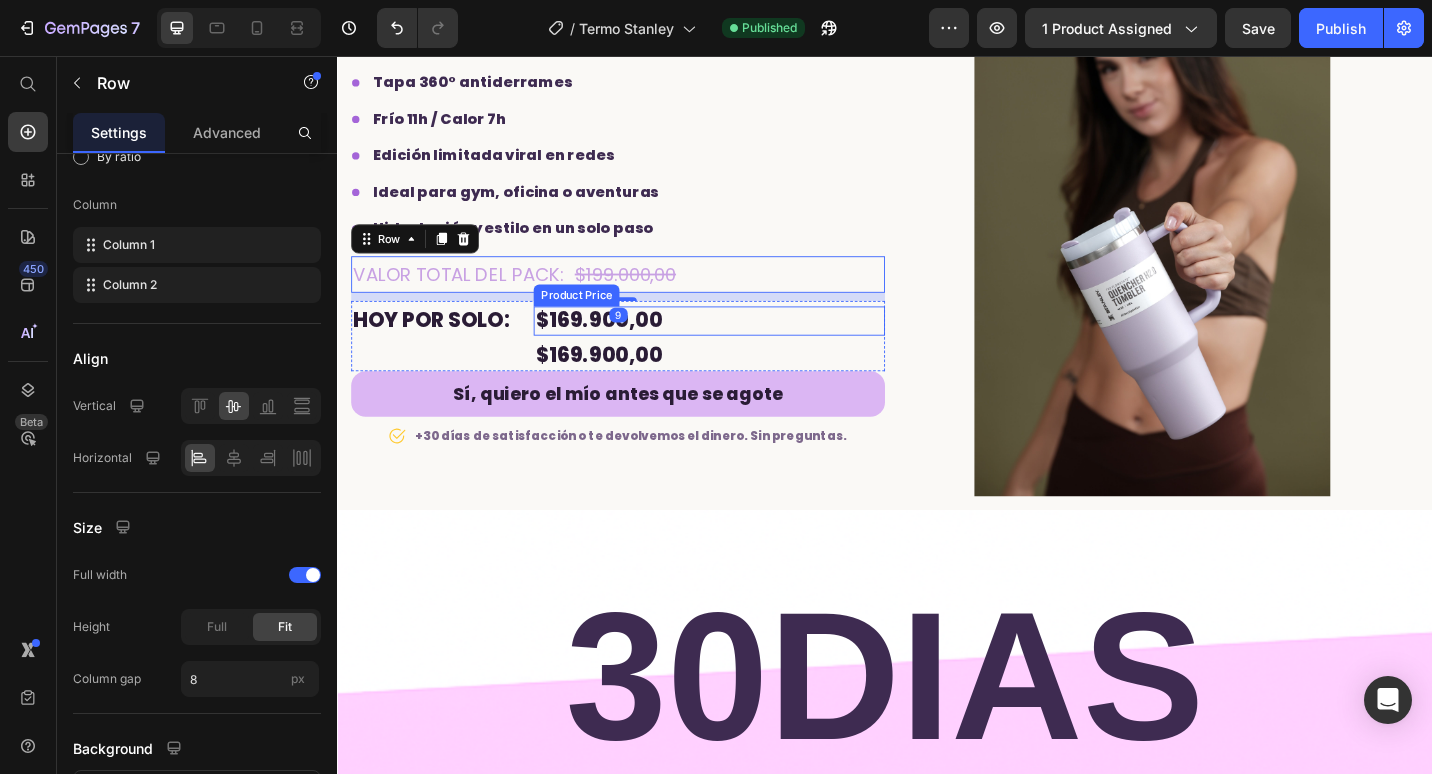 scroll, scrollTop: 0, scrollLeft: 0, axis: both 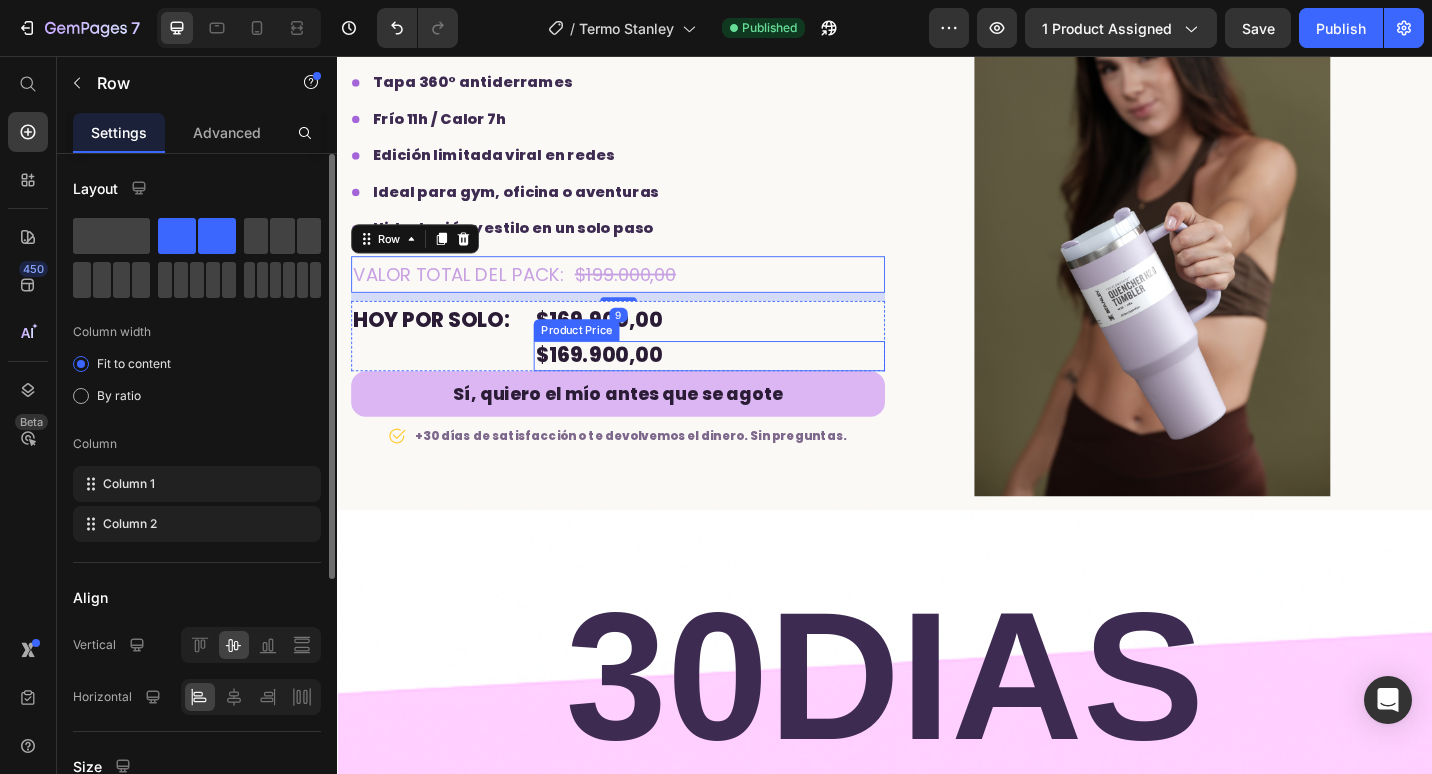 click on "$169.900,00" at bounding box center (744, 384) 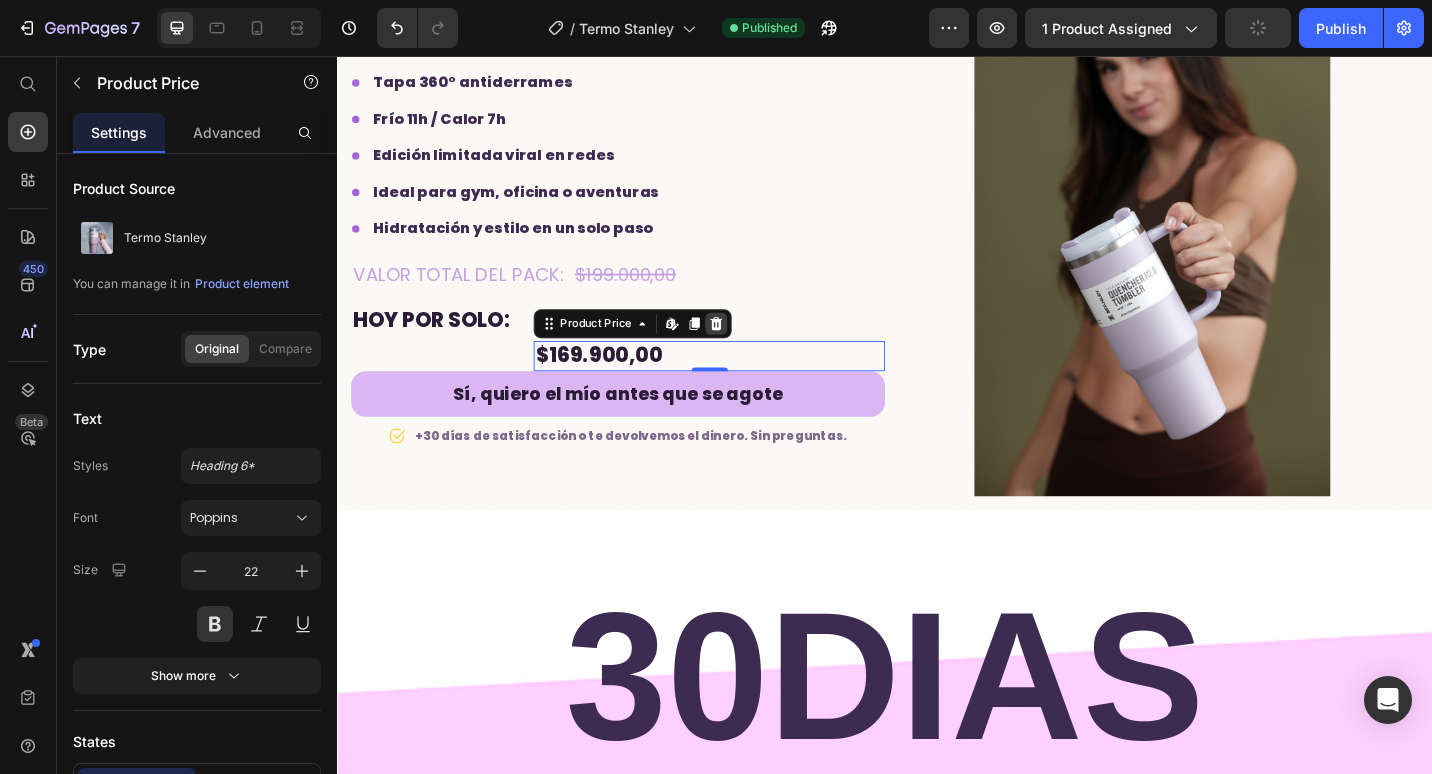 click 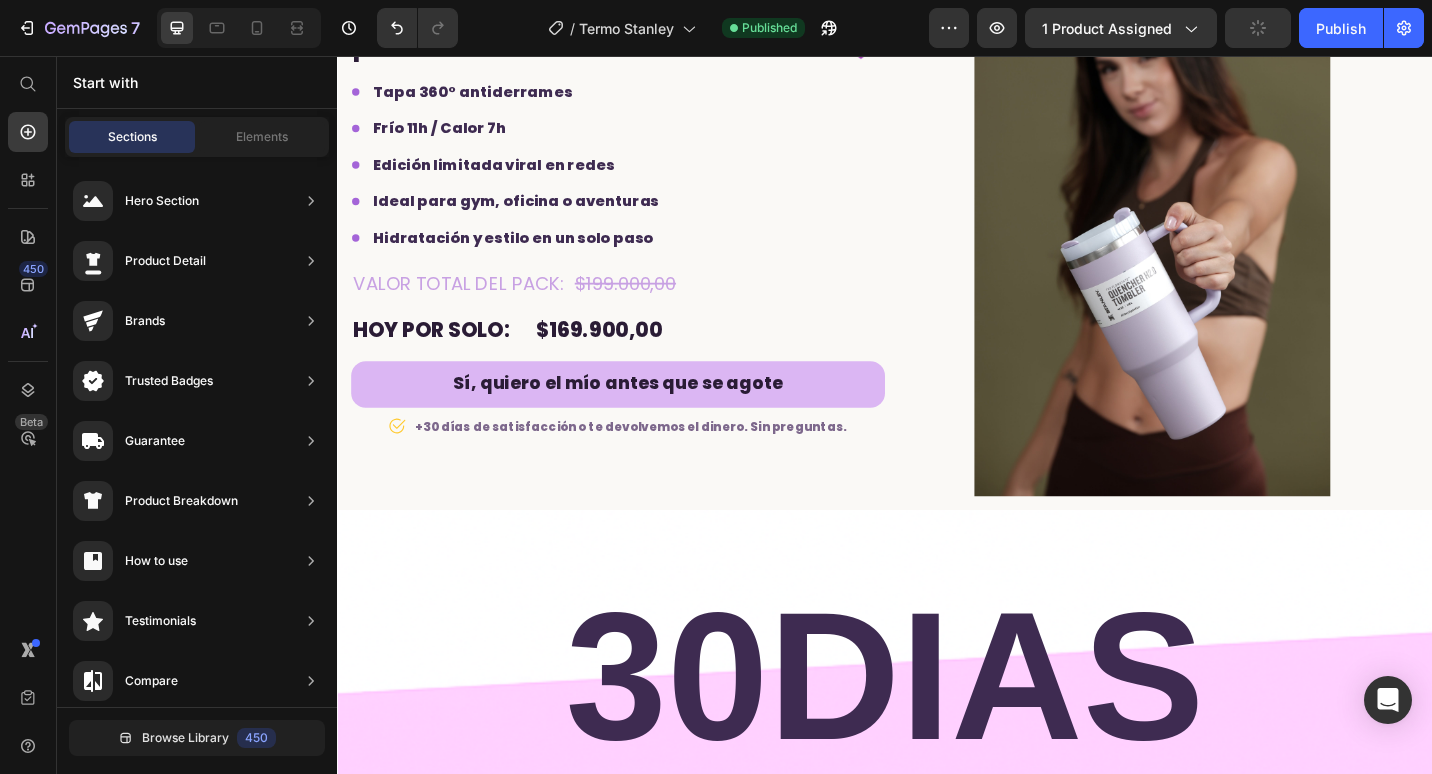 scroll, scrollTop: 3900, scrollLeft: 0, axis: vertical 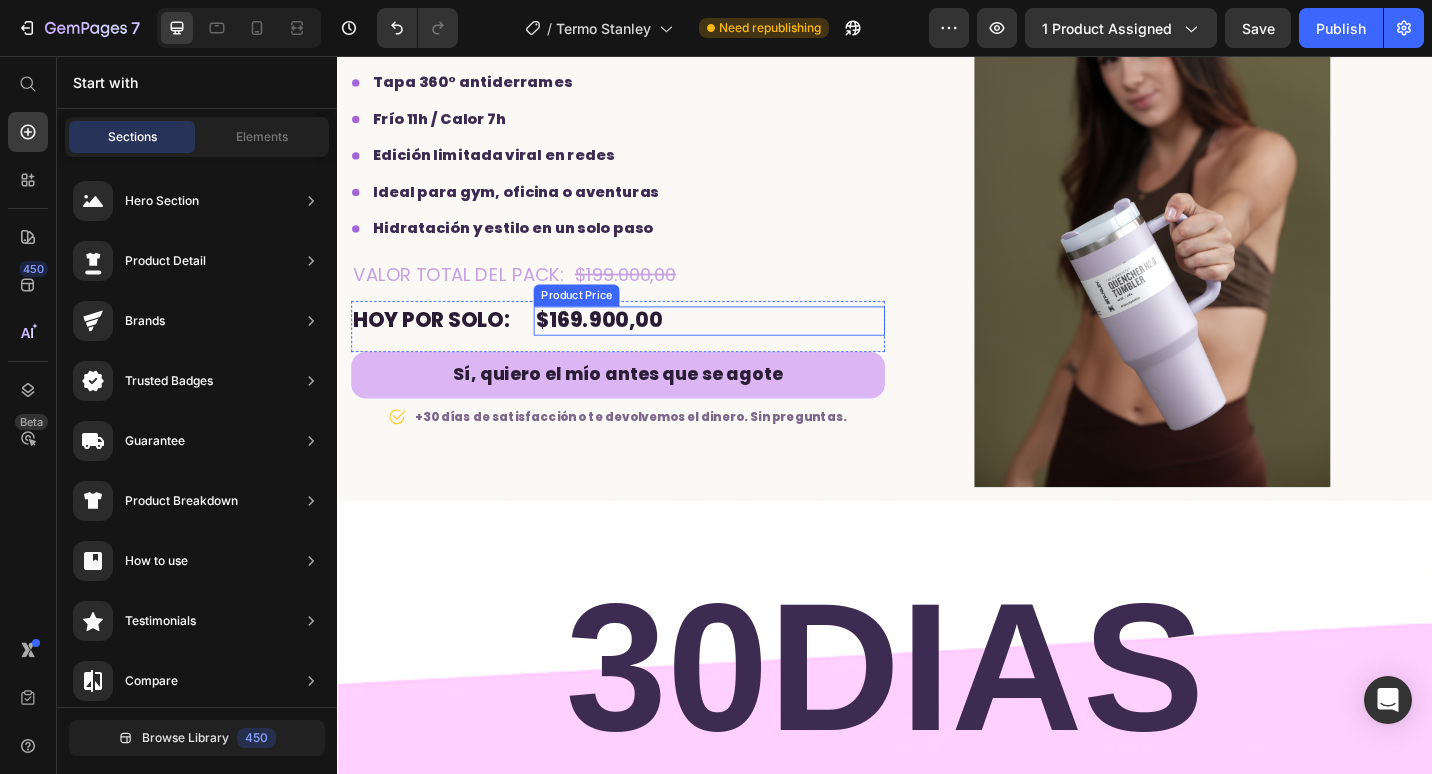 click on "$169.900,00" at bounding box center [744, 346] 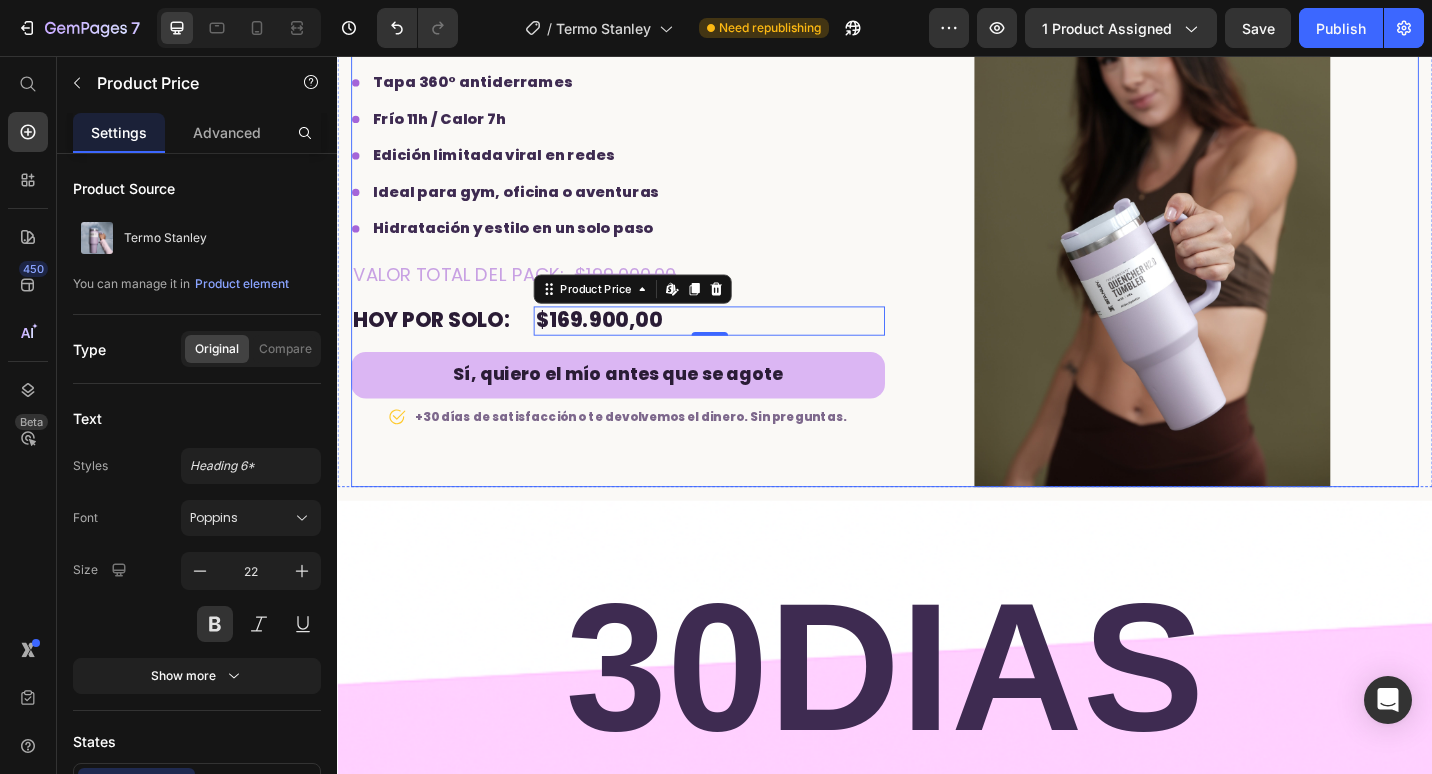 click on "El sistema que usan +10.000 mujeres  para mantenerse hidratadas con estilo 💜 Heading
Icon Tapa 360° antiderrames Text block
Icon Frío 11h / Calor 7h Text block
Icon Edición limitada viral en redes Text block
Icon Ideal para gym, oficina o aventuras Text block
Icon Hidratación y estilo en un solo paso Text block Icon List Valor total del pack: Text block $199.000,00 Product Price Row HOY POR SOLO:  Text block $169.900,00 Product Price   Edit content in Shopify 0 Row QUIERO EL PACK COMPLETO Button Sí, quiero el mío antes que se agote Button         Icon +30 días de satisfacción o te devolvemos el dinero. Sin preguntas. Text block Row" at bounding box center (644, 223) 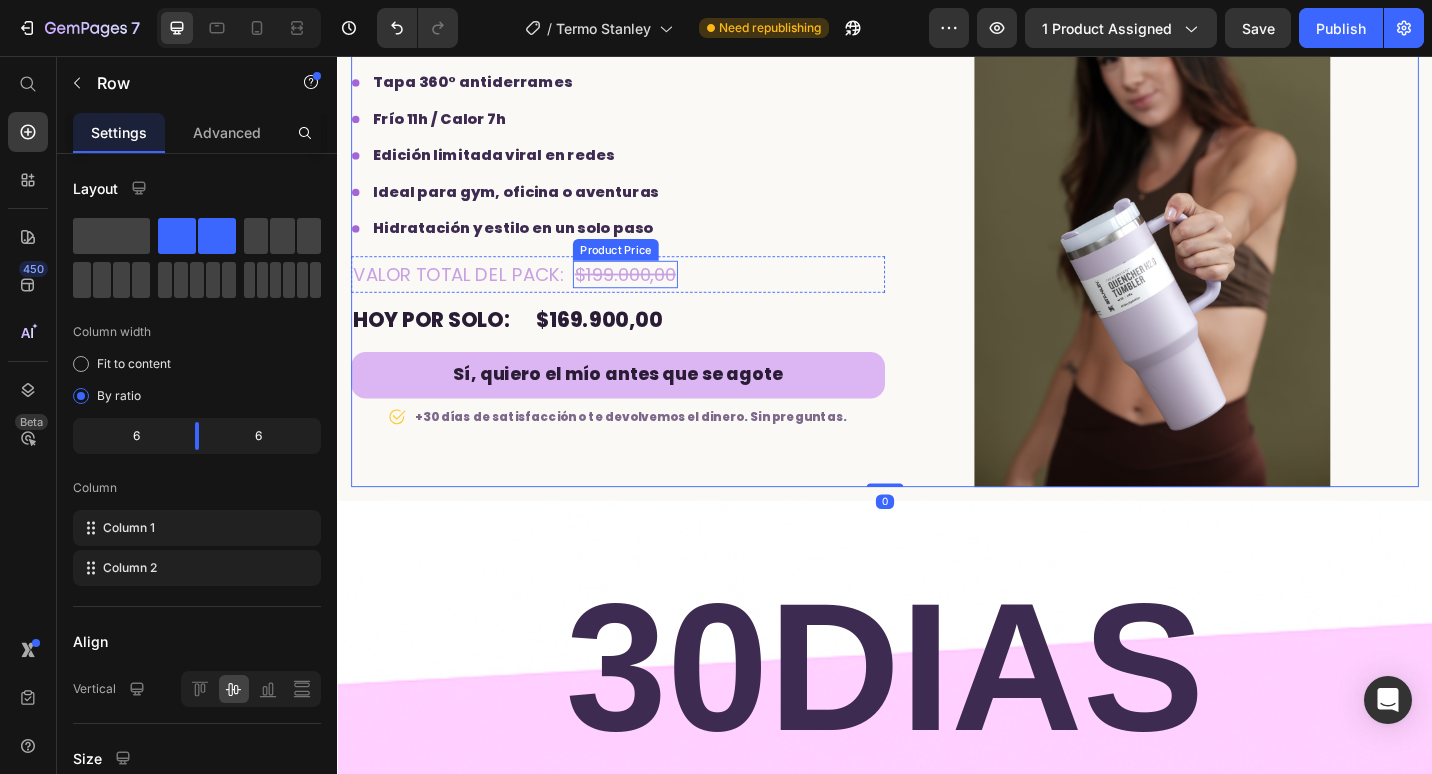 click on "Product Price" at bounding box center (642, 268) 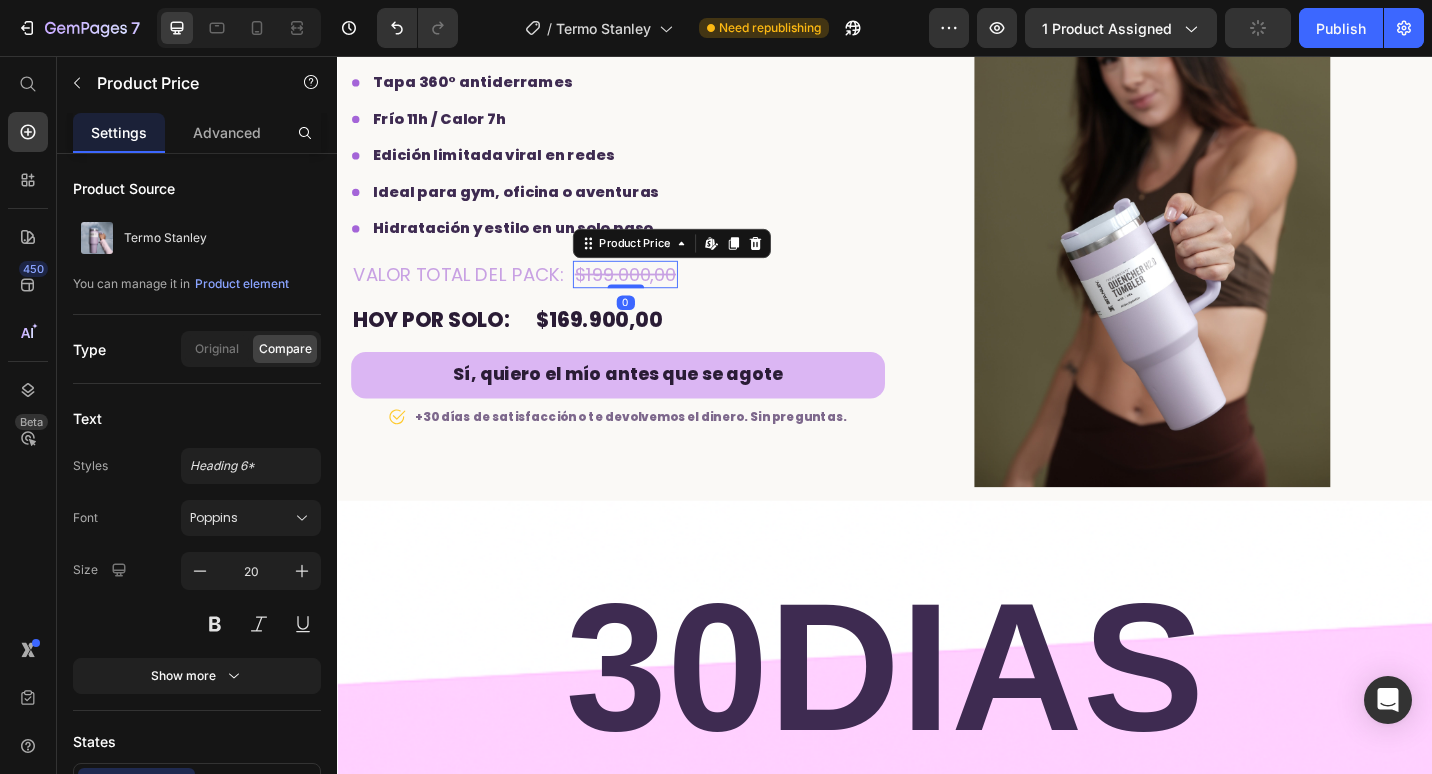 click on "$199.000,00" at bounding box center [652, 295] 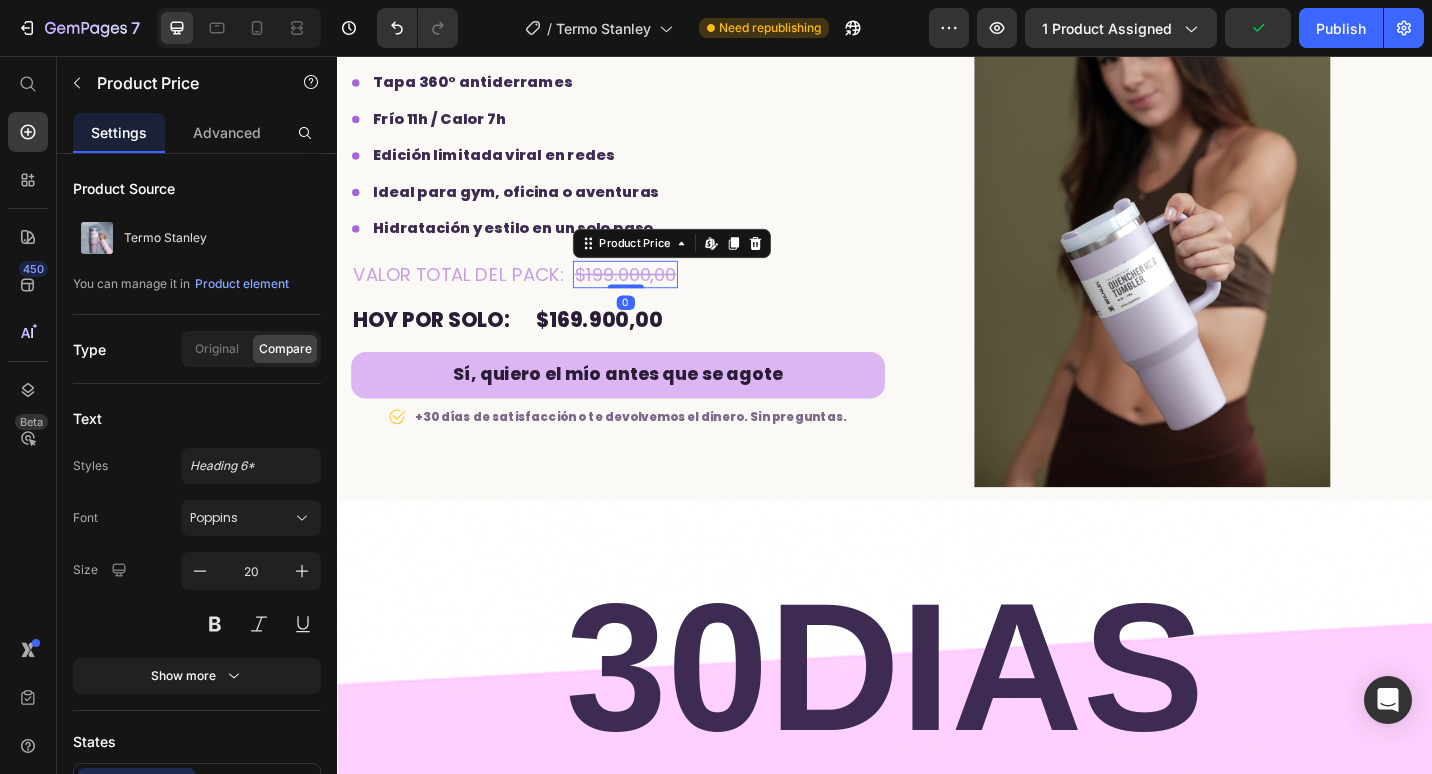 click on "$199.000,00" at bounding box center (652, 295) 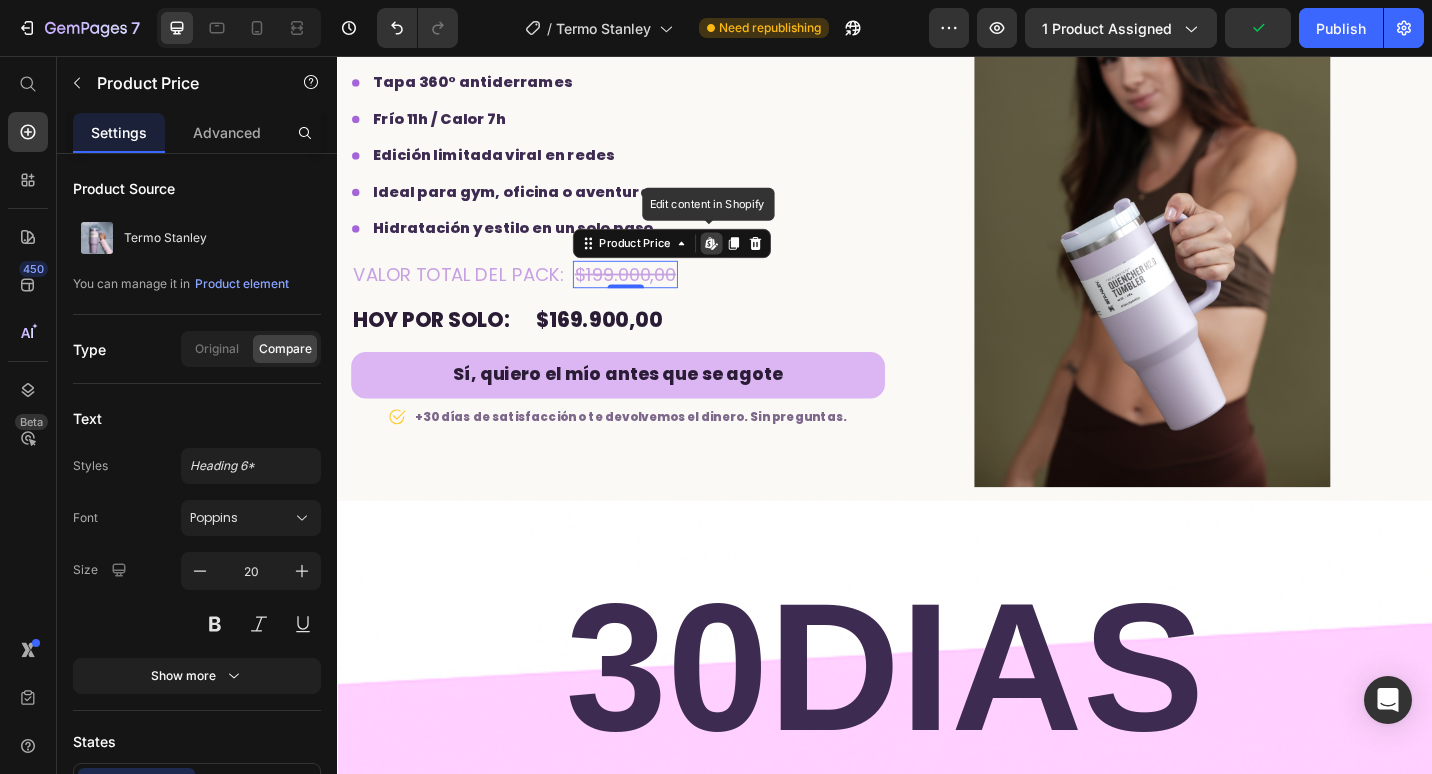 click on "$199.000,00" at bounding box center [652, 295] 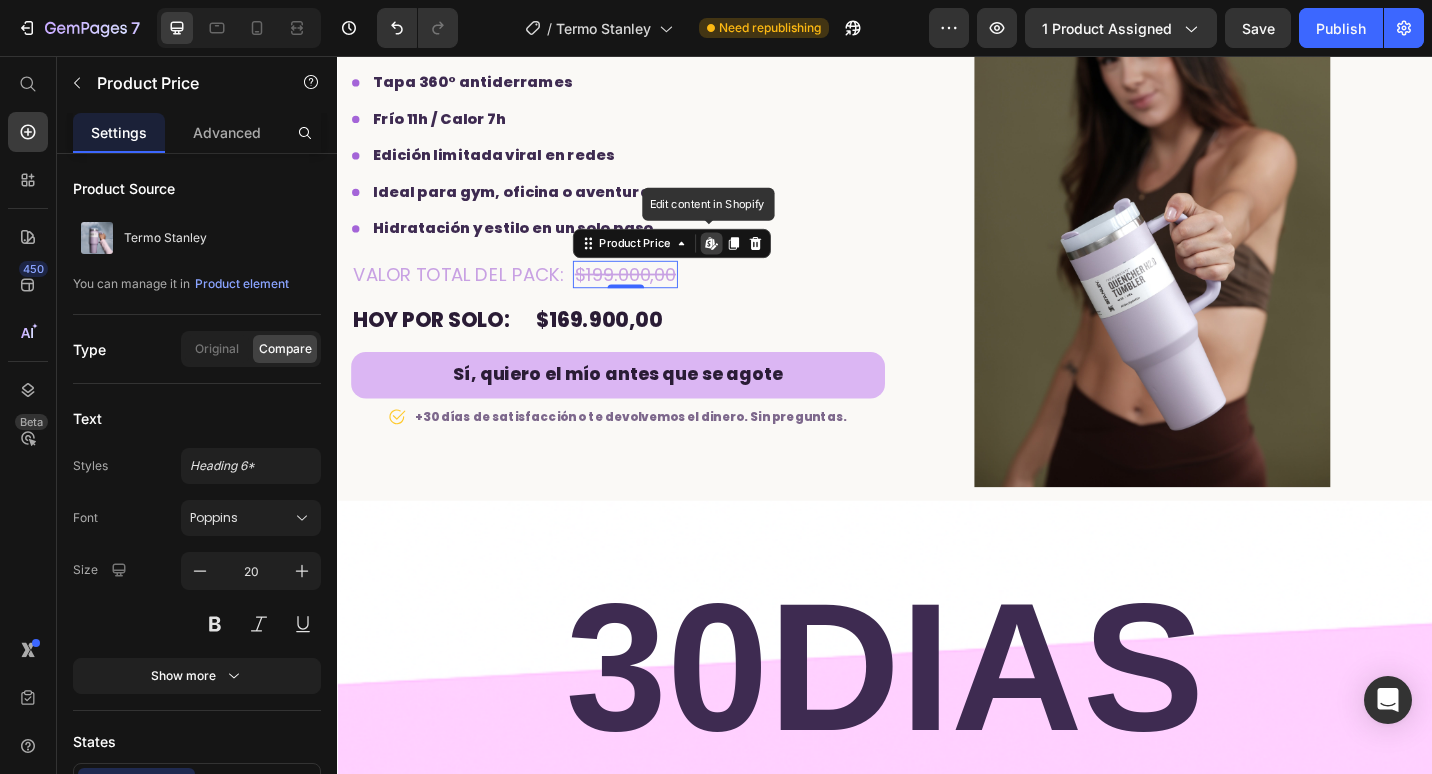 click on "Edit content in Shopify" at bounding box center (747, 261) 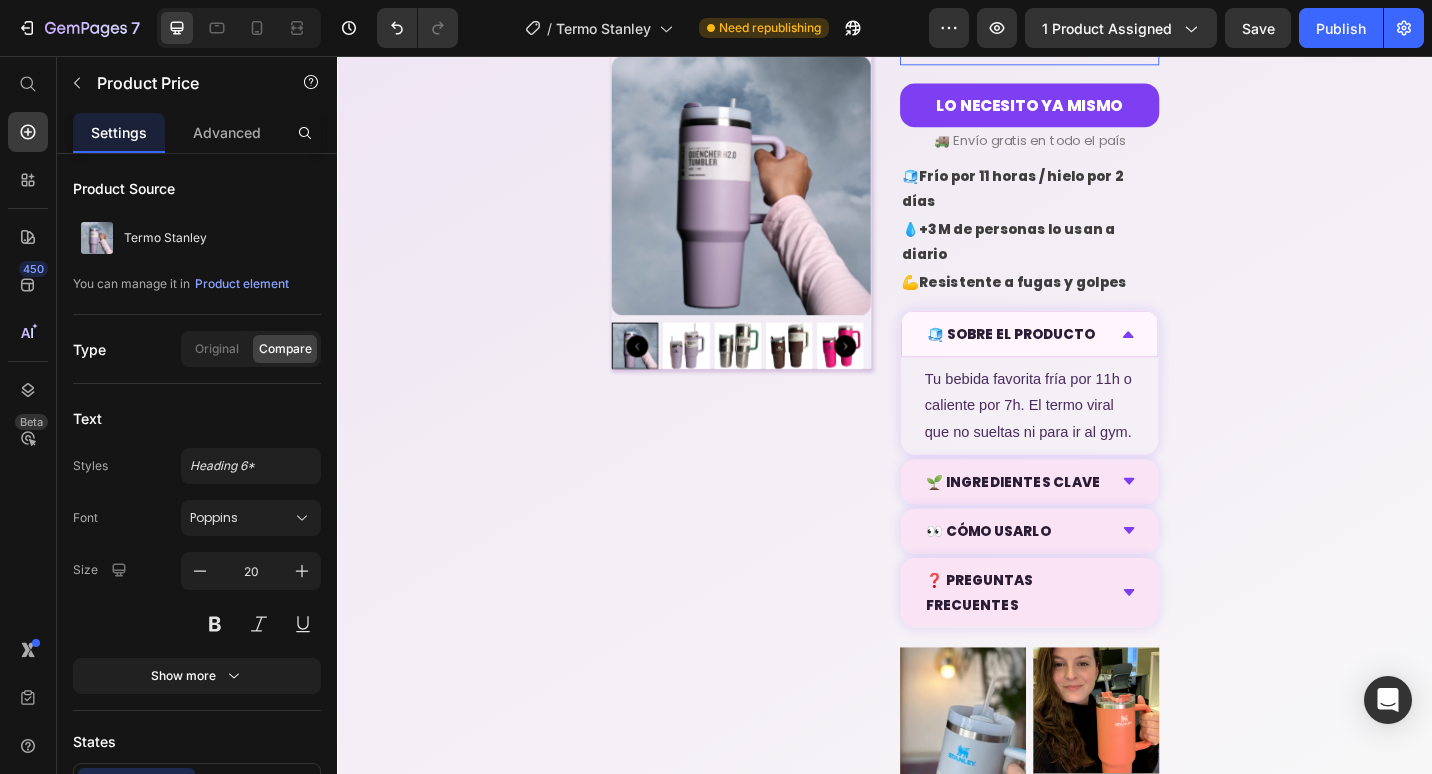 scroll, scrollTop: 918, scrollLeft: 0, axis: vertical 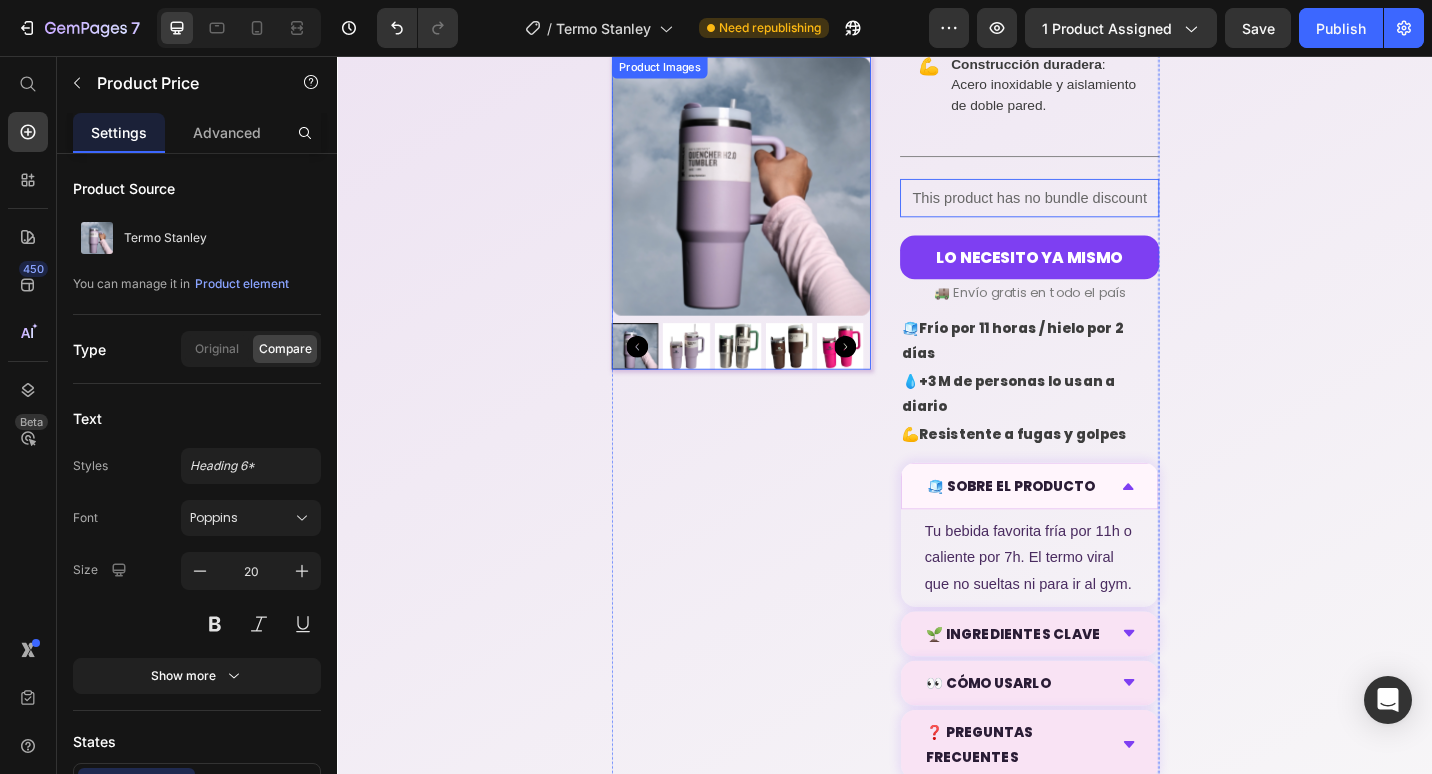 click at bounding box center [718, 373] 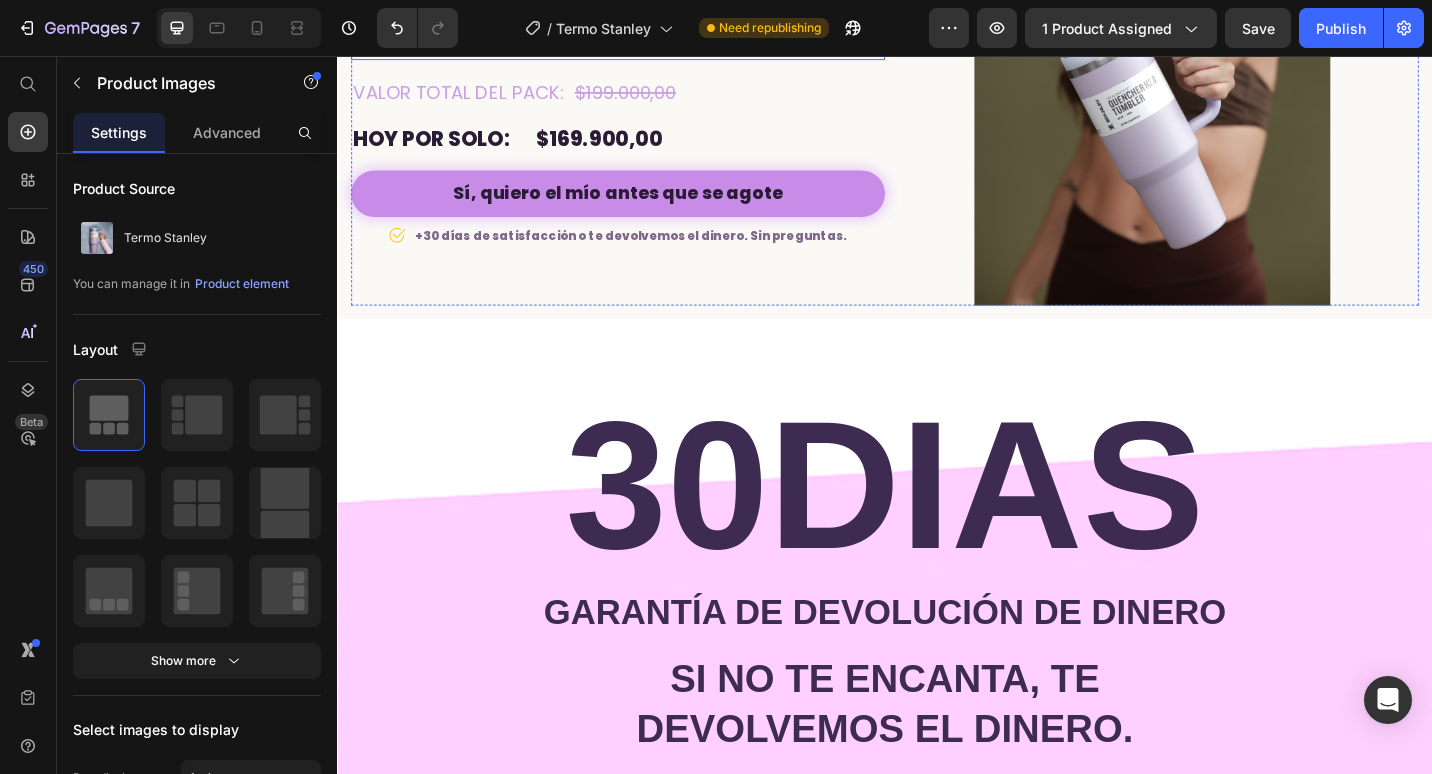 scroll, scrollTop: 4100, scrollLeft: 0, axis: vertical 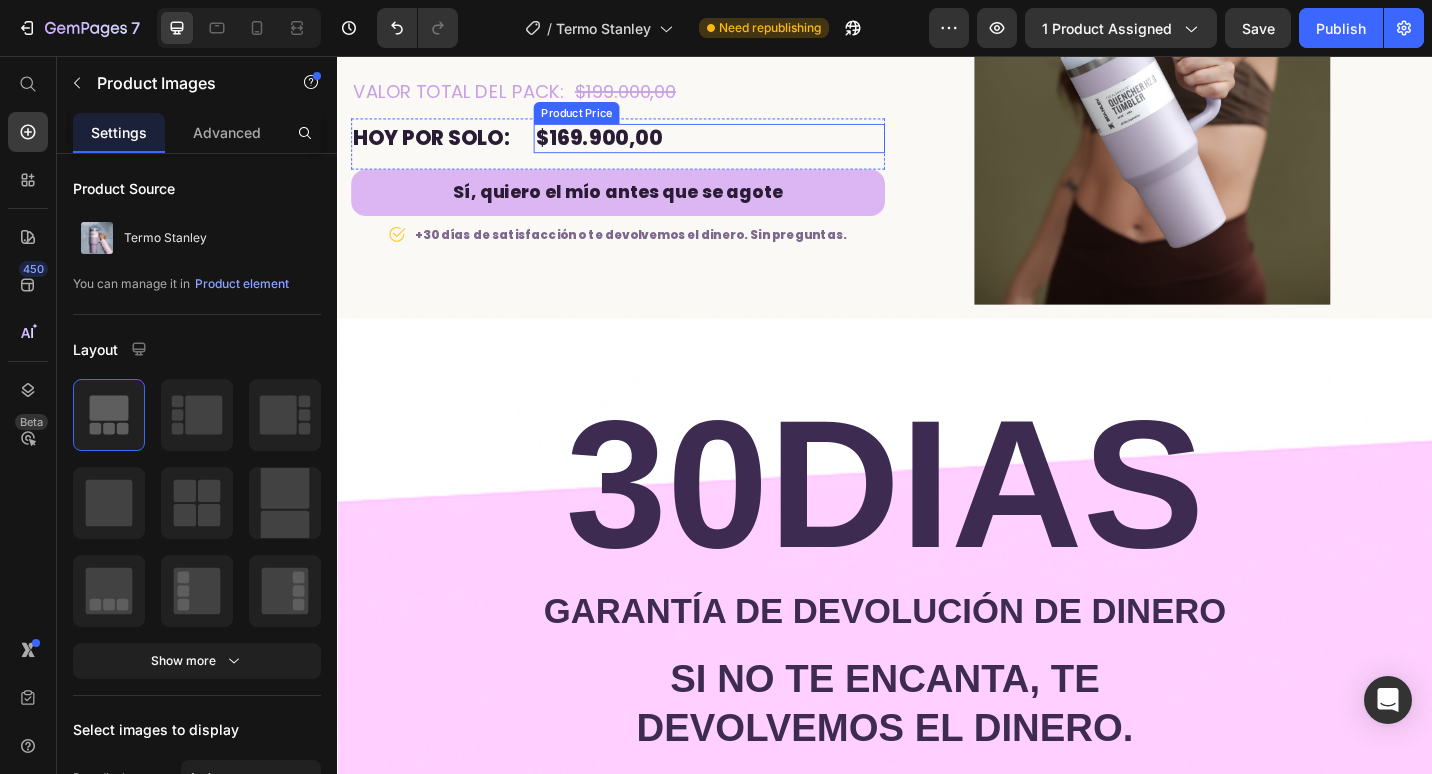 click on "$169.900,00" at bounding box center [744, 146] 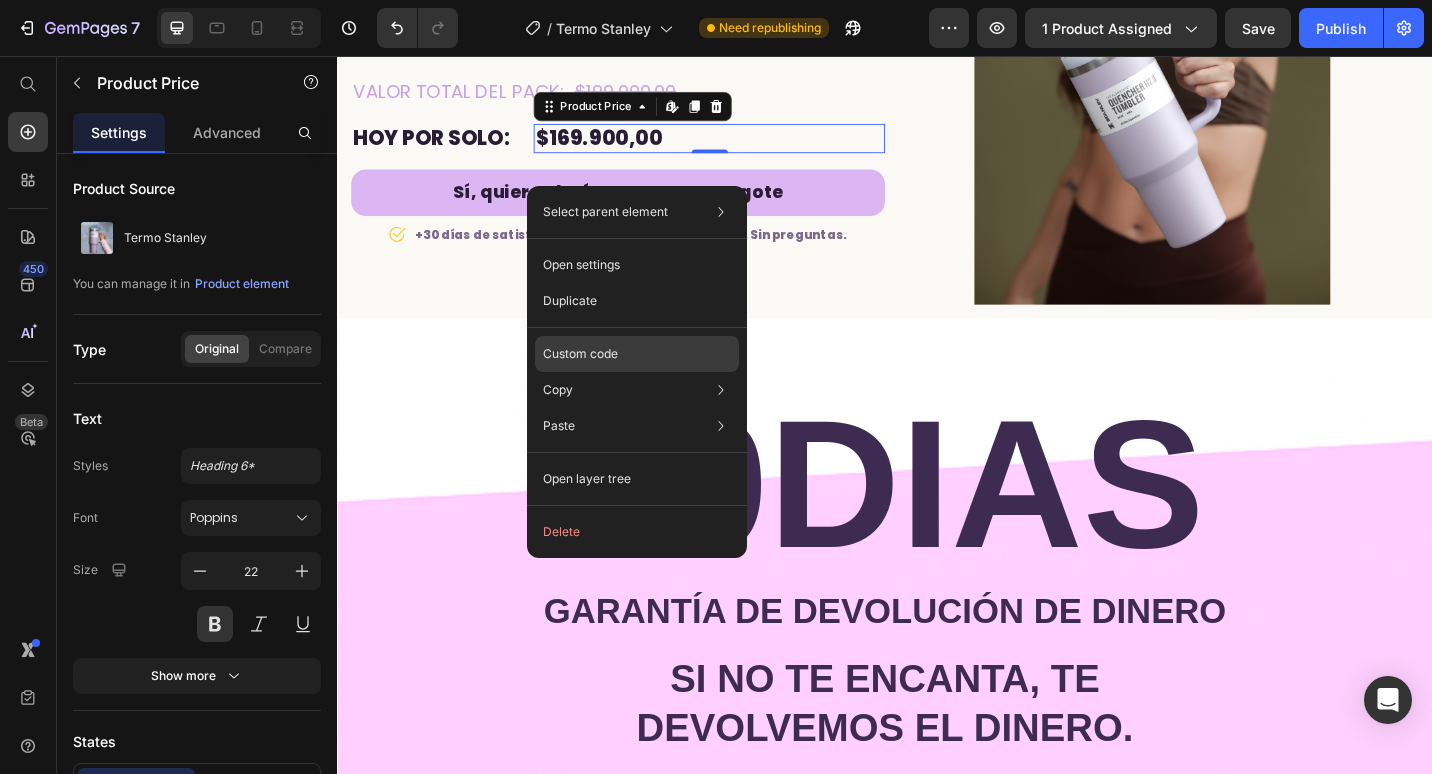 click on "Custom code" at bounding box center [580, 354] 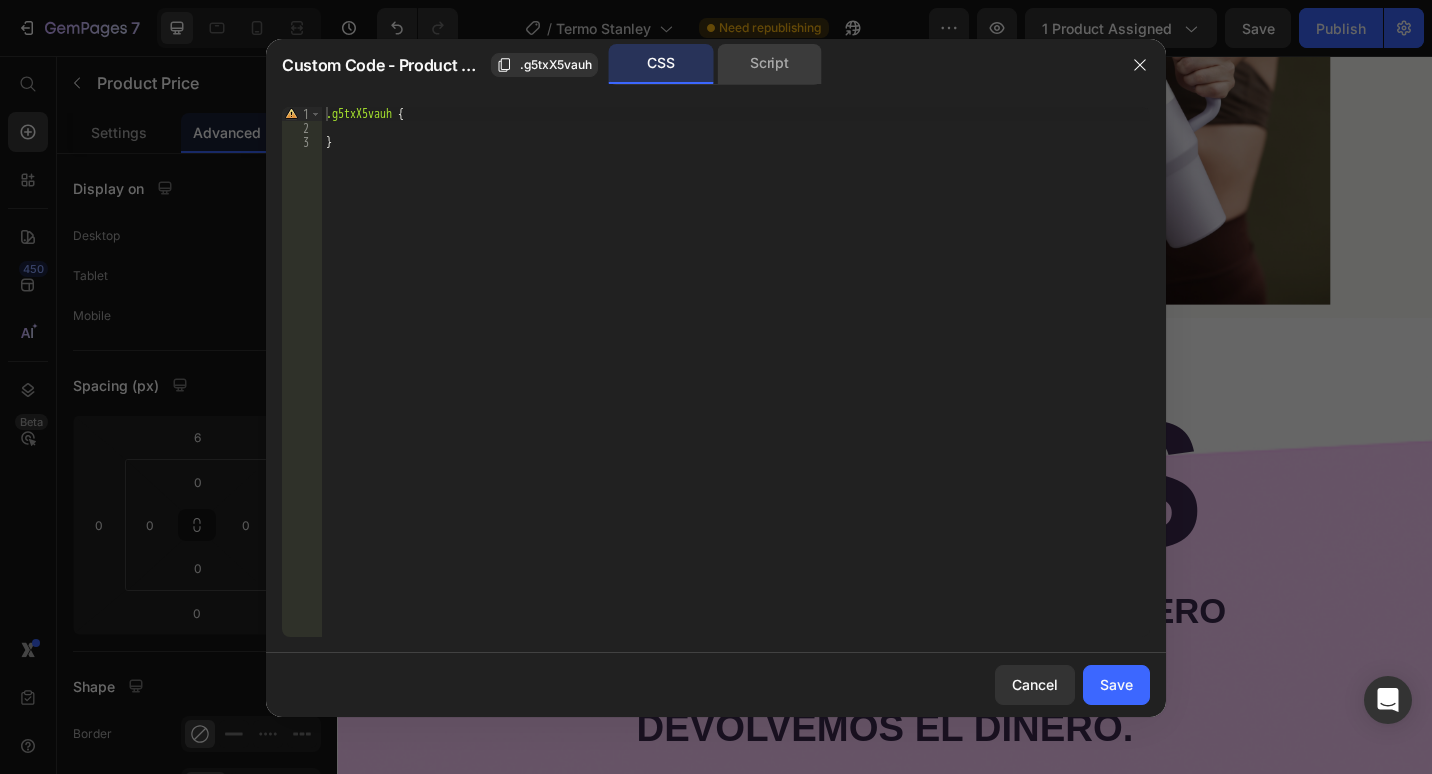 click on "Script" 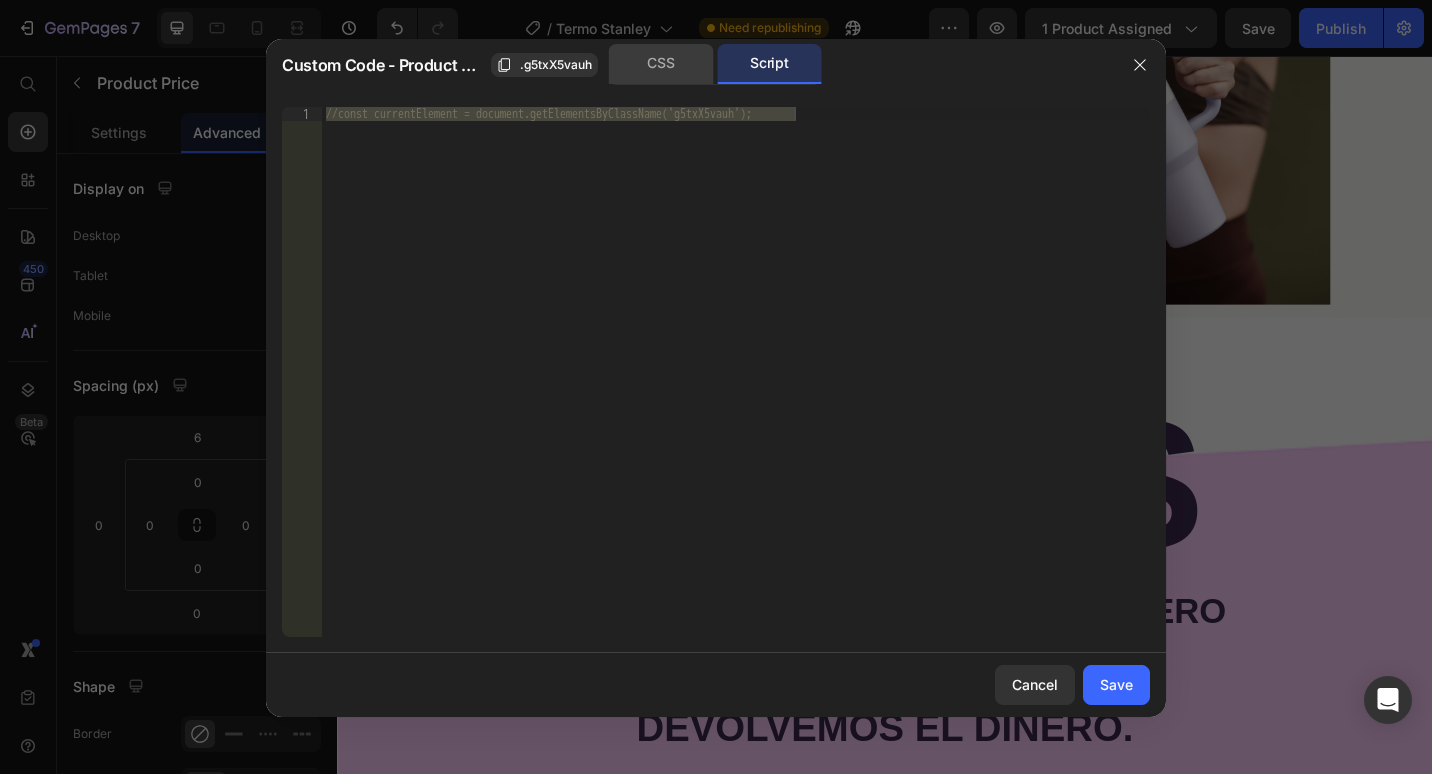 click on "CSS" 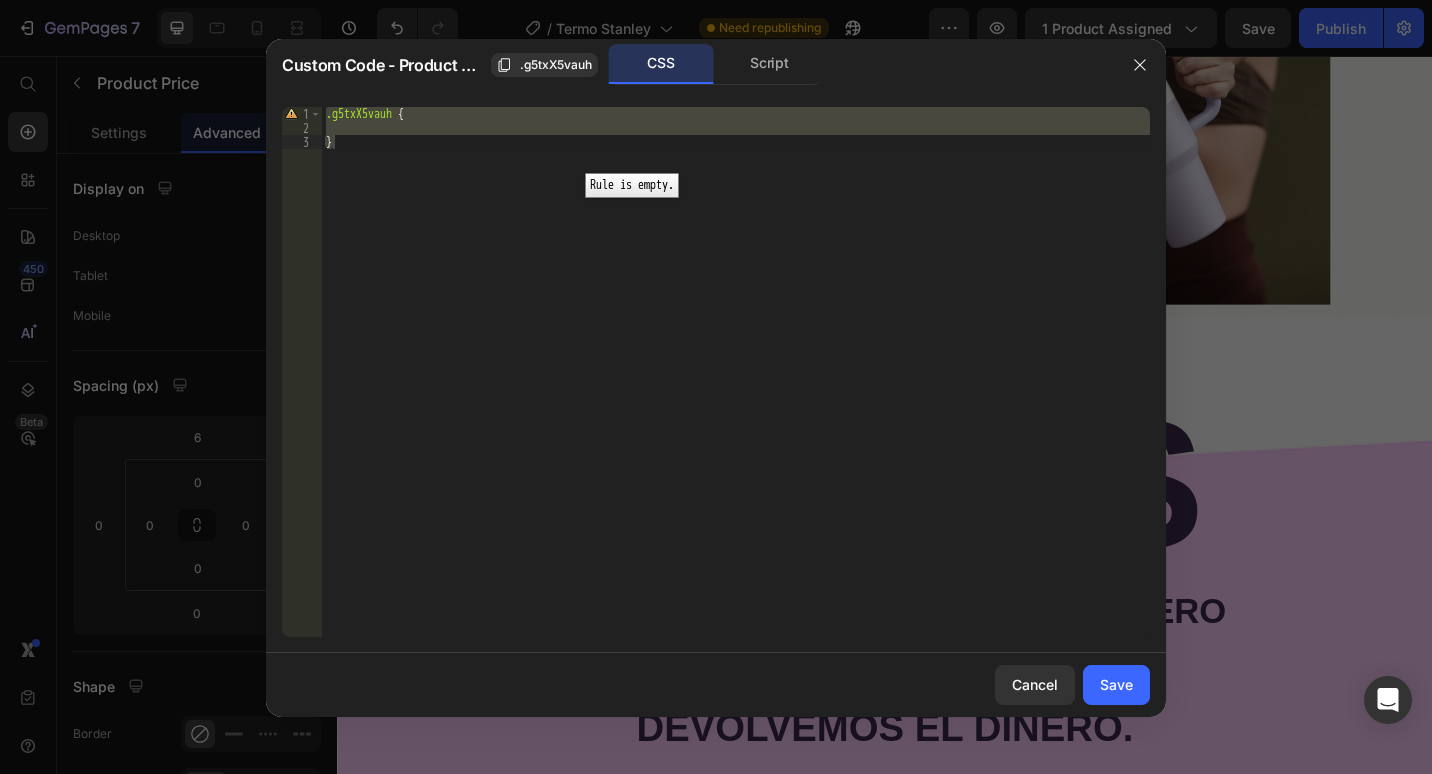 type on "}" 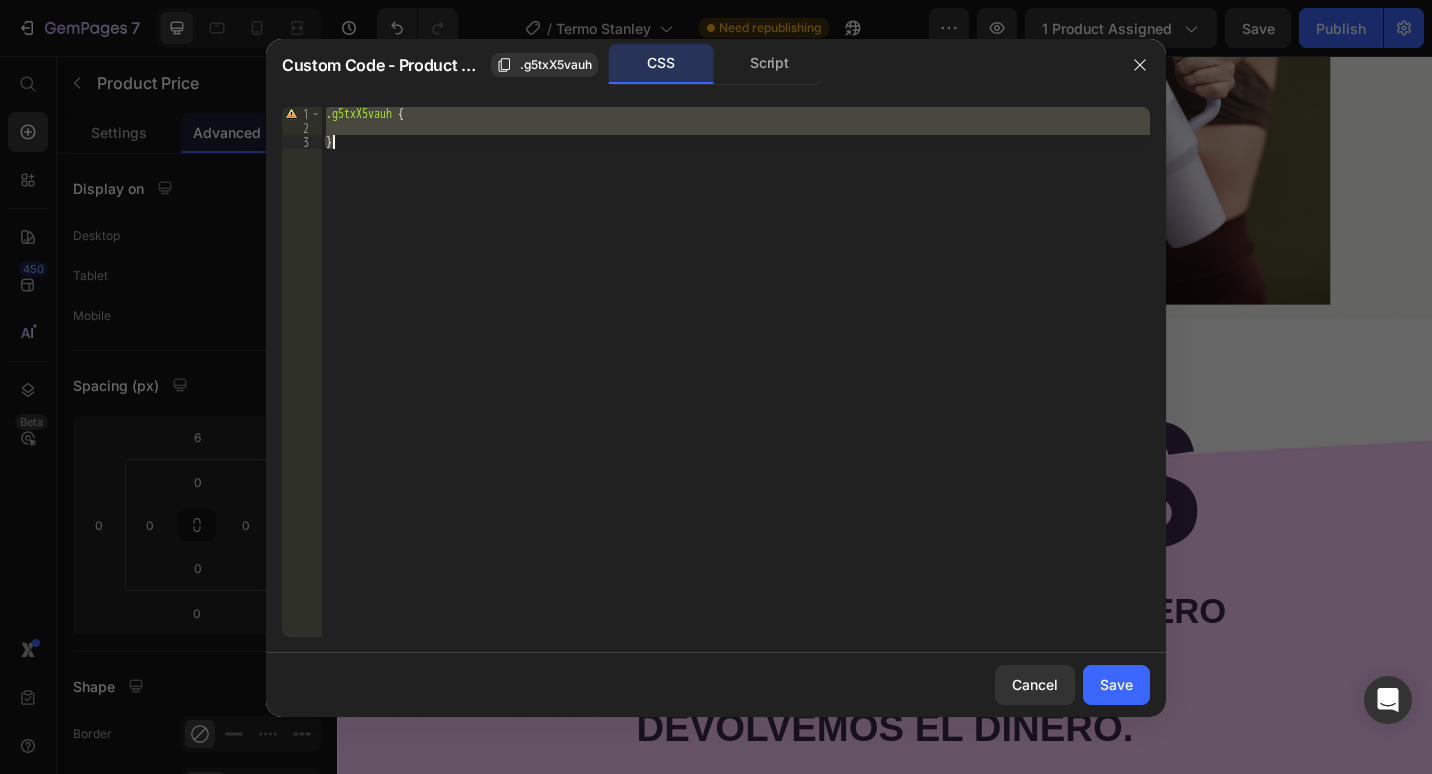 click on "} 1 2 3 .g5txX5vauh   { }     הההההההההההההההההההההההההההההההההההההההההההההההההההההההההההההההההההההההההההההההההההההההההההההההההההההההההההההההההההההההההההההההההההההההההההההההההההההההההההההההההההההההההההההההההההההההההההההההההההההההההההההההההההההההההההההההההההההההההההההההההההההההההההההההה XXXXXXXXXXXXXXXXXXXXXXXXXXXXXXXXXXXXXXXXXXXXXXXXXXXXXXXXXXXXXXXXXXXXXXXXXXXXXXXXXXXXXXXXXXXXXXXXXXXXXXXXXXXXXXXXXXXXXXXXXXXXXXXXXXXXXXXXXXXXXXXXXXXXXXXXXXXXXXXXXXXXXXXXXXXXXXXXXXXXXXXXXXXXXXXXXXXXXXXXXXXXXXXXXXXXXXXXXXXXXXXXXXXXXXXXXXXXXXXXXXXXXXXXXXXXXXXX Rule is empty." 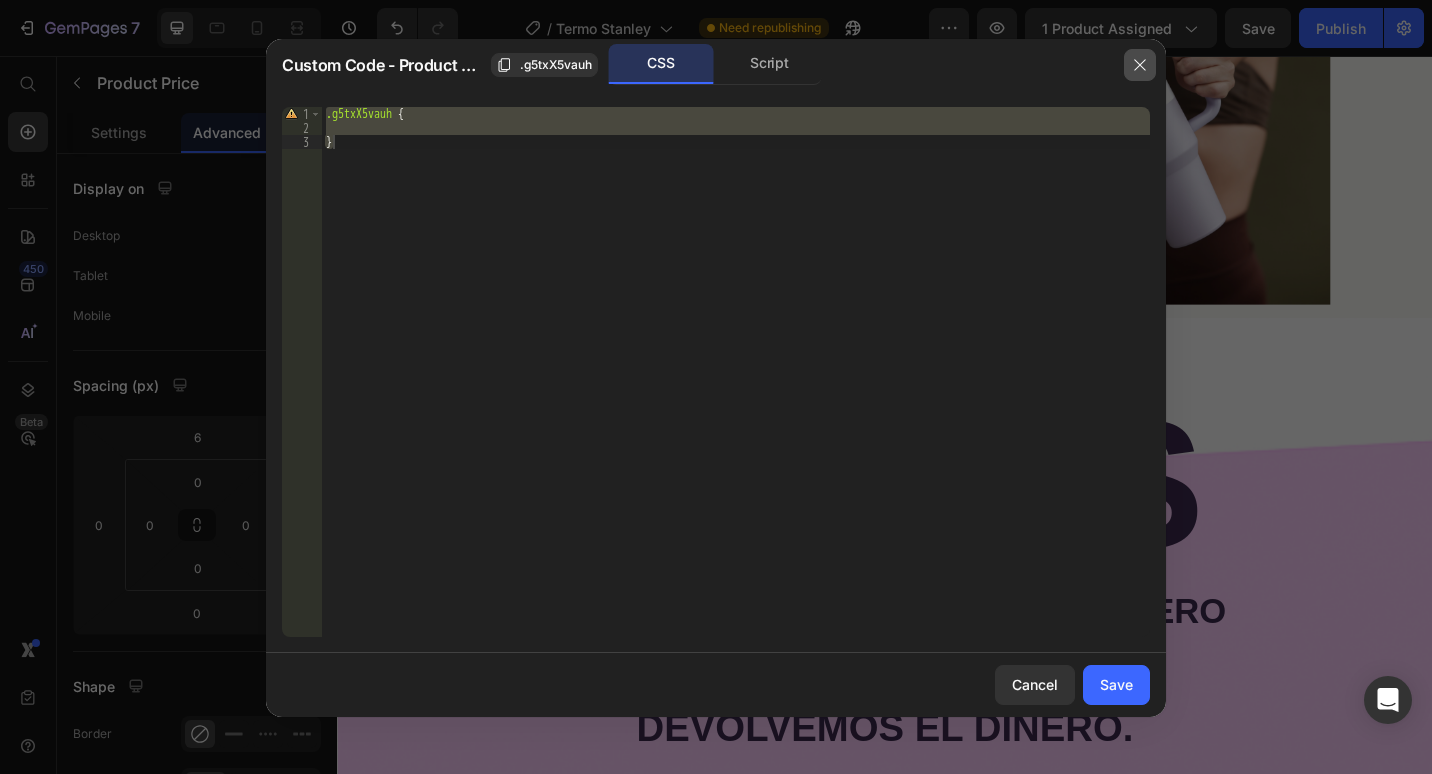 click 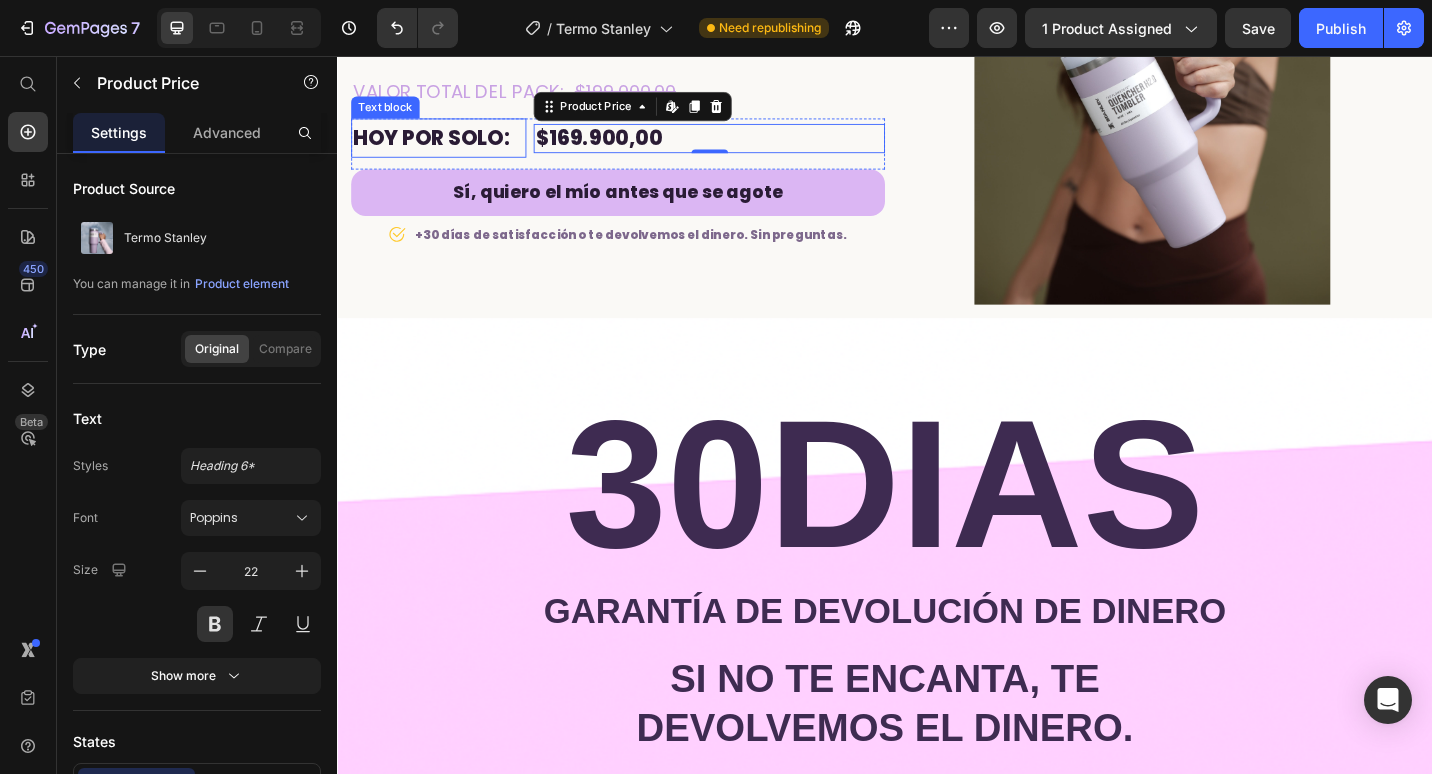 click on "HOY POR SOLO:" at bounding box center [448, 146] 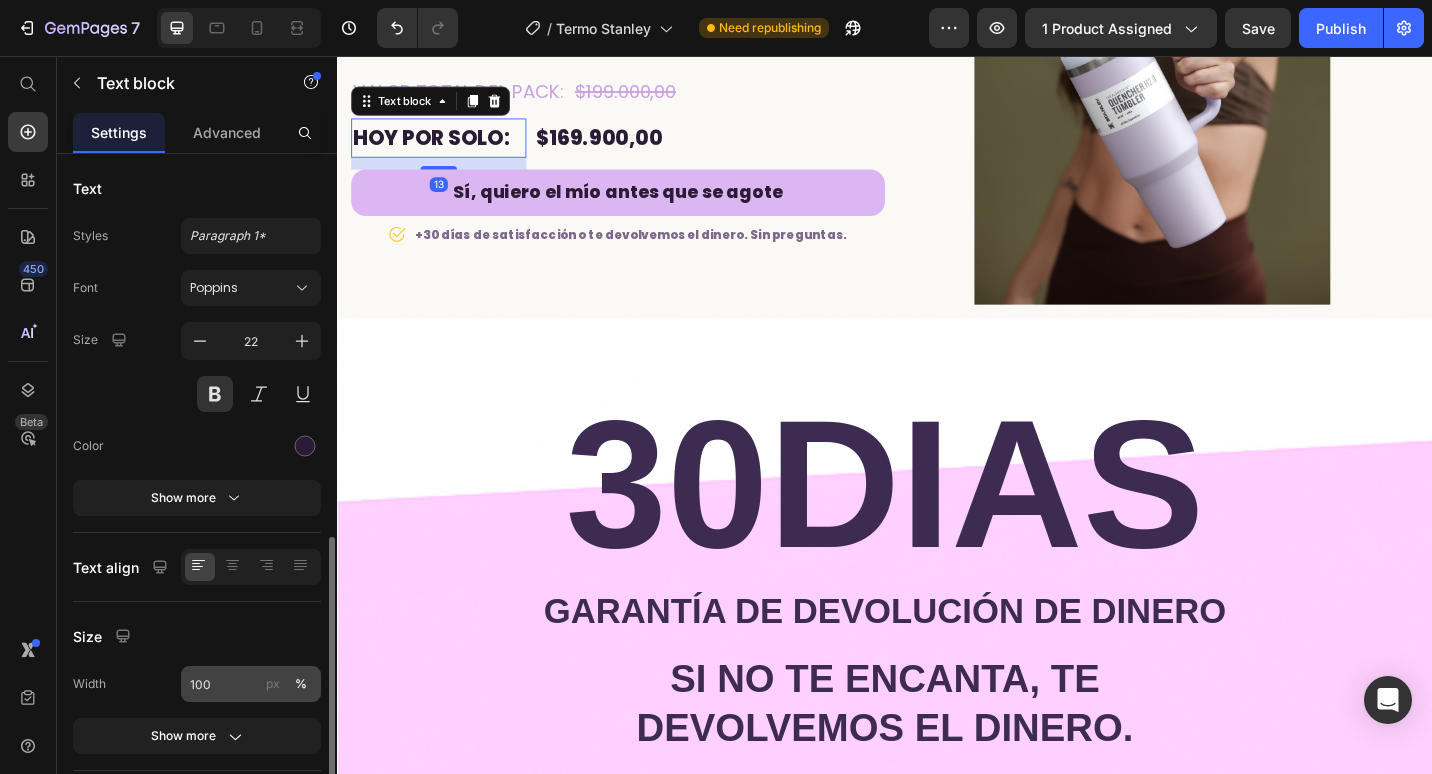 scroll, scrollTop: 218, scrollLeft: 0, axis: vertical 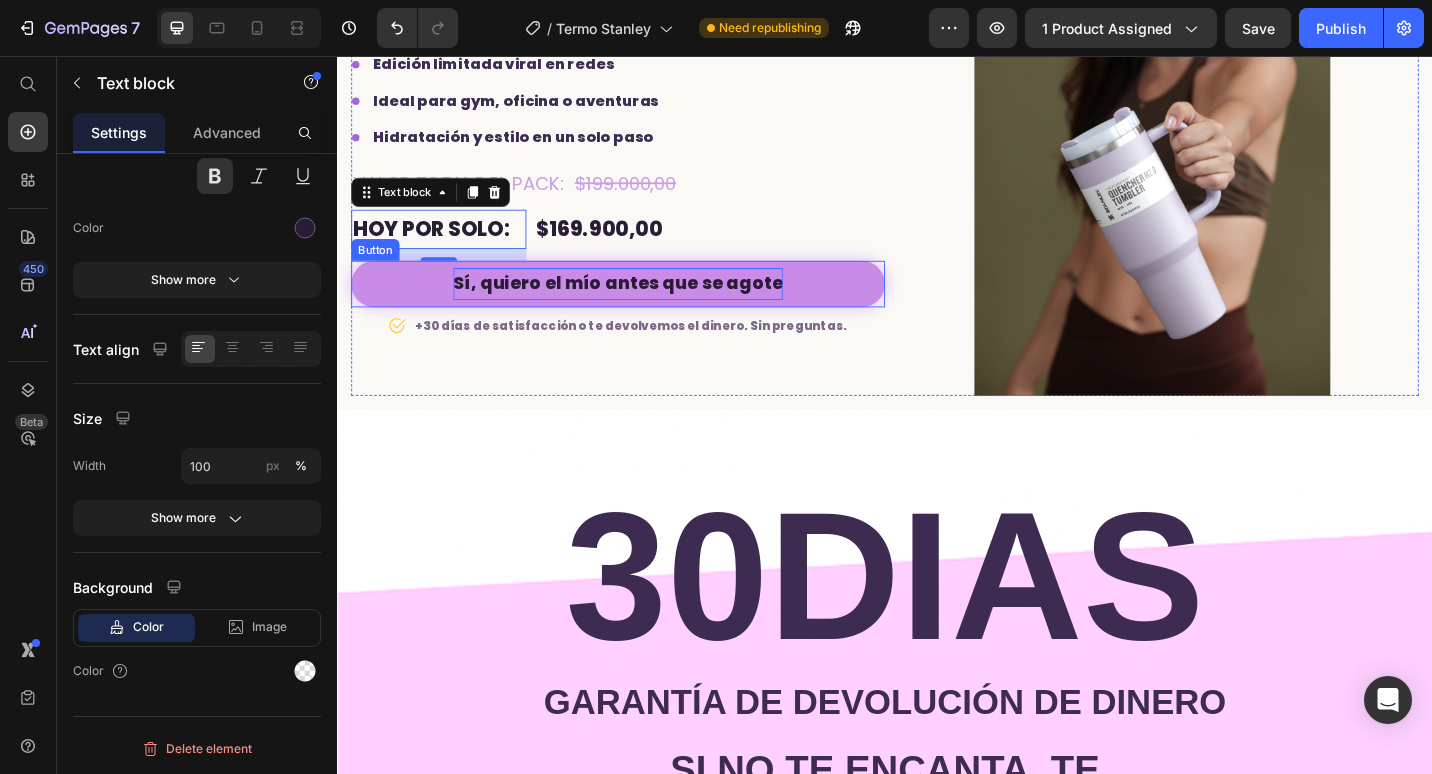 click on "Sí, quiero el mío antes que se agote" at bounding box center (644, 305) 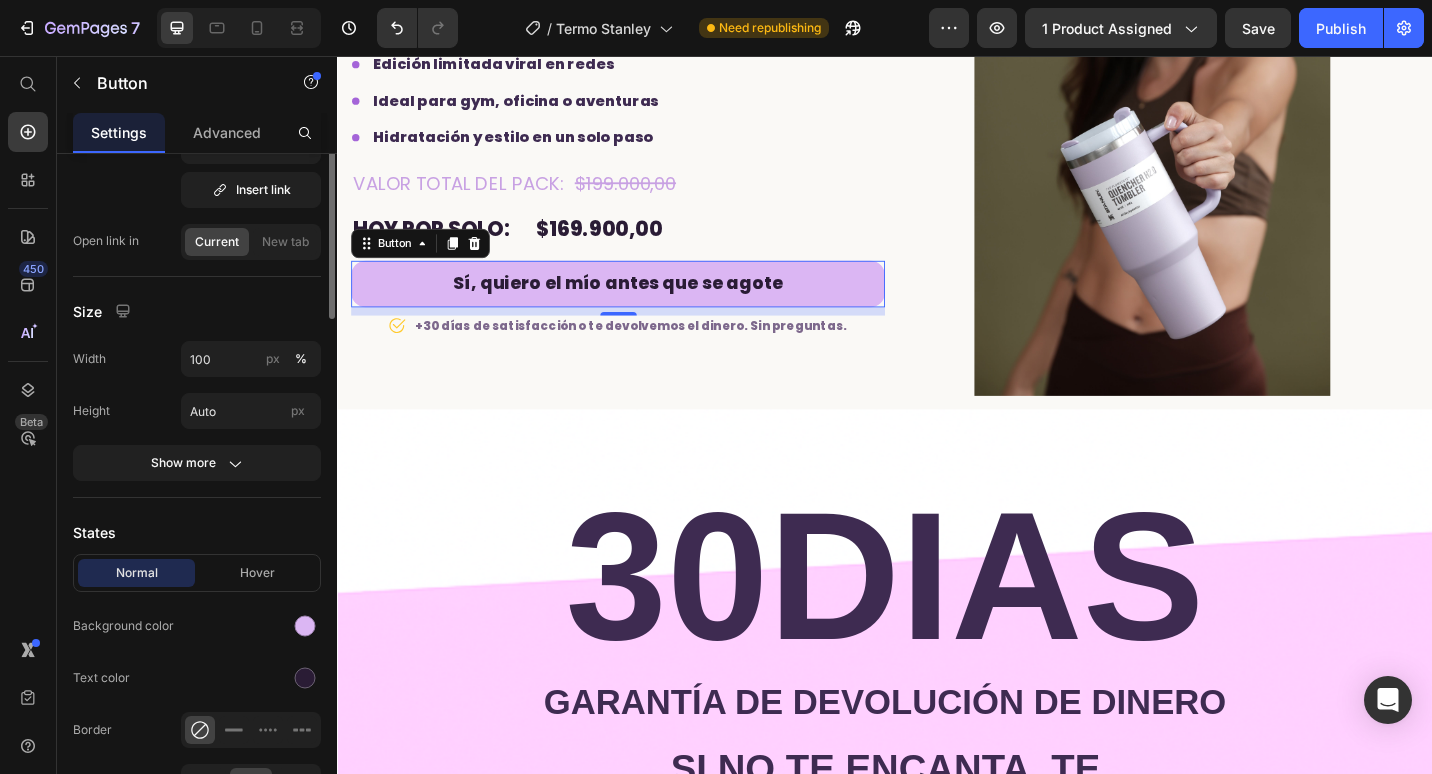 scroll, scrollTop: 0, scrollLeft: 0, axis: both 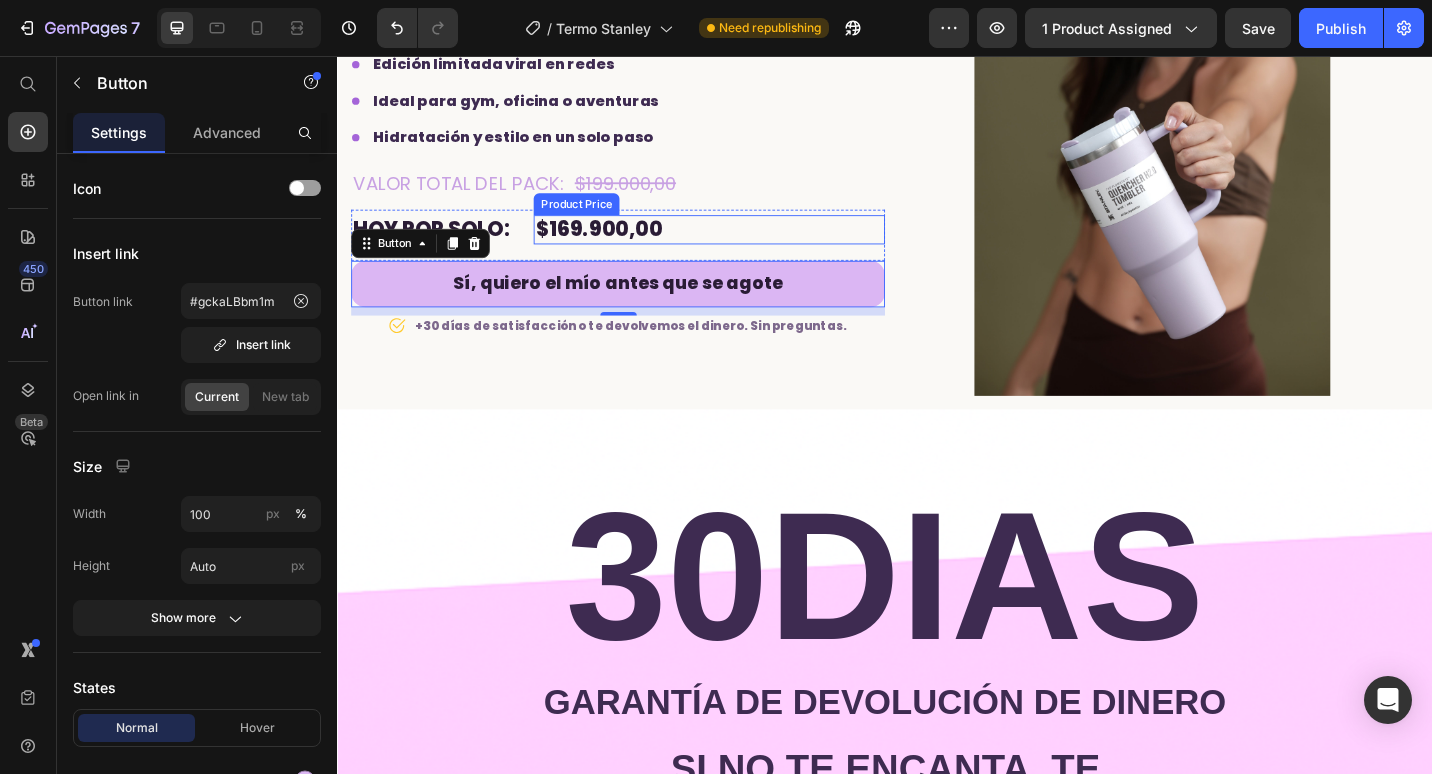 click on "$169.900,00" at bounding box center [744, 246] 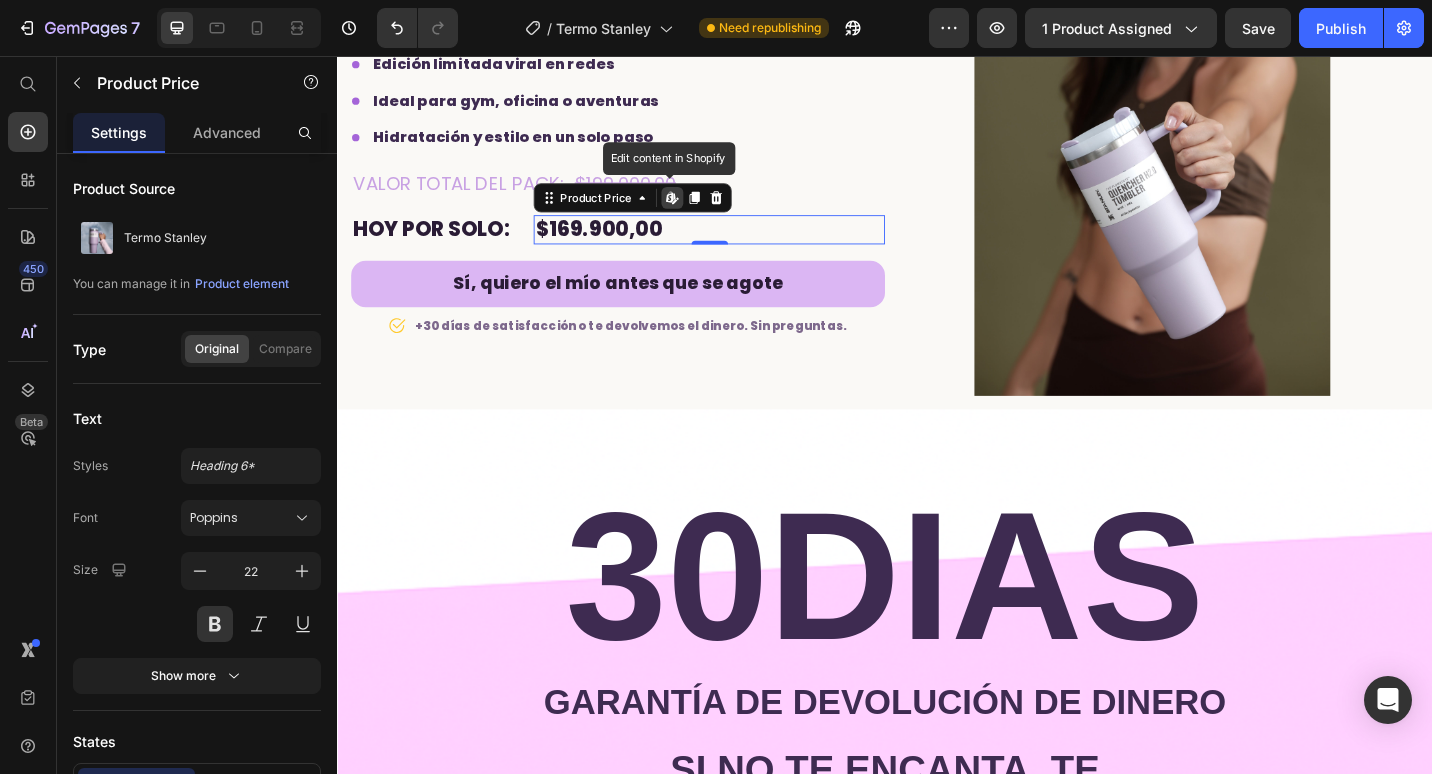click 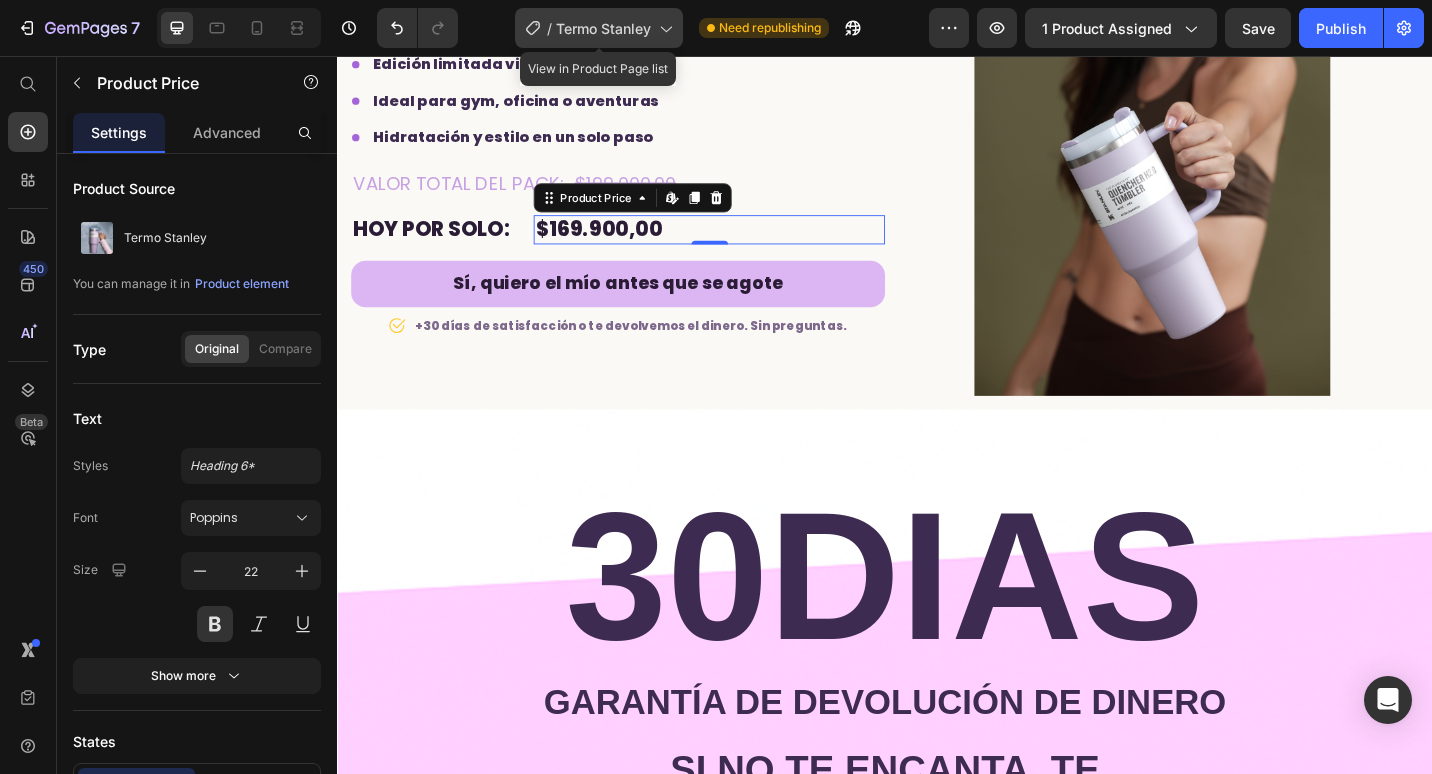 click on "Termo Stanley" at bounding box center [603, 28] 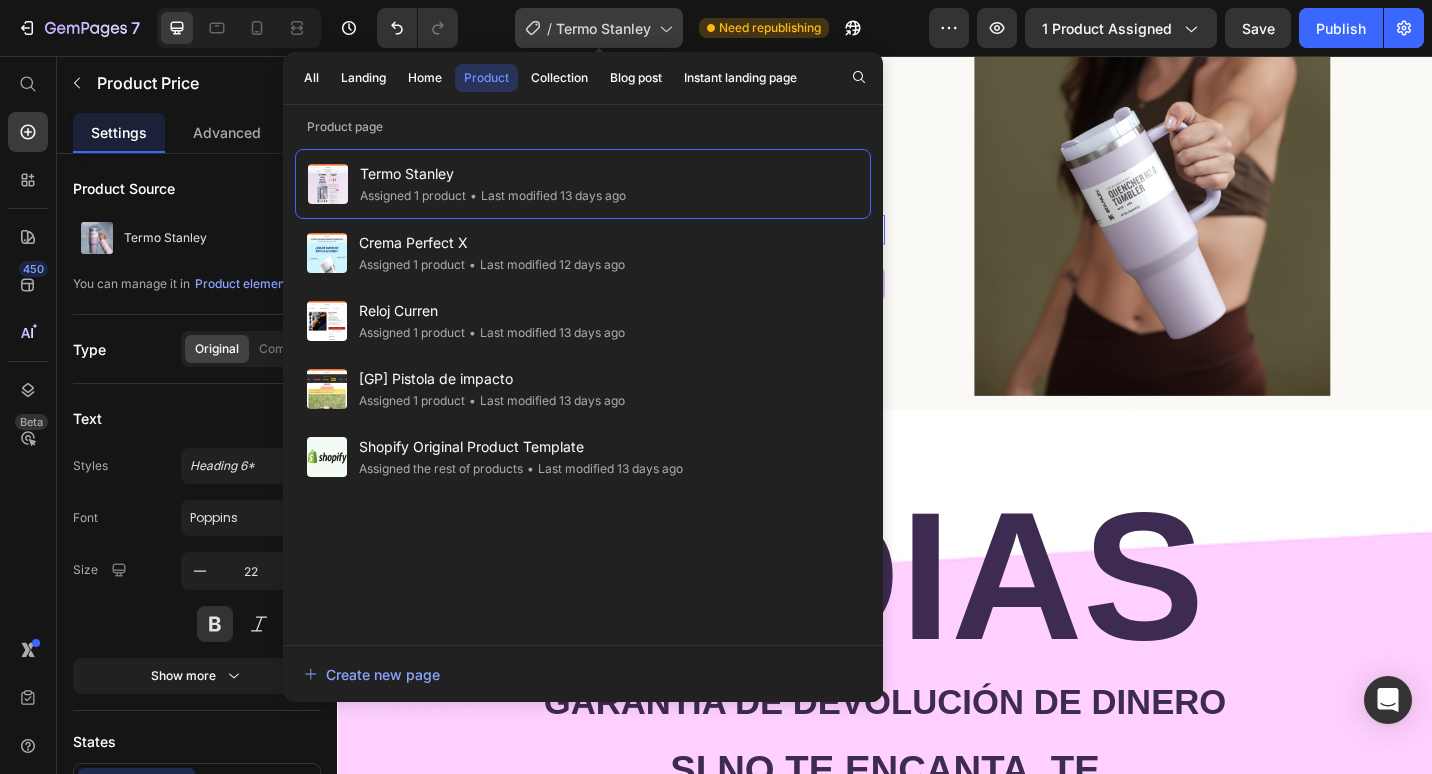 click on "Termo Stanley" at bounding box center (603, 28) 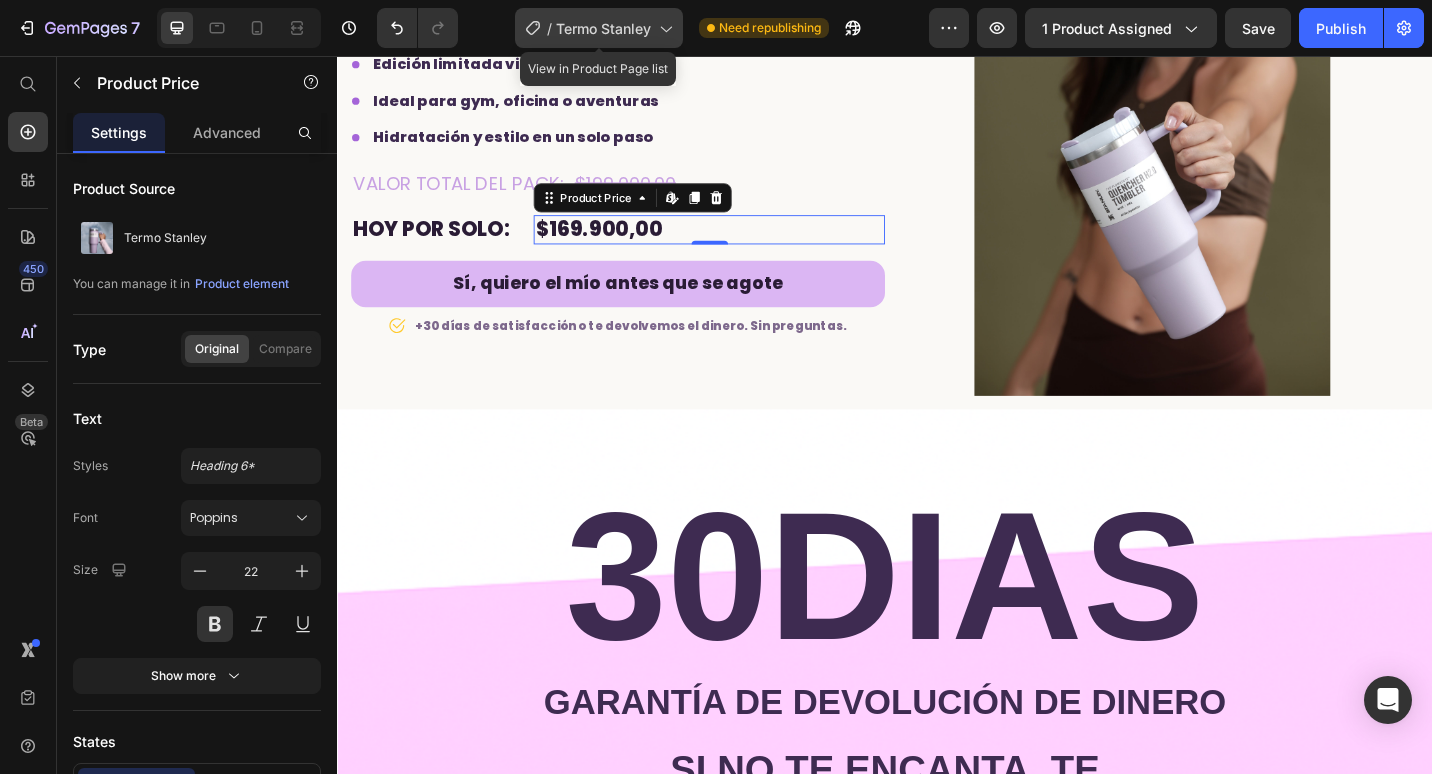 click on "Termo Stanley" at bounding box center (603, 28) 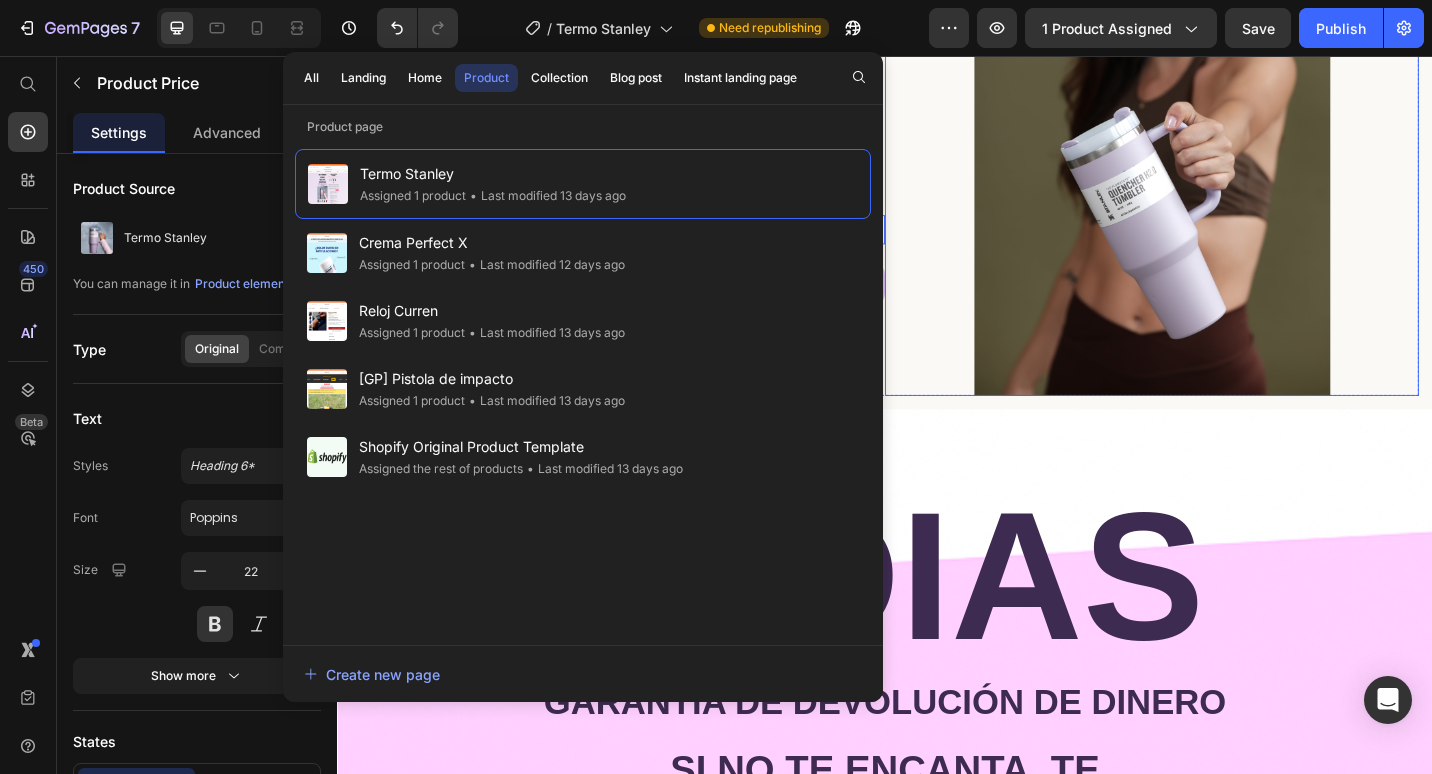 click at bounding box center (1229, 135) 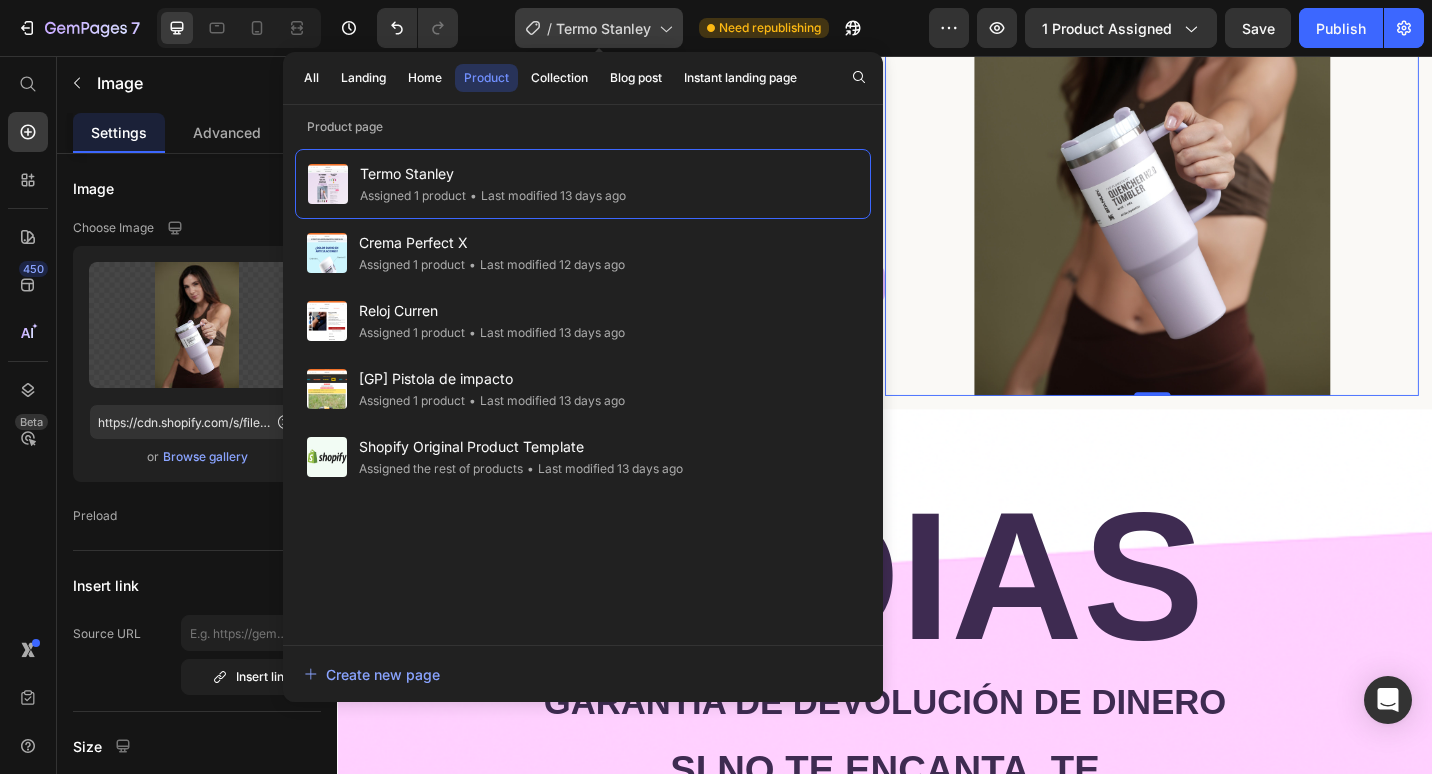 click on "/  Termo Stanley" 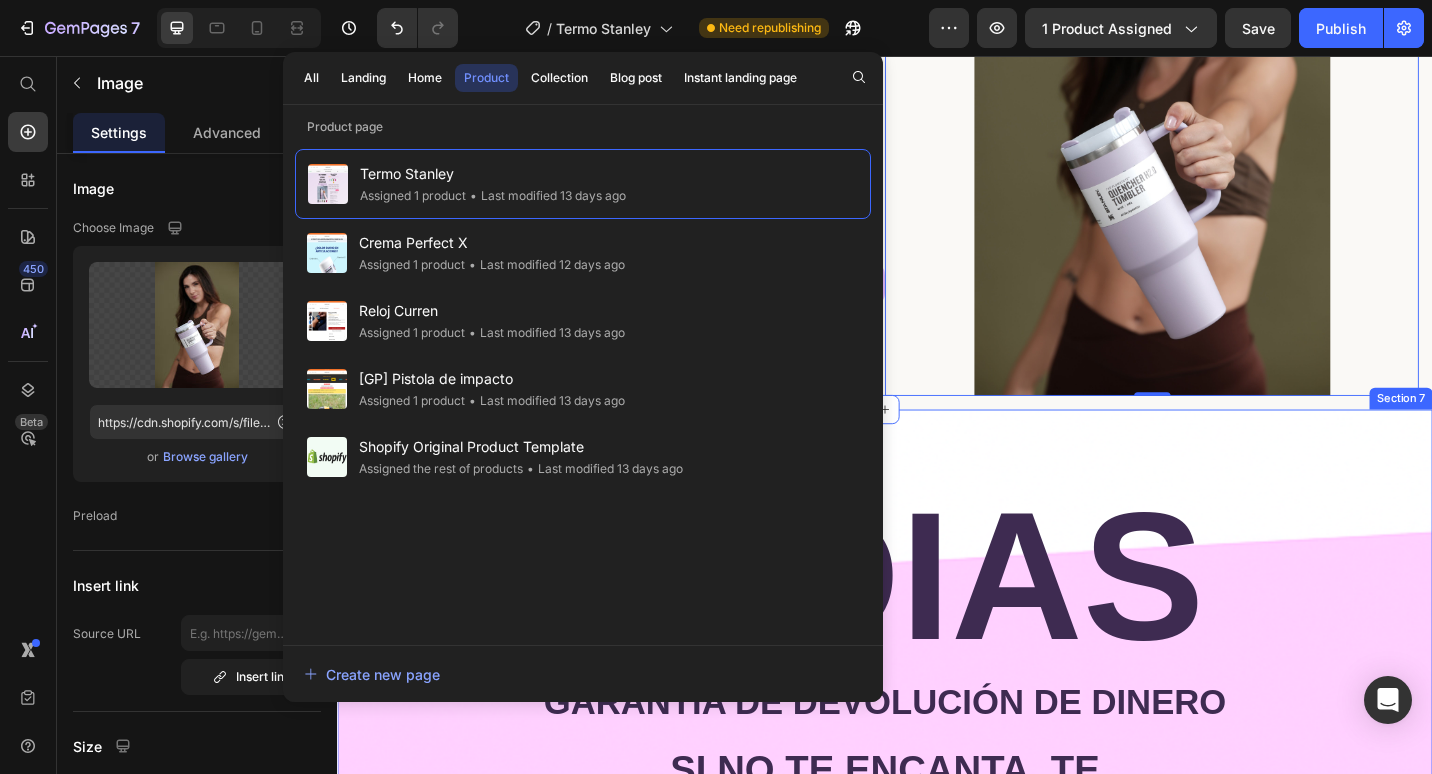 click on "30DIAS Heading Garantía de devolución de dinero Text Block Si no te encanta, te devolvemos el dinero. Text Block Queremos que estés 100% feliz con tu compra. Pruébalo durante 30 días. Si no estás satisfecho, te devolvemos tu dinero sin preguntas. Text Block Sin letras pequeñas, sin complicaciones. Solo una promesa real de satisfacción total. Text Block Row" at bounding box center (937, 788) 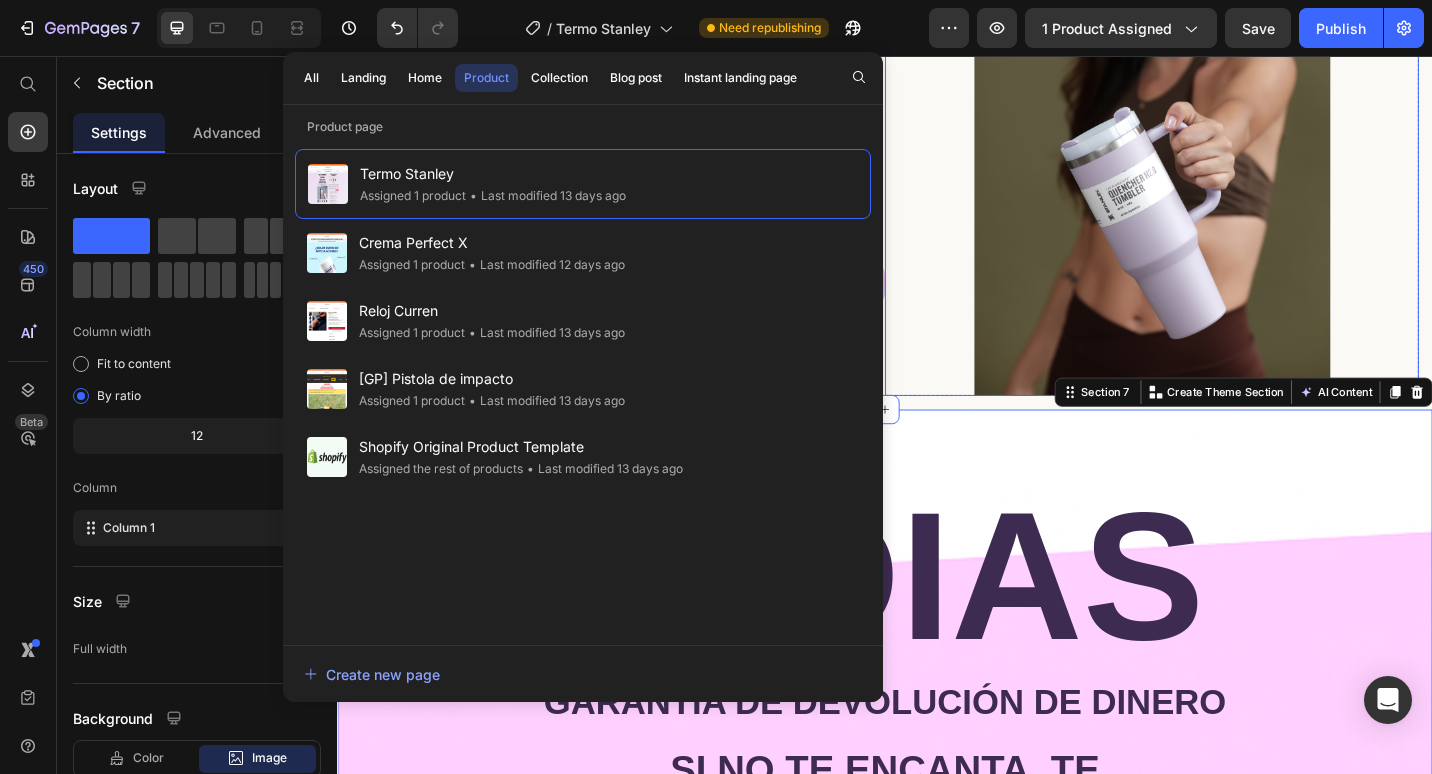 click at bounding box center [1229, 135] 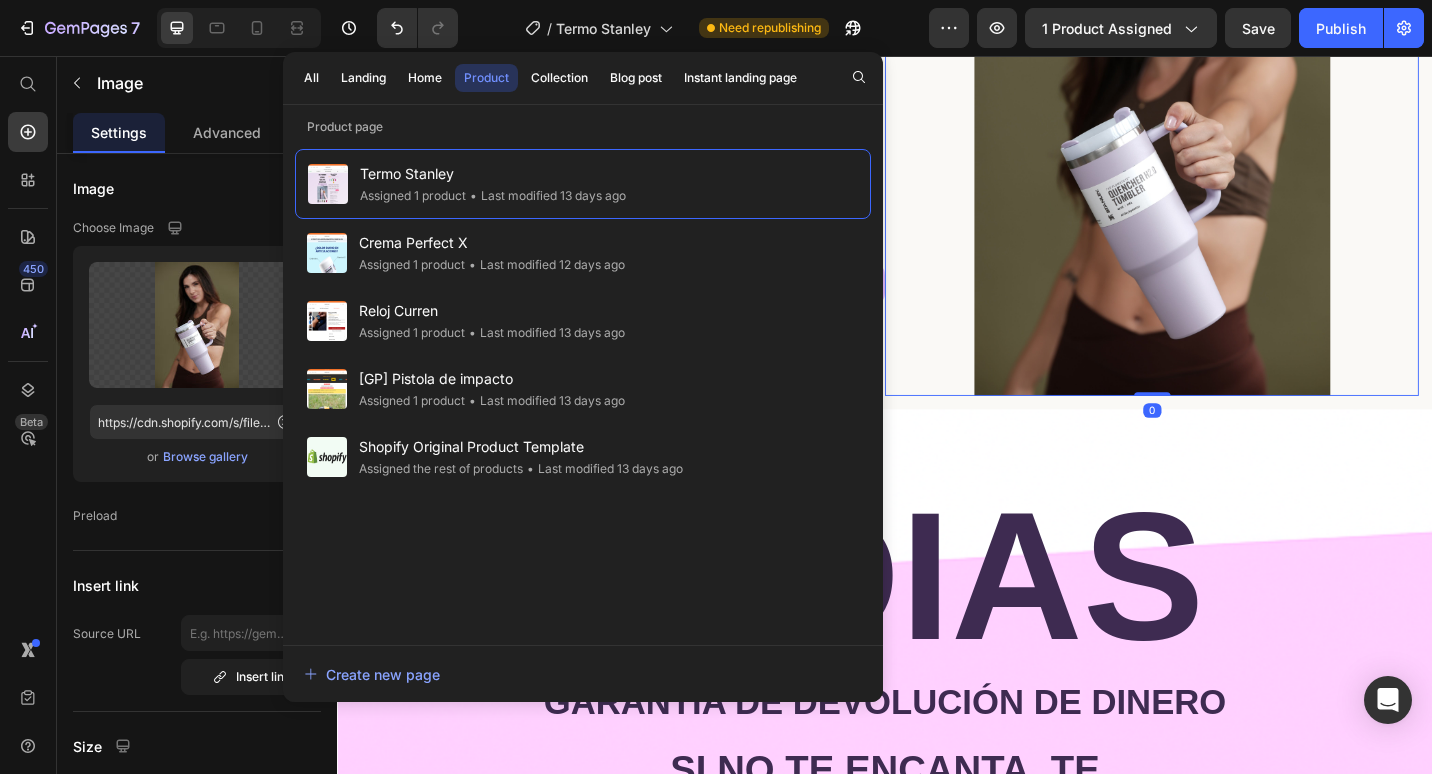 click on "Preload" 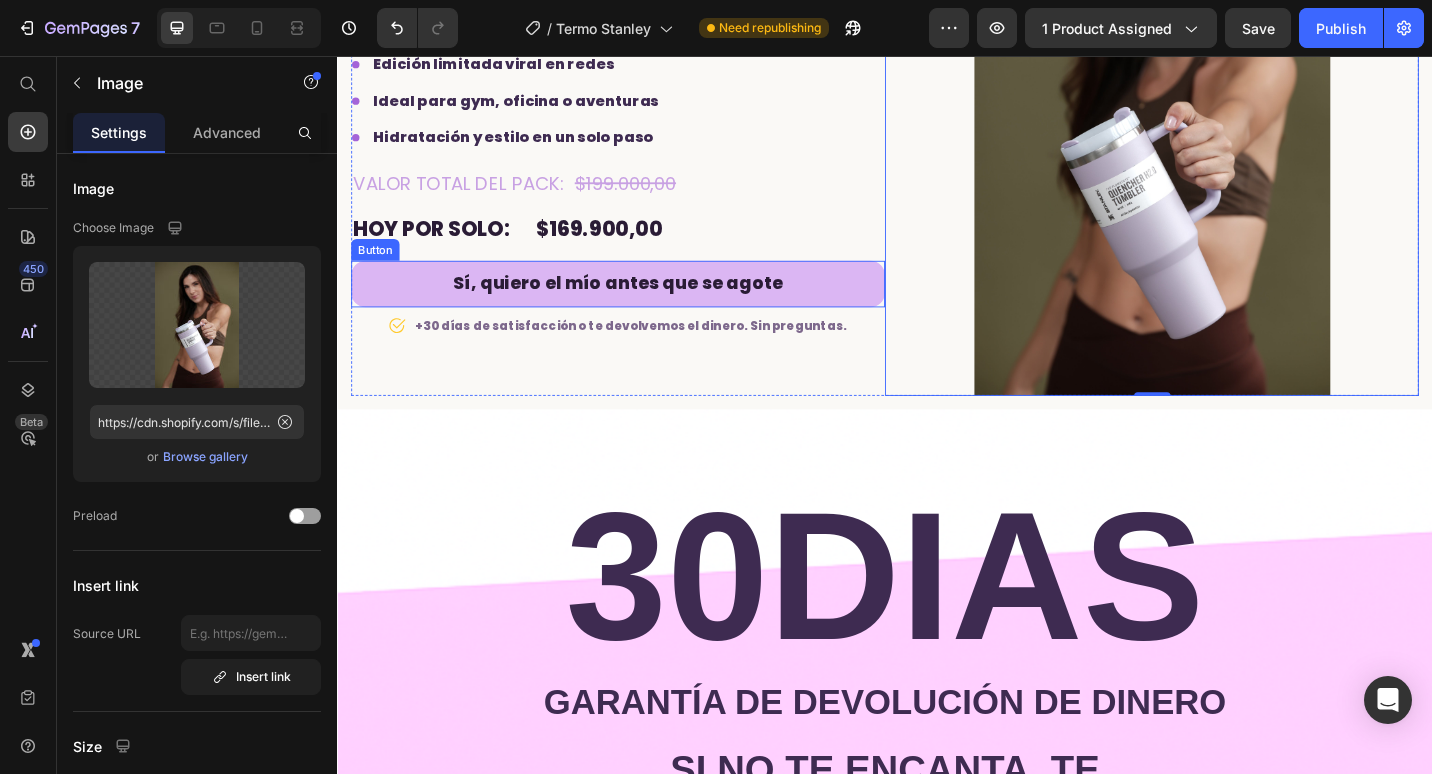 drag, startPoint x: 538, startPoint y: 357, endPoint x: 574, endPoint y: 312, distance: 57.628117 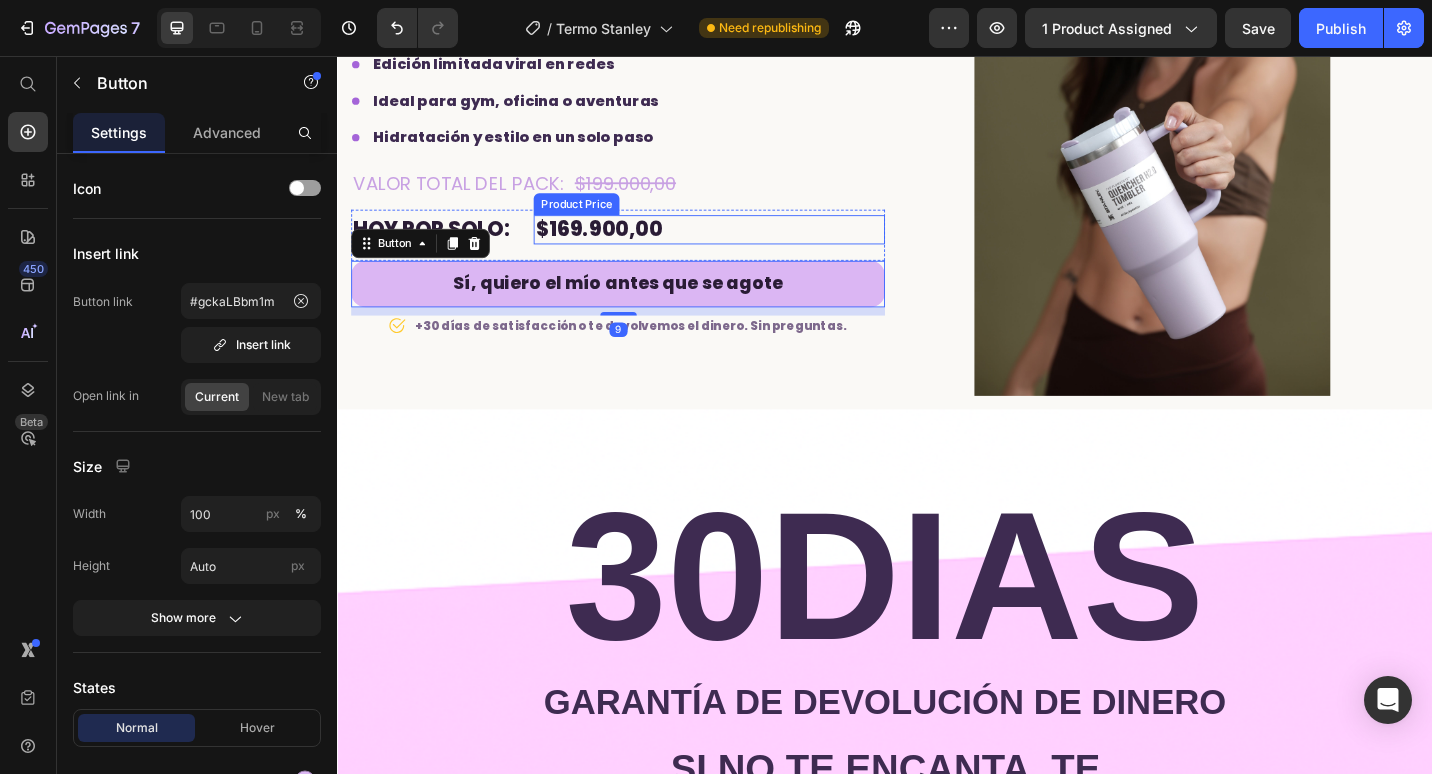 click on "$169.900,00" at bounding box center [744, 246] 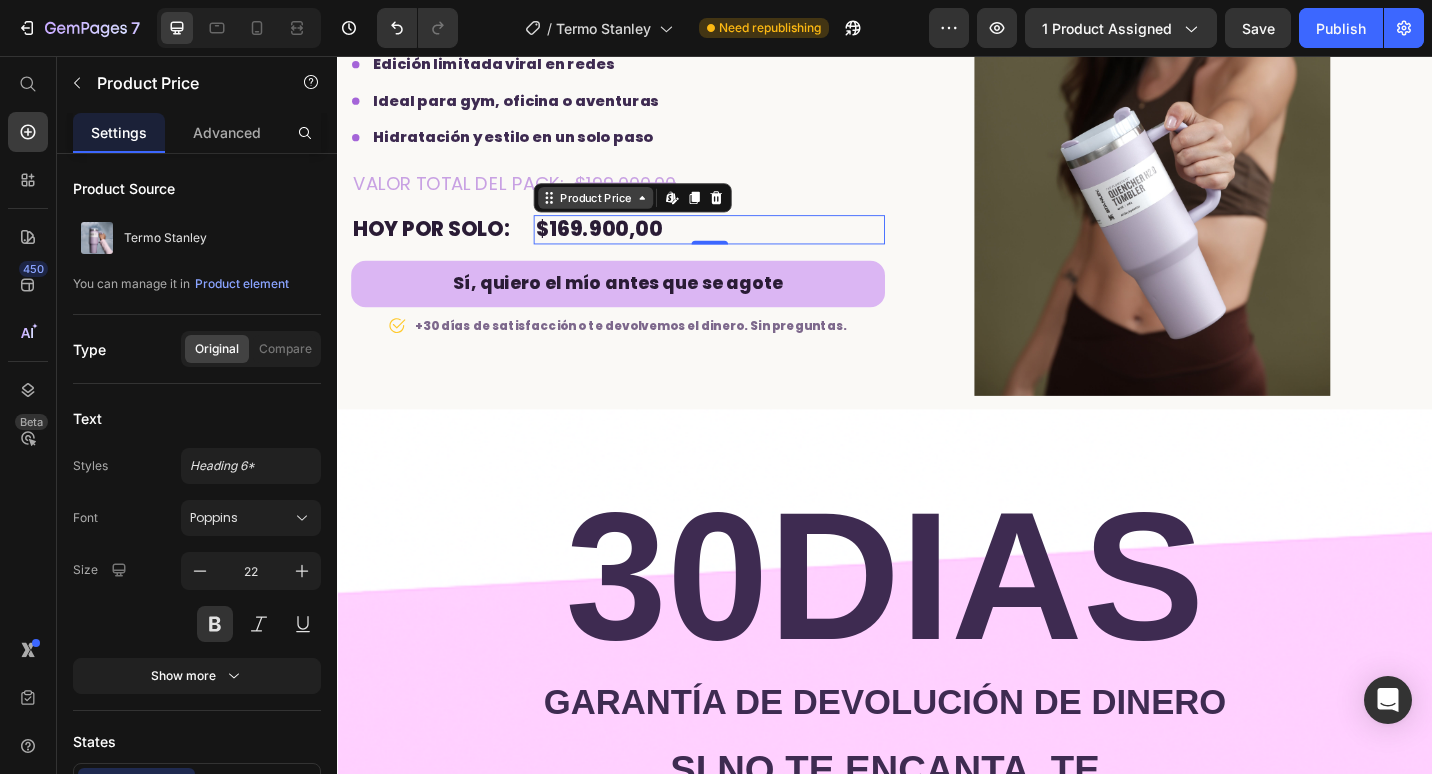 click 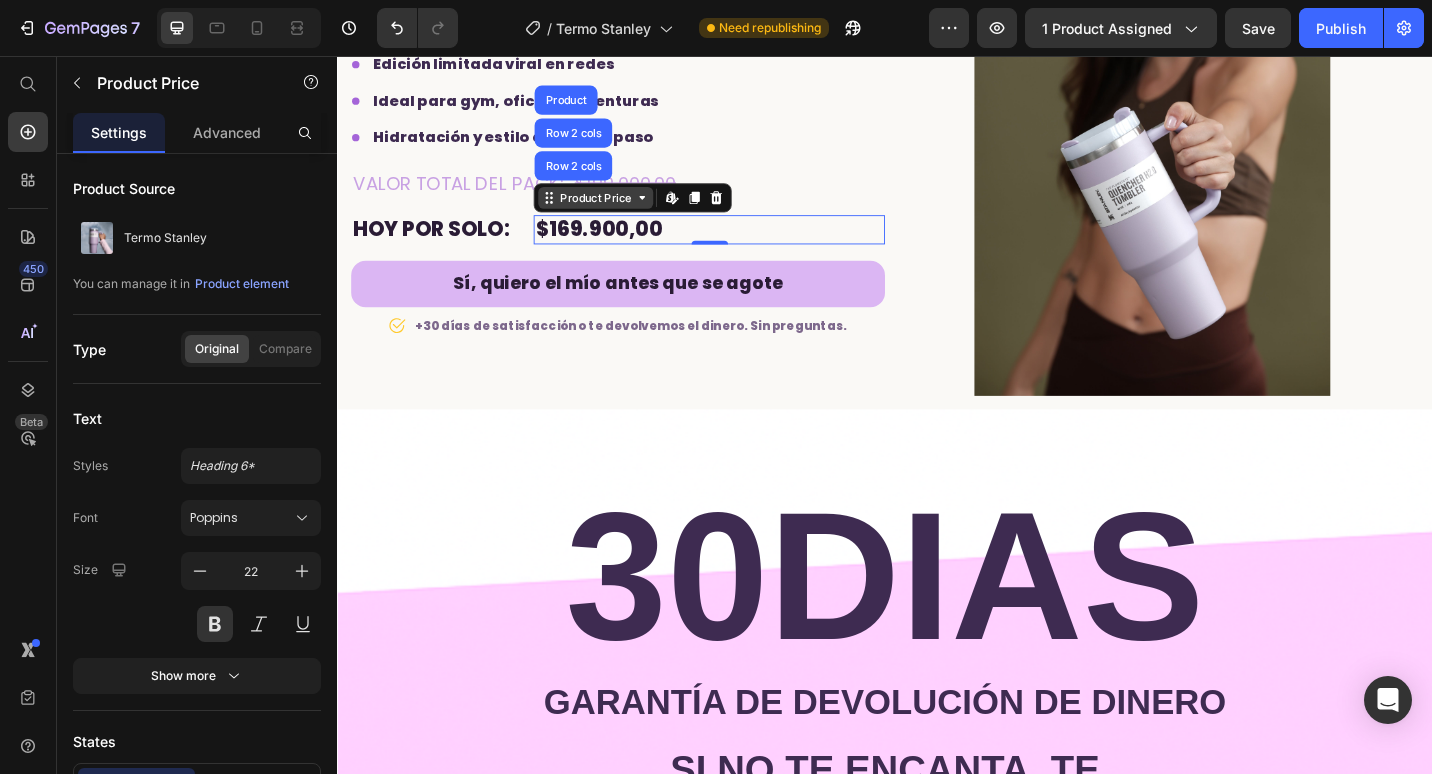 click 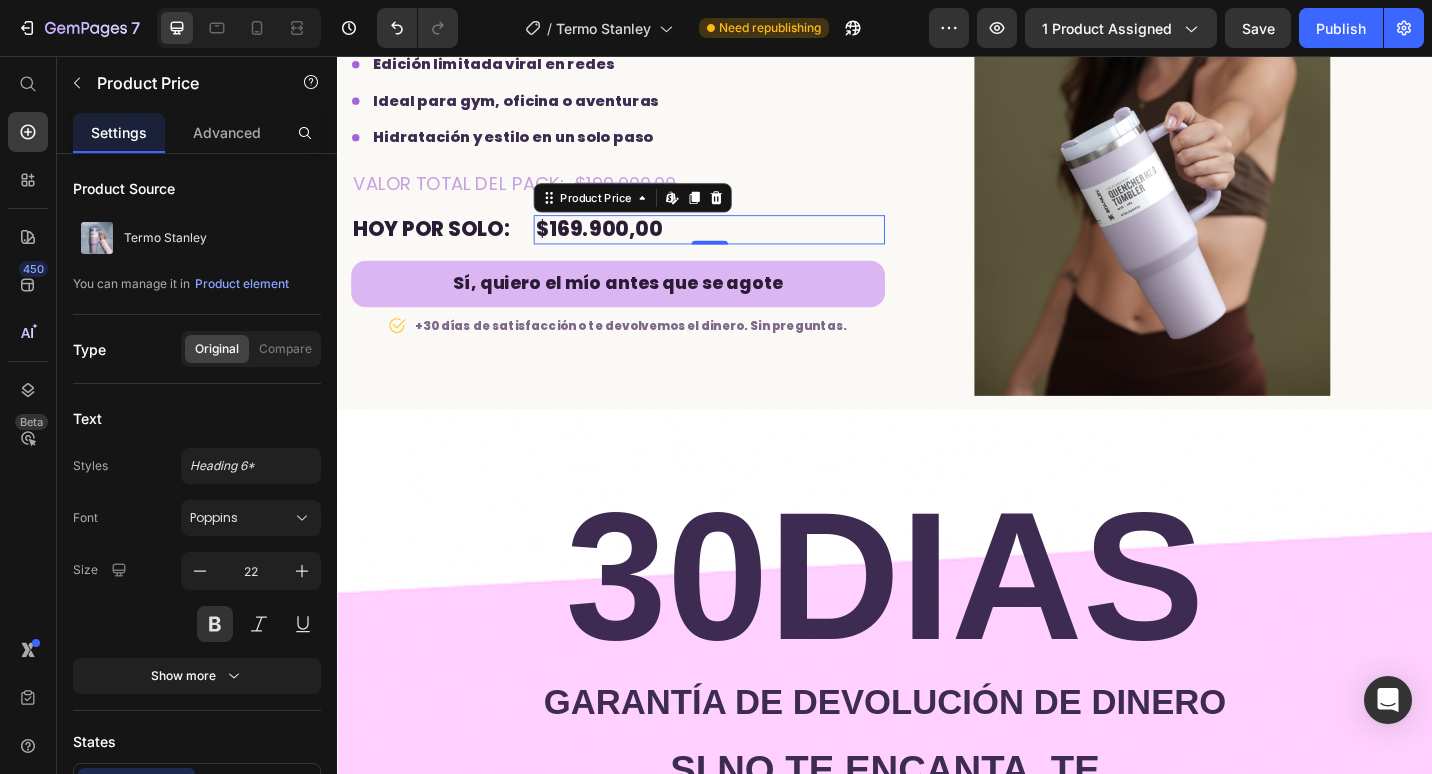 click on "$169.900,00" at bounding box center (744, 246) 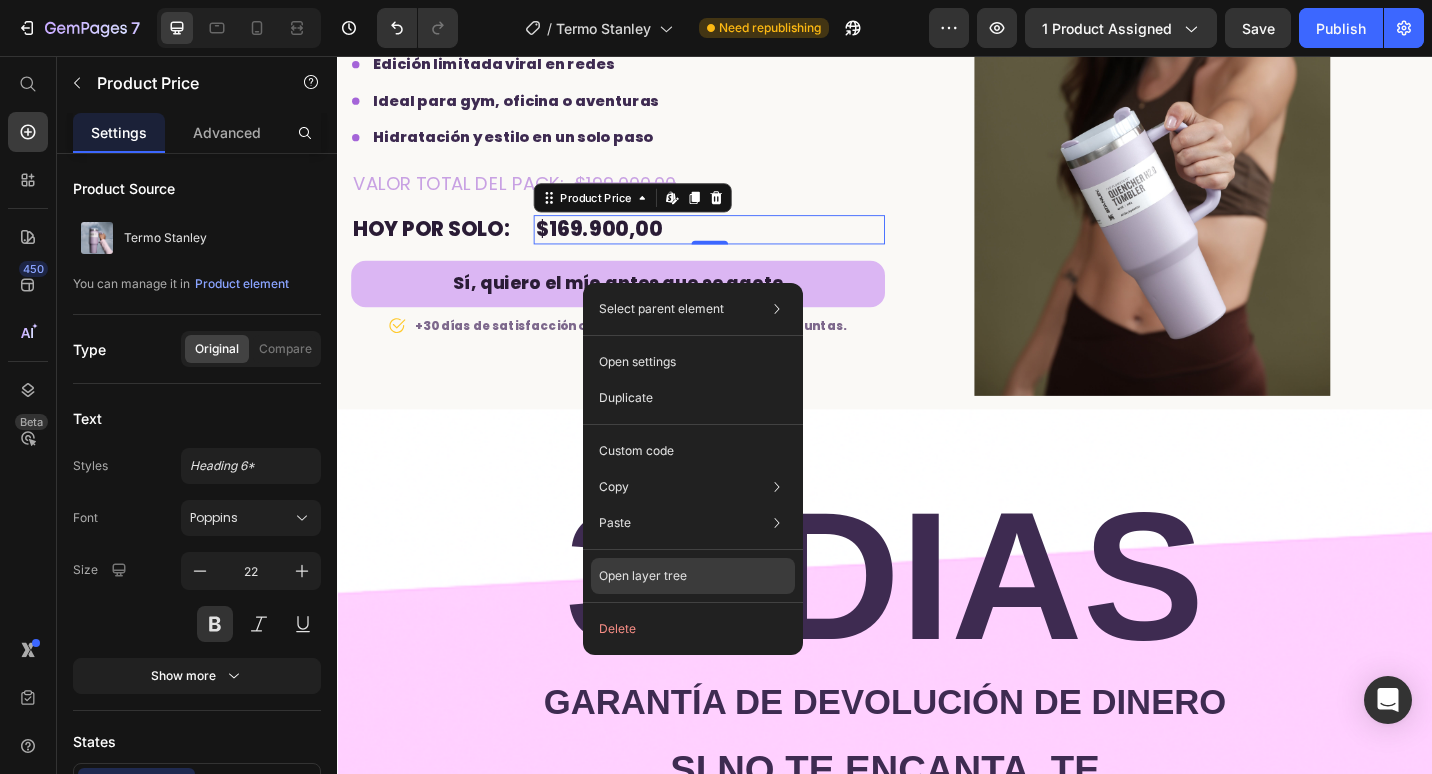 click on "Open layer tree" at bounding box center [643, 576] 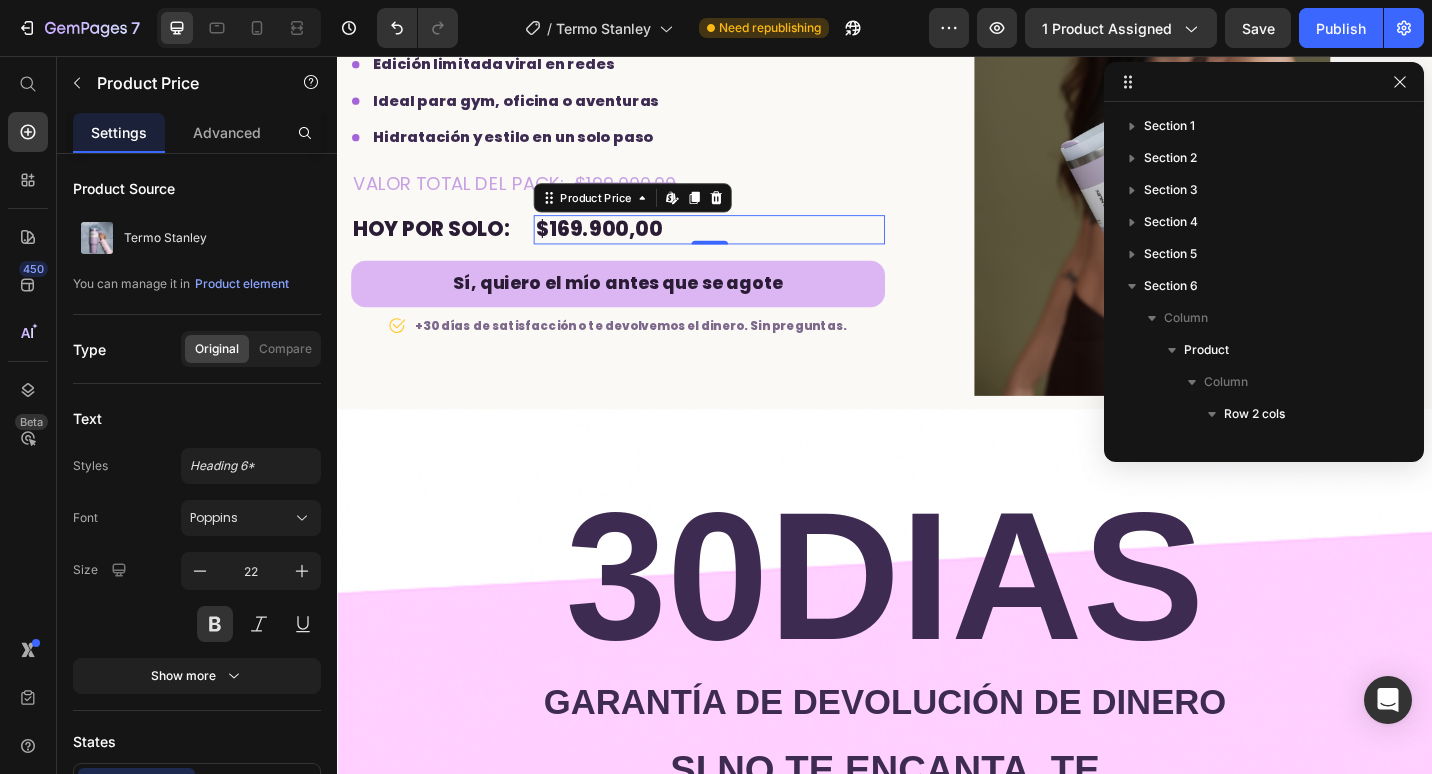 scroll, scrollTop: 443, scrollLeft: 0, axis: vertical 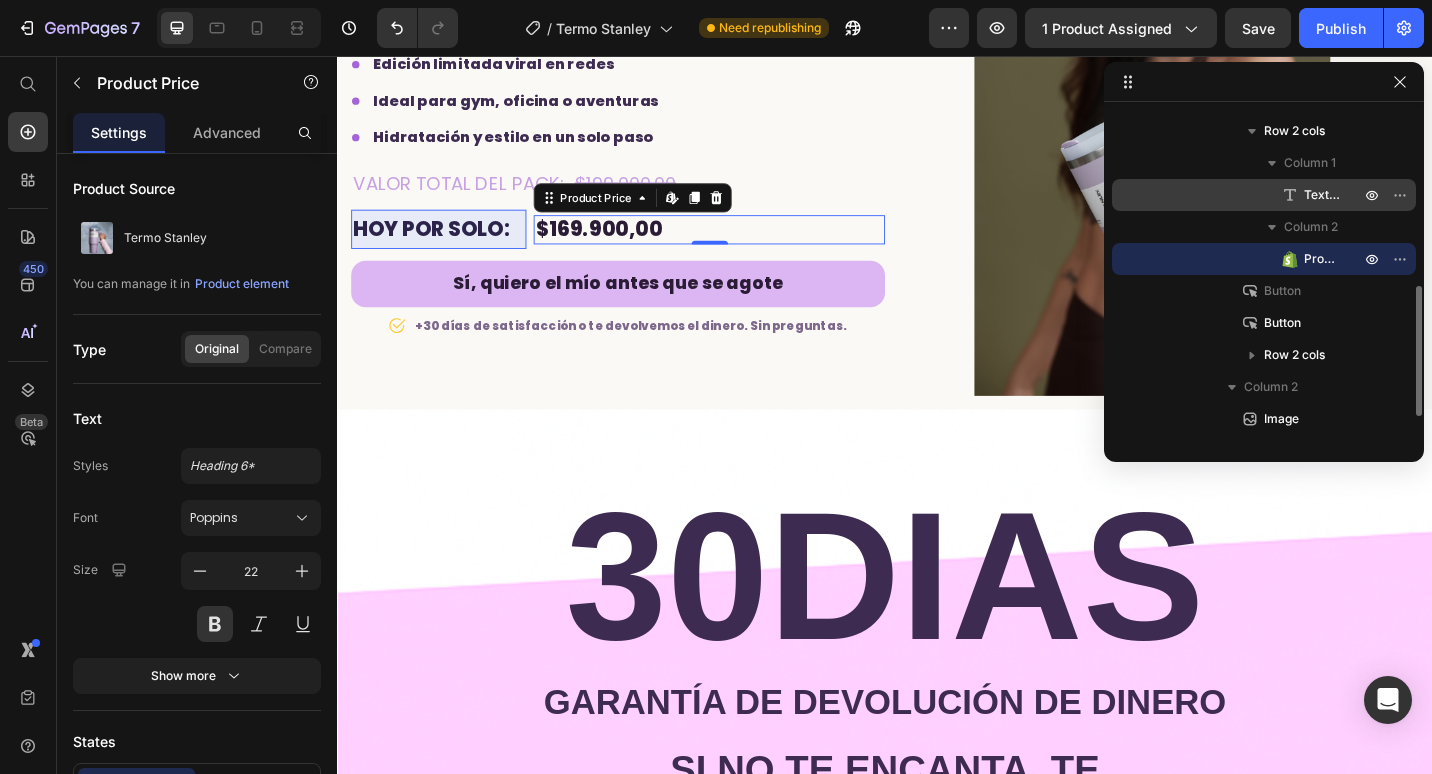 click on "Text block" at bounding box center (1322, 195) 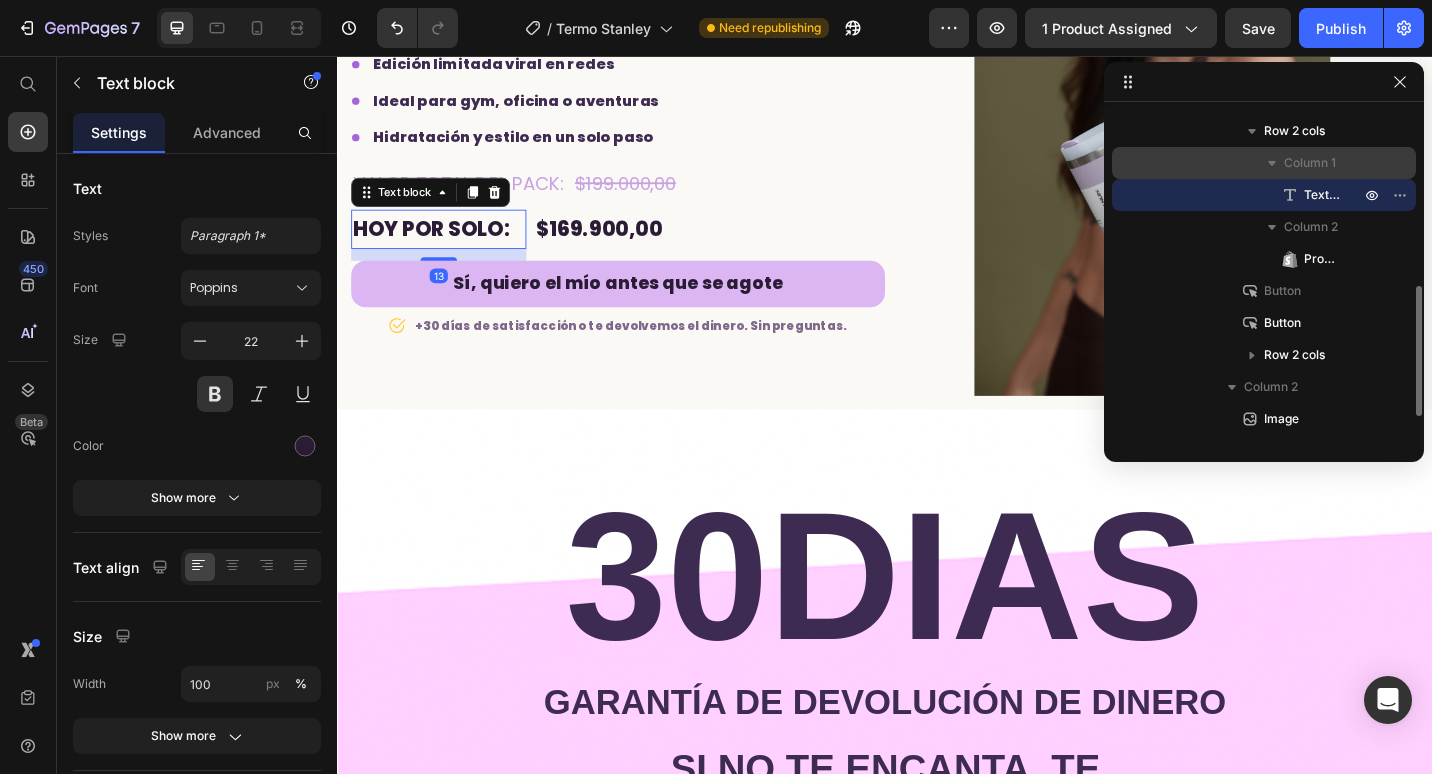 click on "Column 1" at bounding box center (1310, 163) 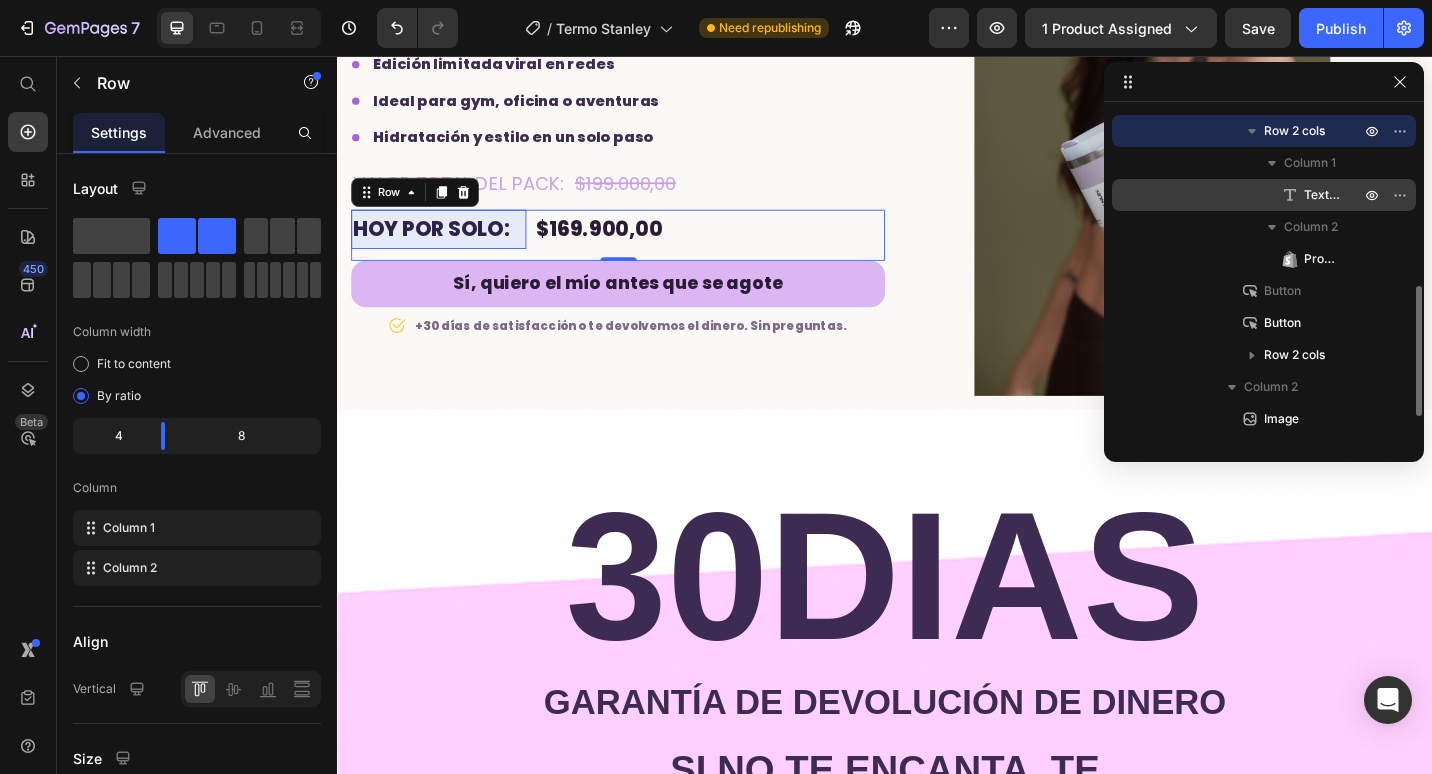 click on "Text block" at bounding box center (1264, 195) 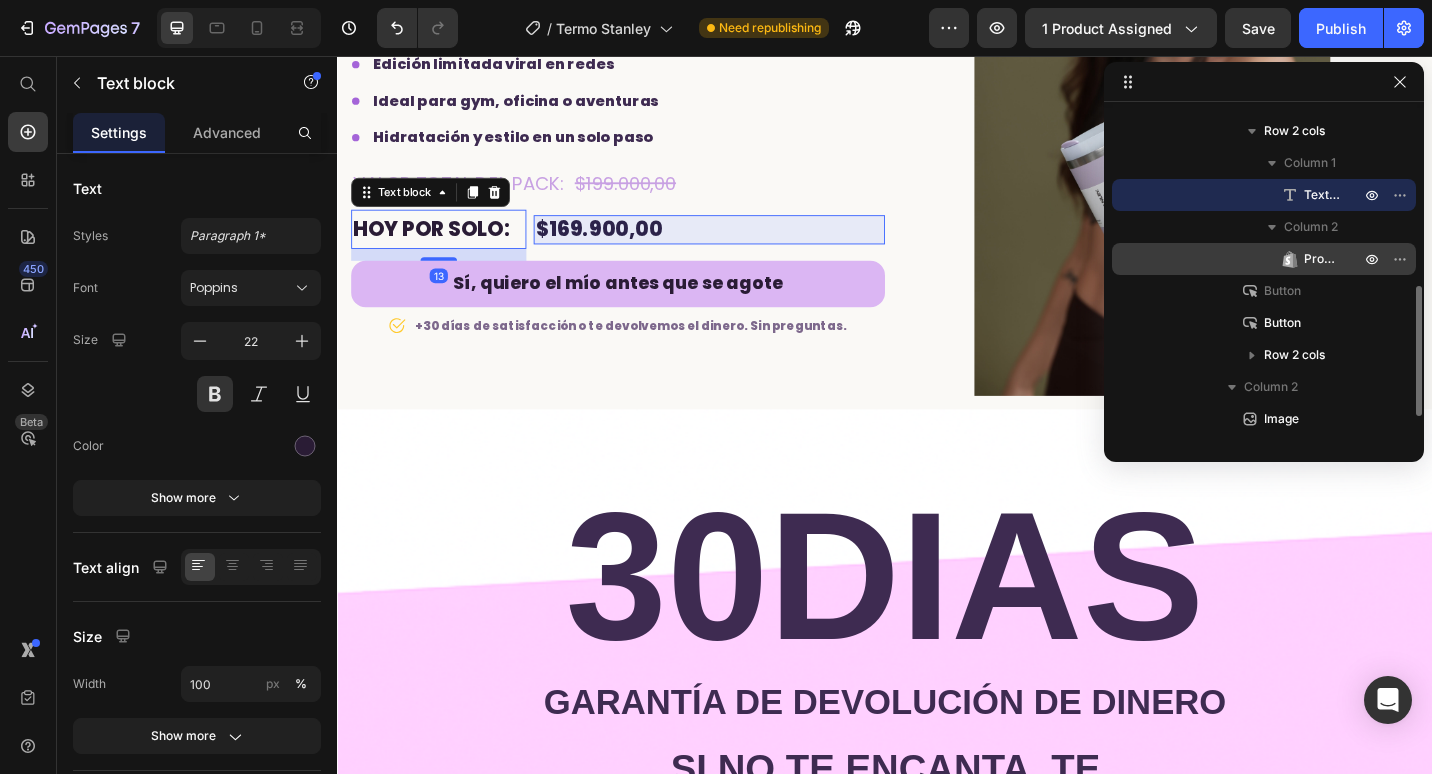 click on "Product Price" at bounding box center [1264, 259] 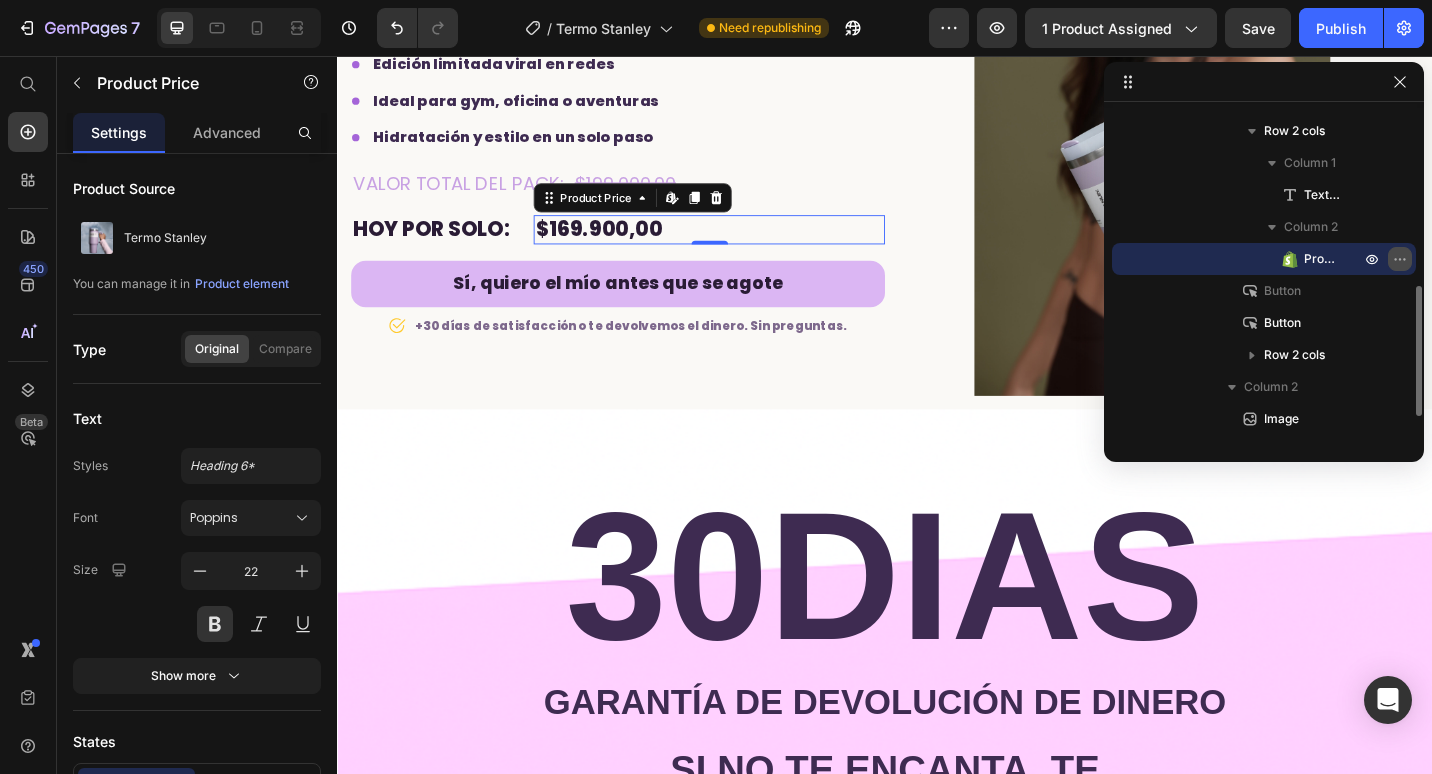 click 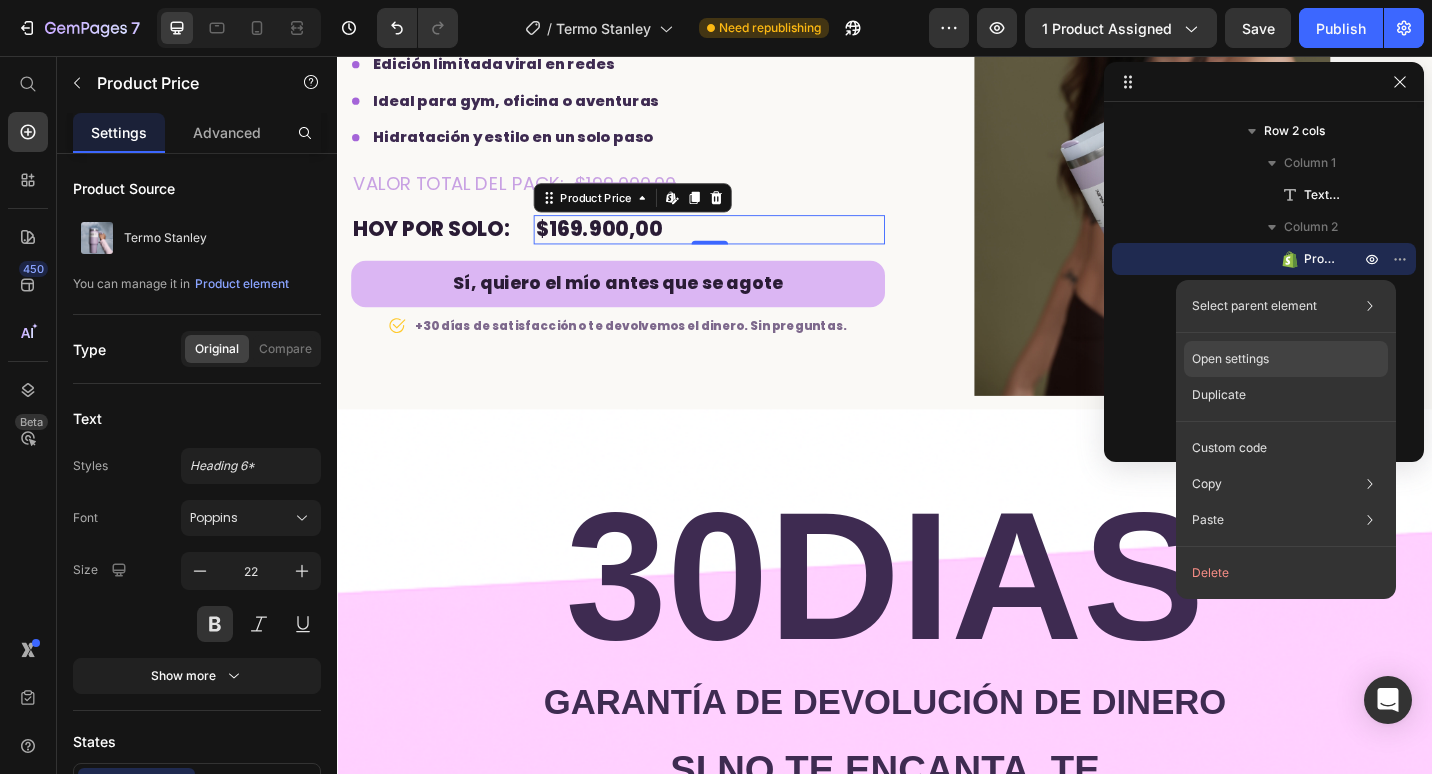 click on "Open settings" 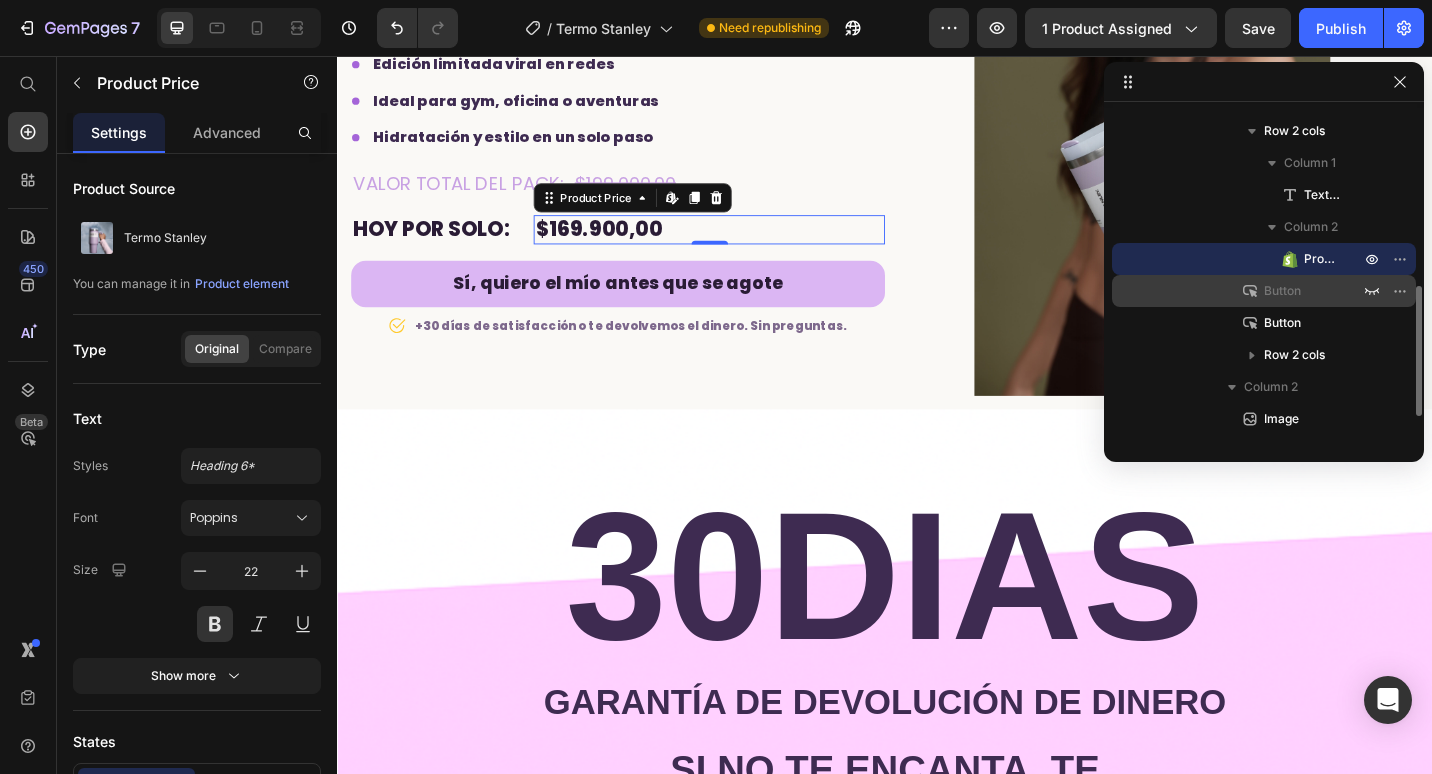 click on "Button" at bounding box center [1290, 291] 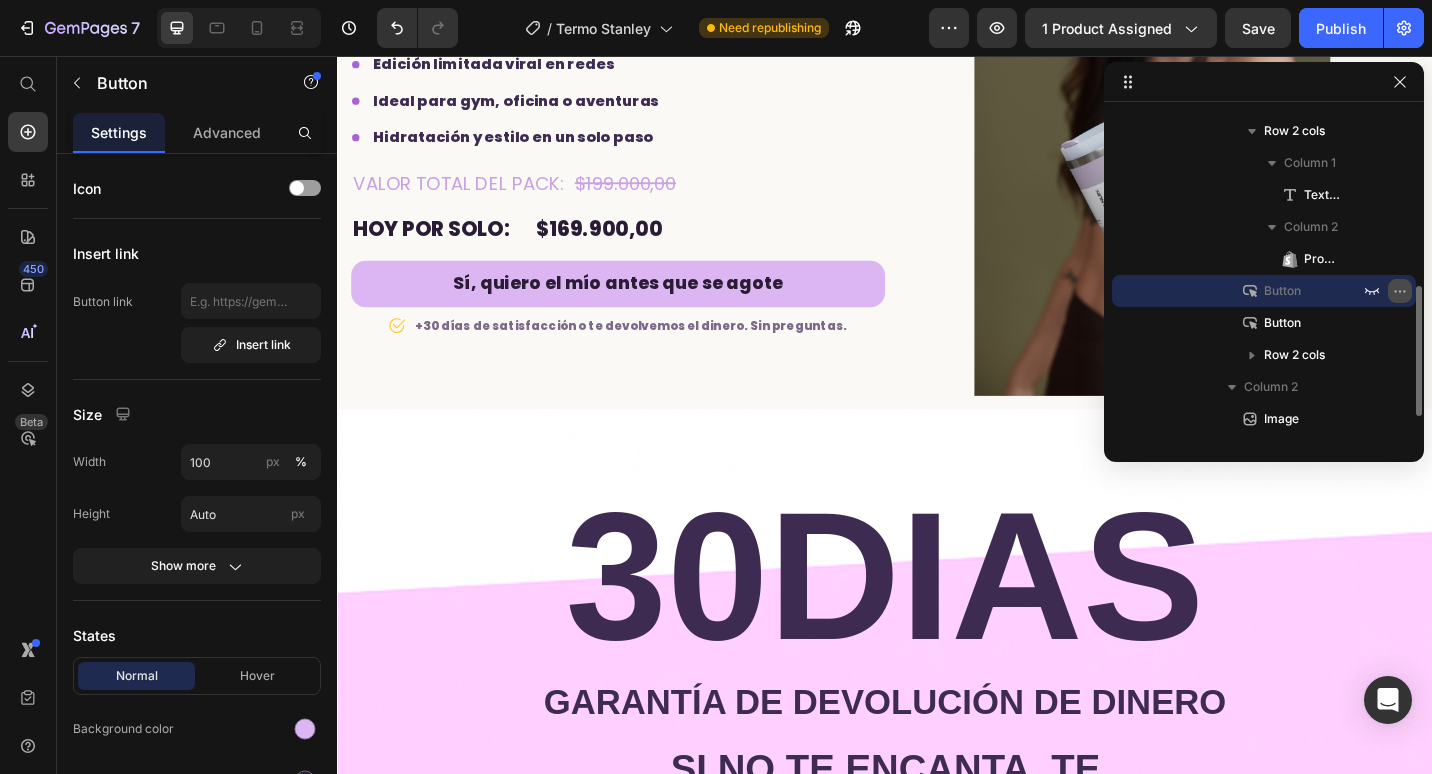 click 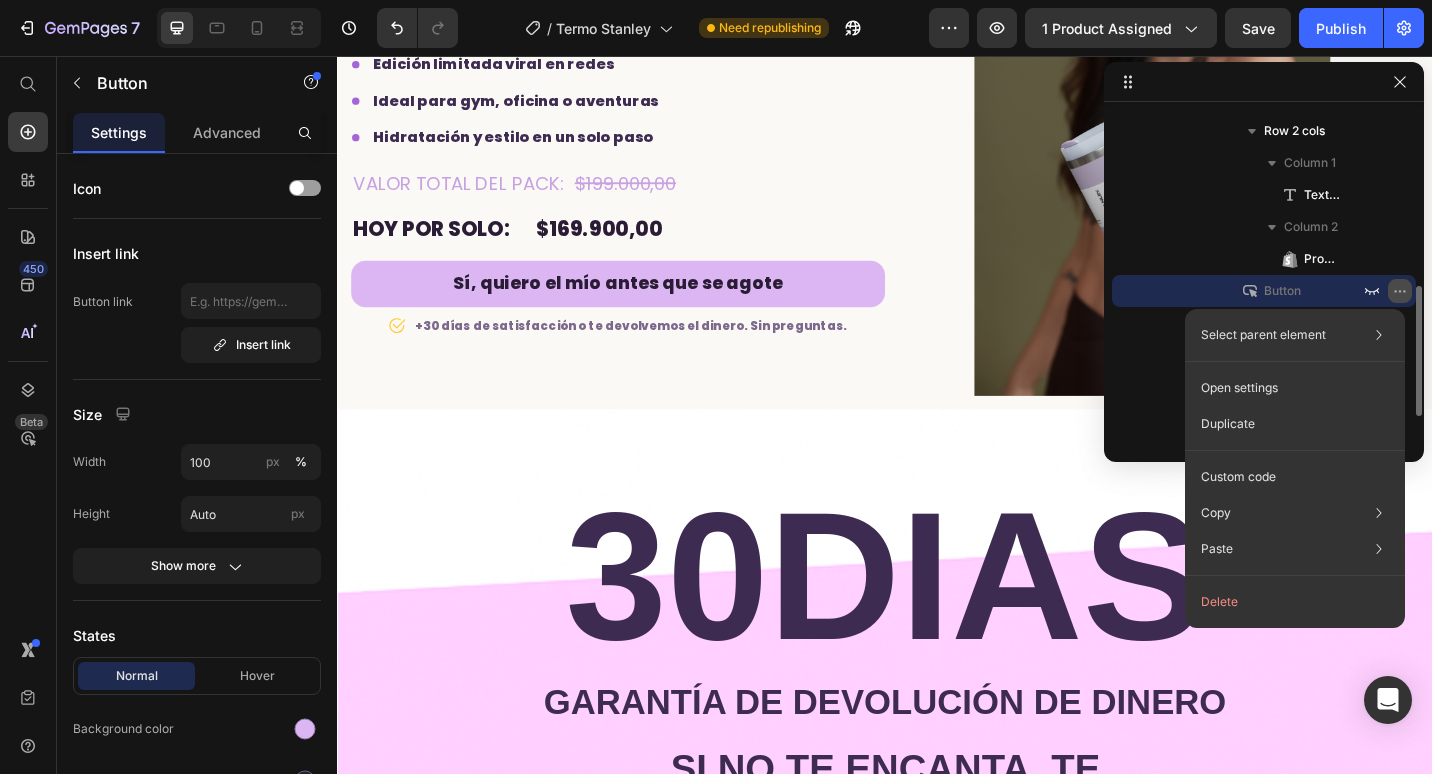 click 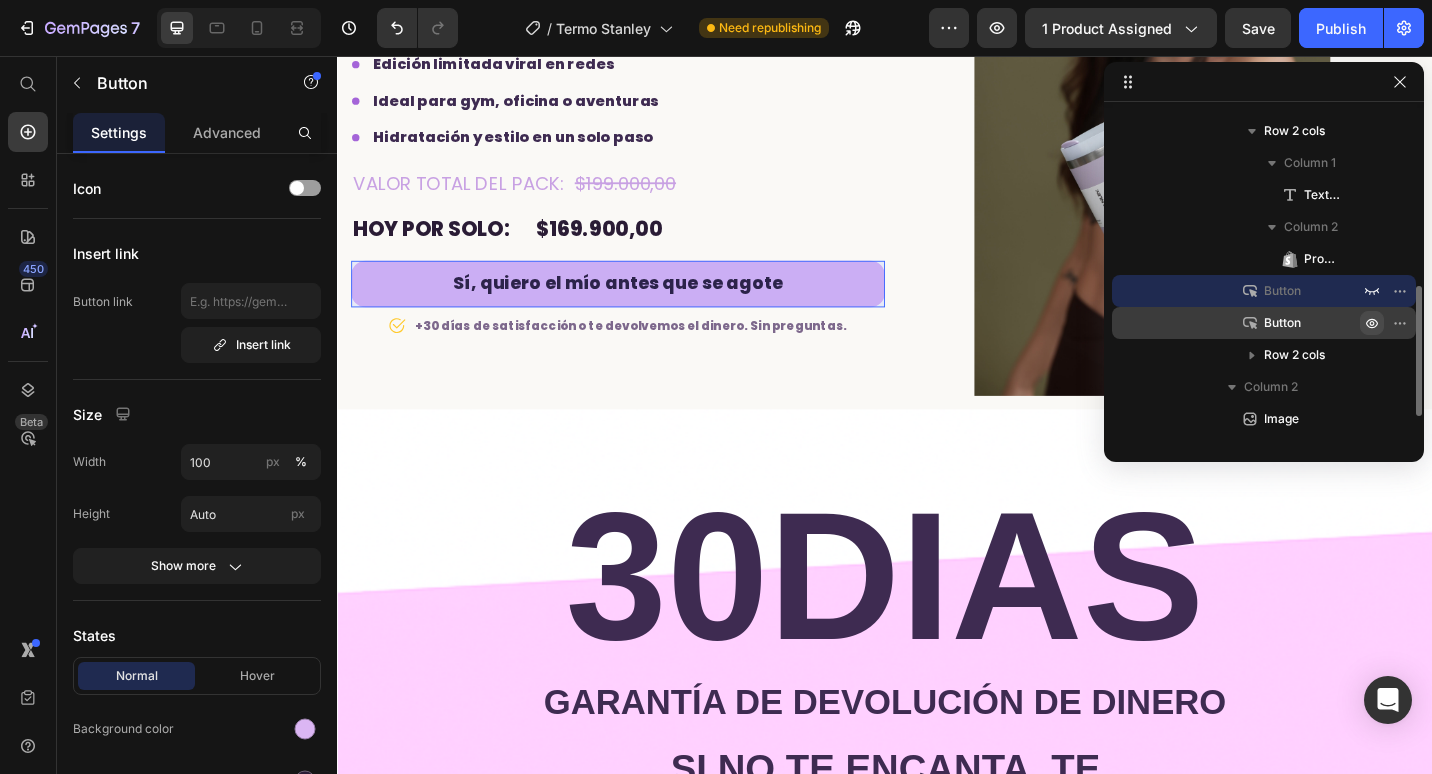 click 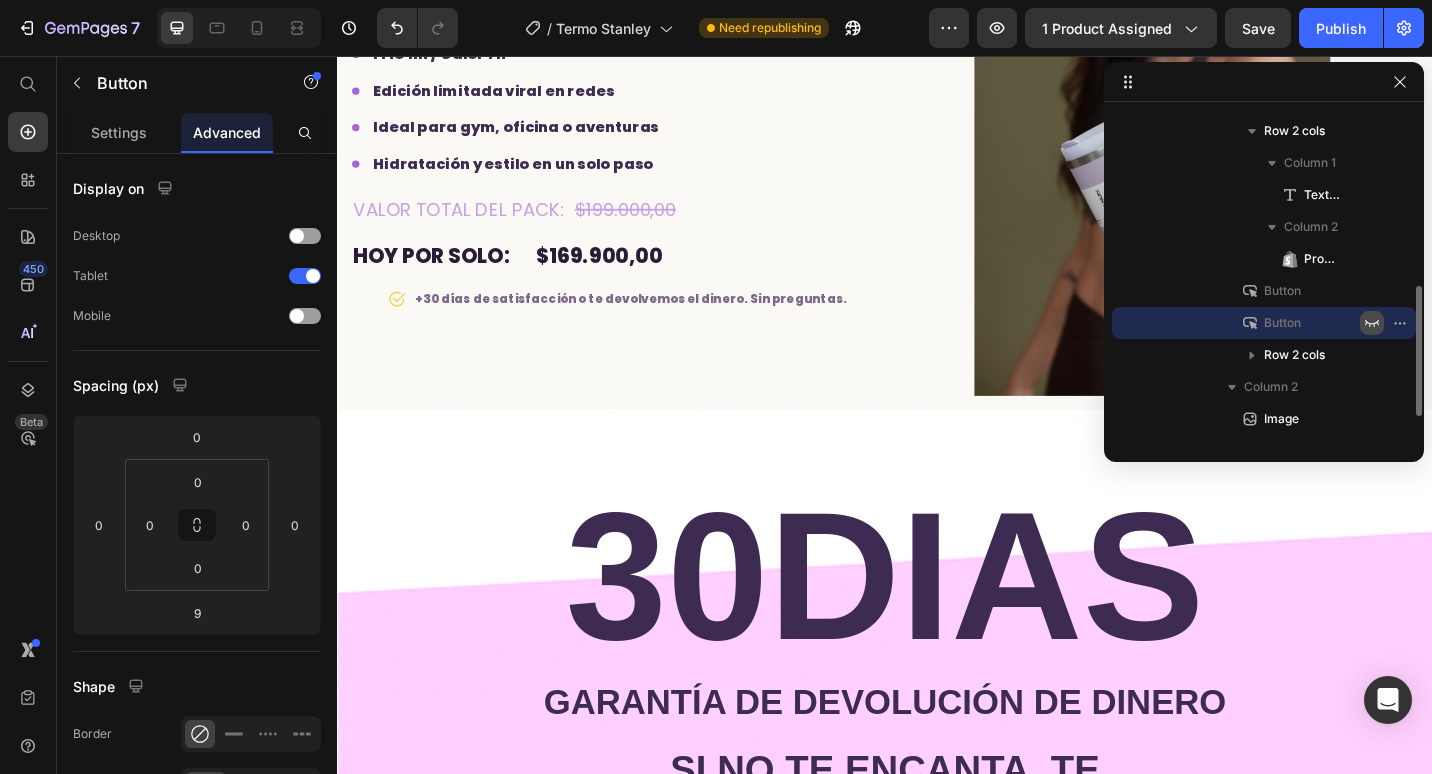 scroll, scrollTop: 4030, scrollLeft: 0, axis: vertical 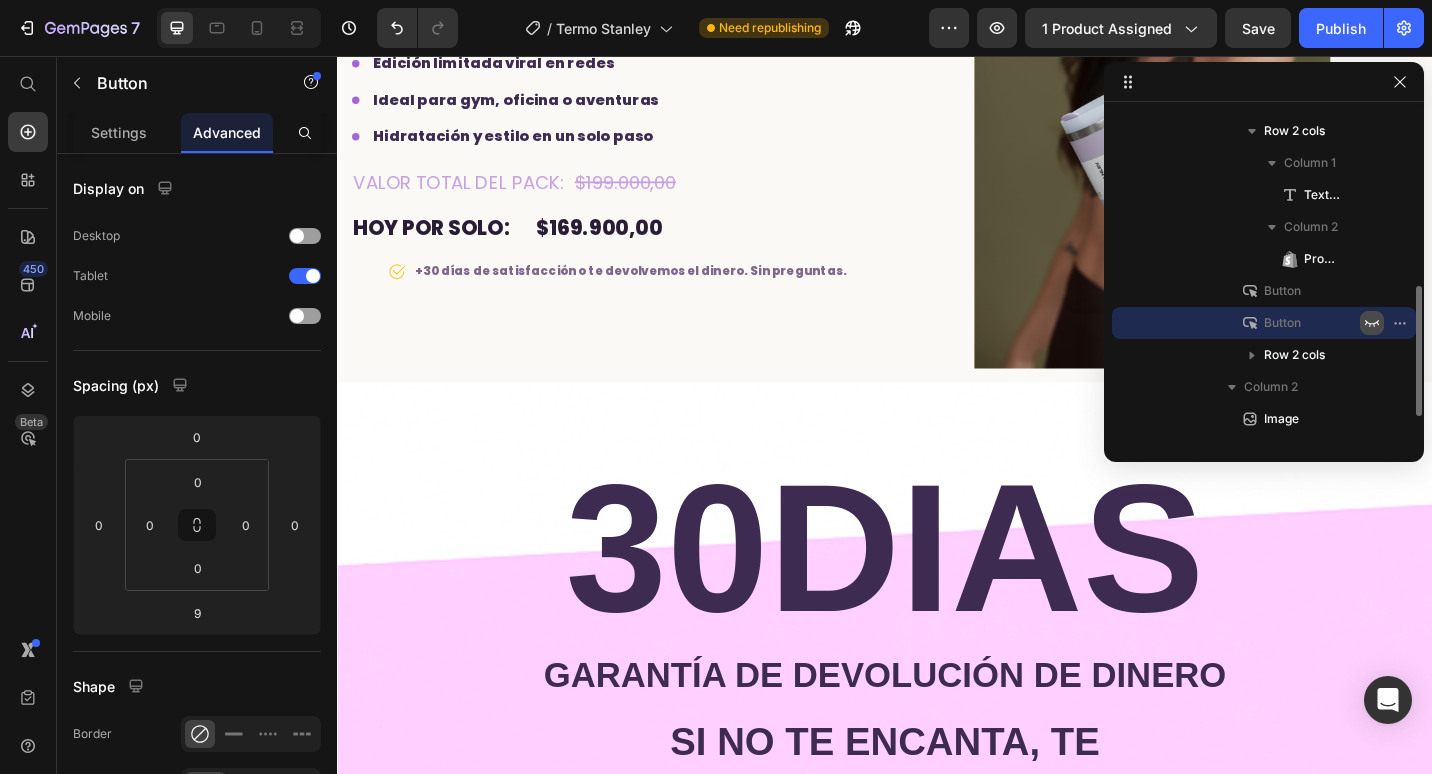 click 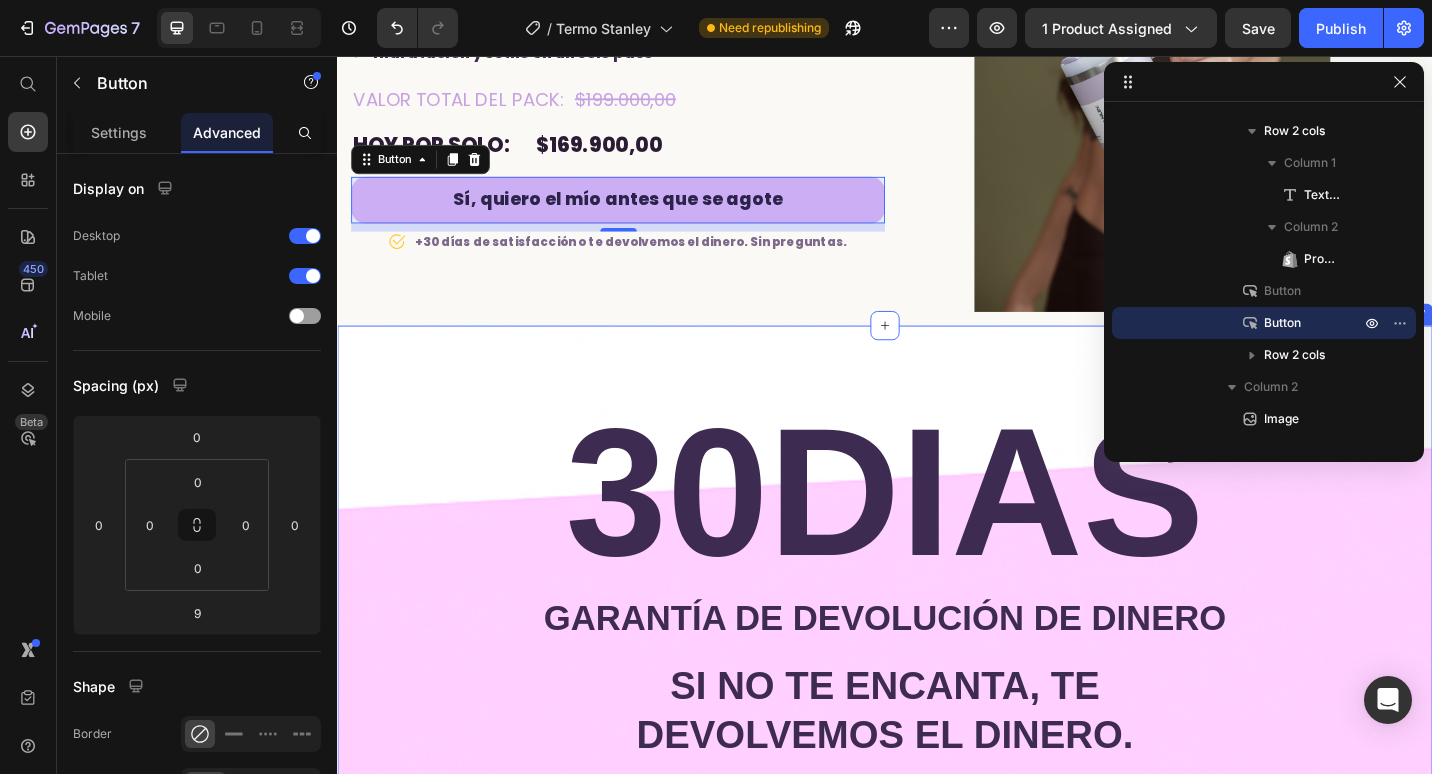 scroll, scrollTop: 4100, scrollLeft: 0, axis: vertical 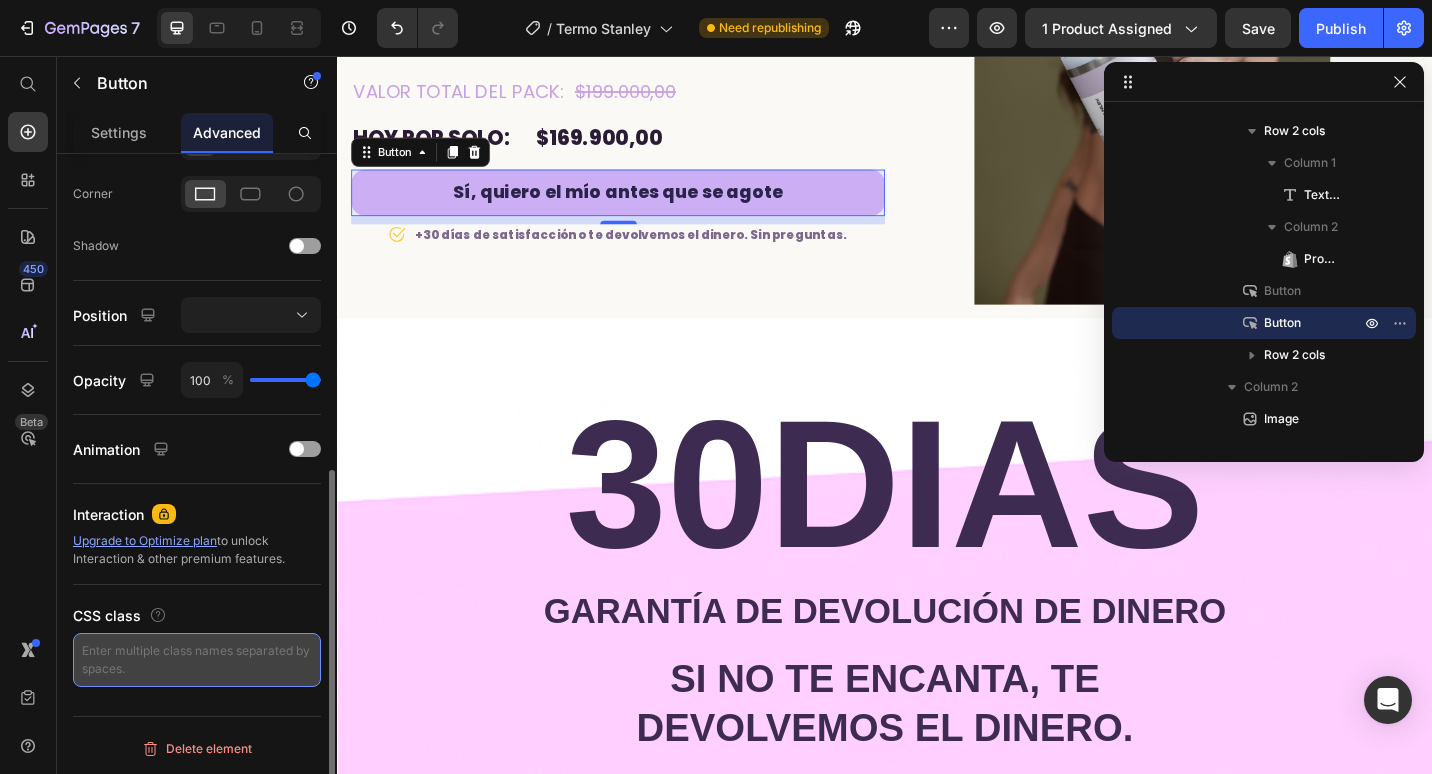 click at bounding box center (197, 660) 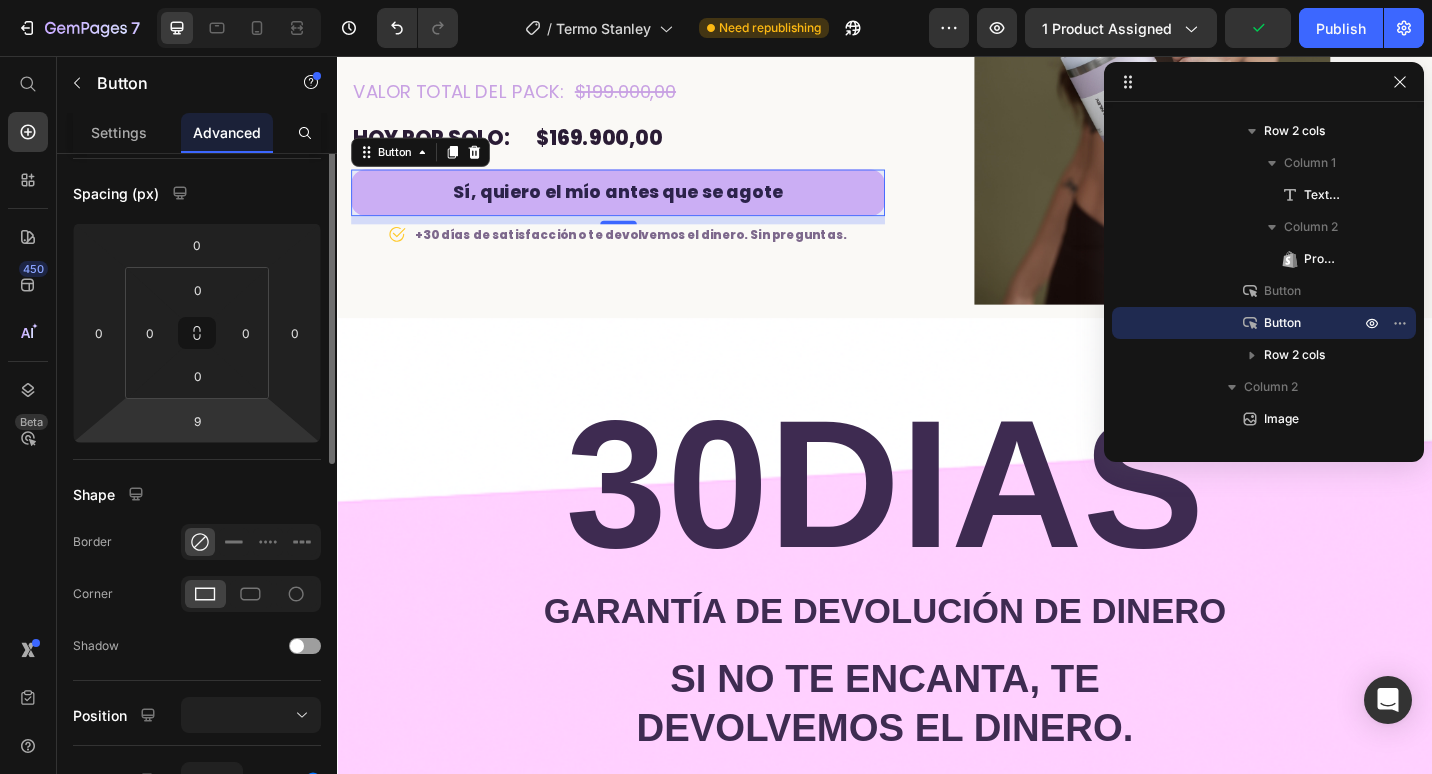 scroll, scrollTop: 0, scrollLeft: 0, axis: both 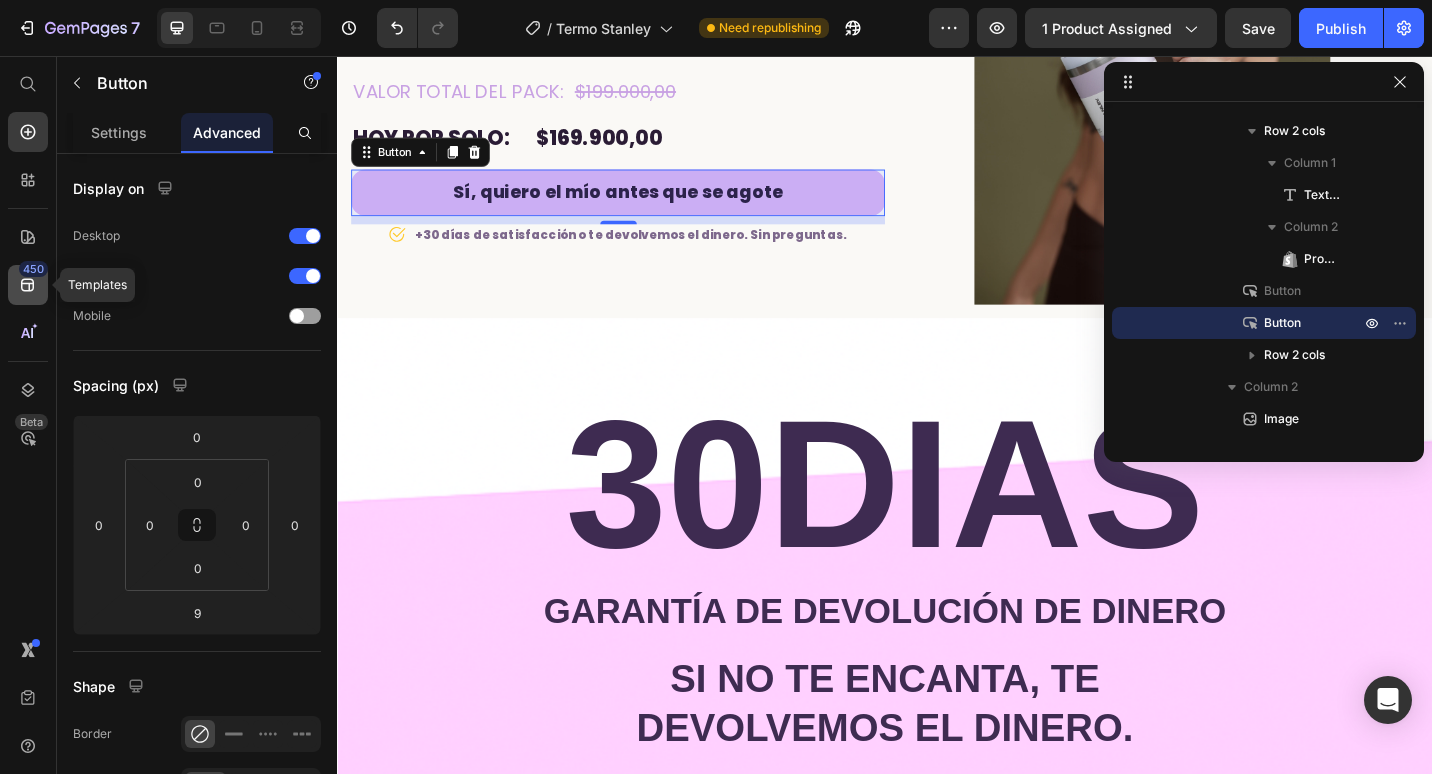 click on "450" 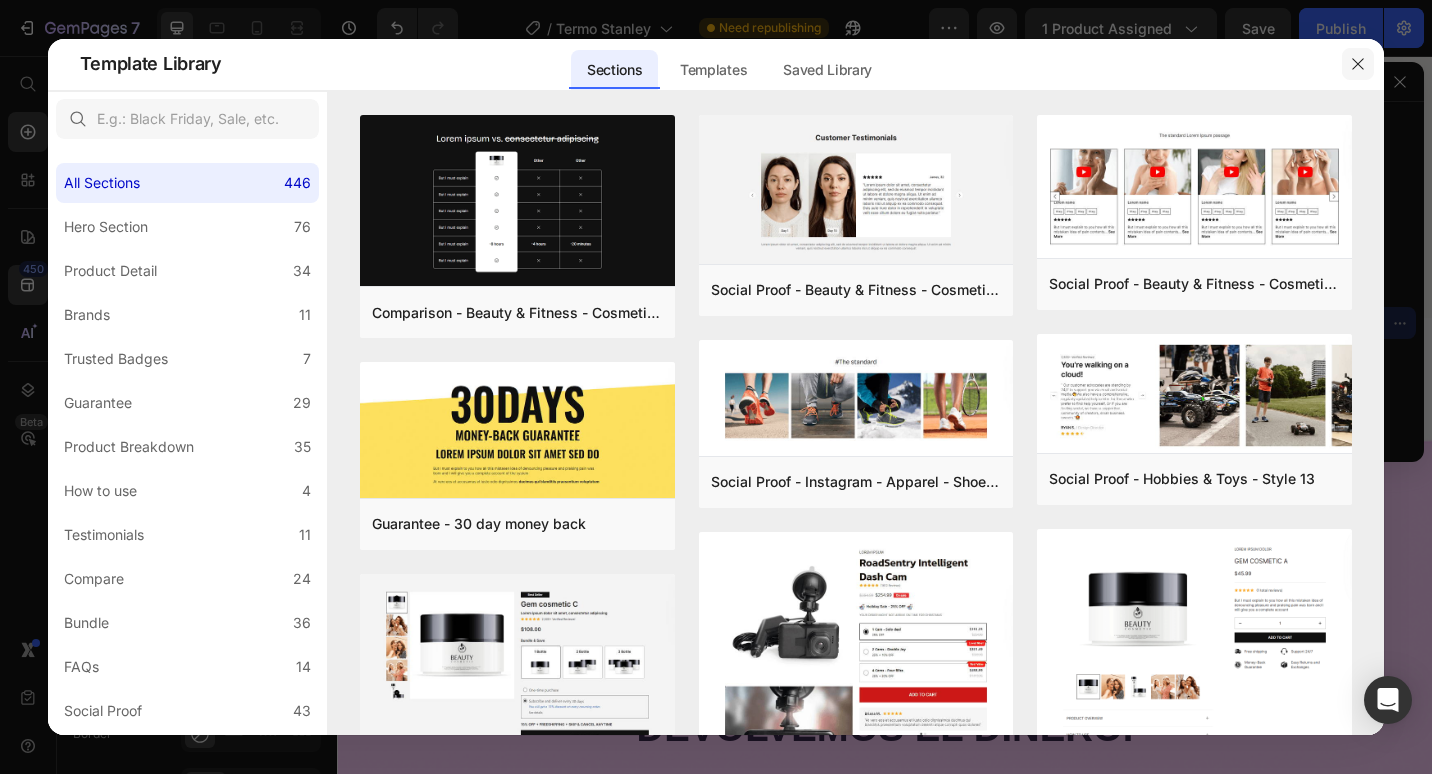 click 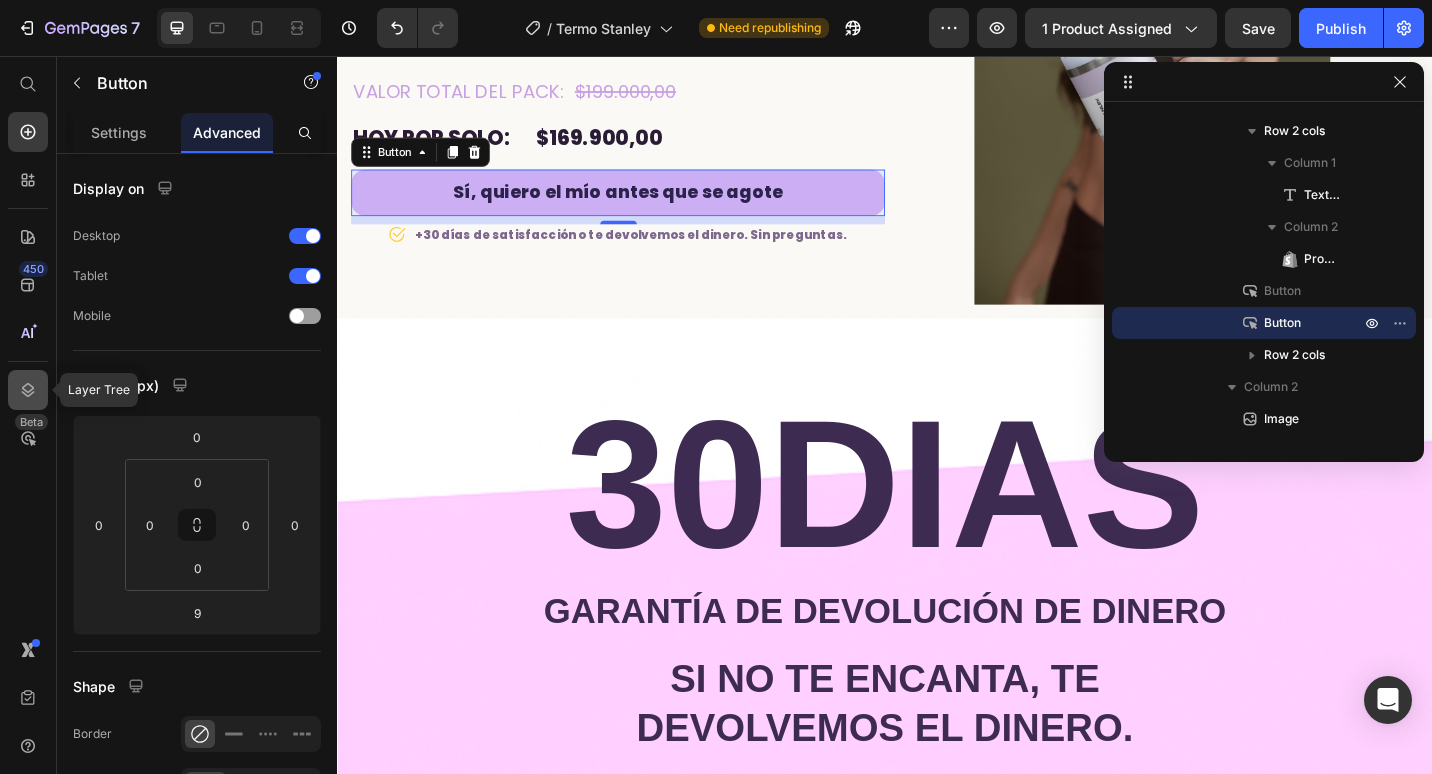 click 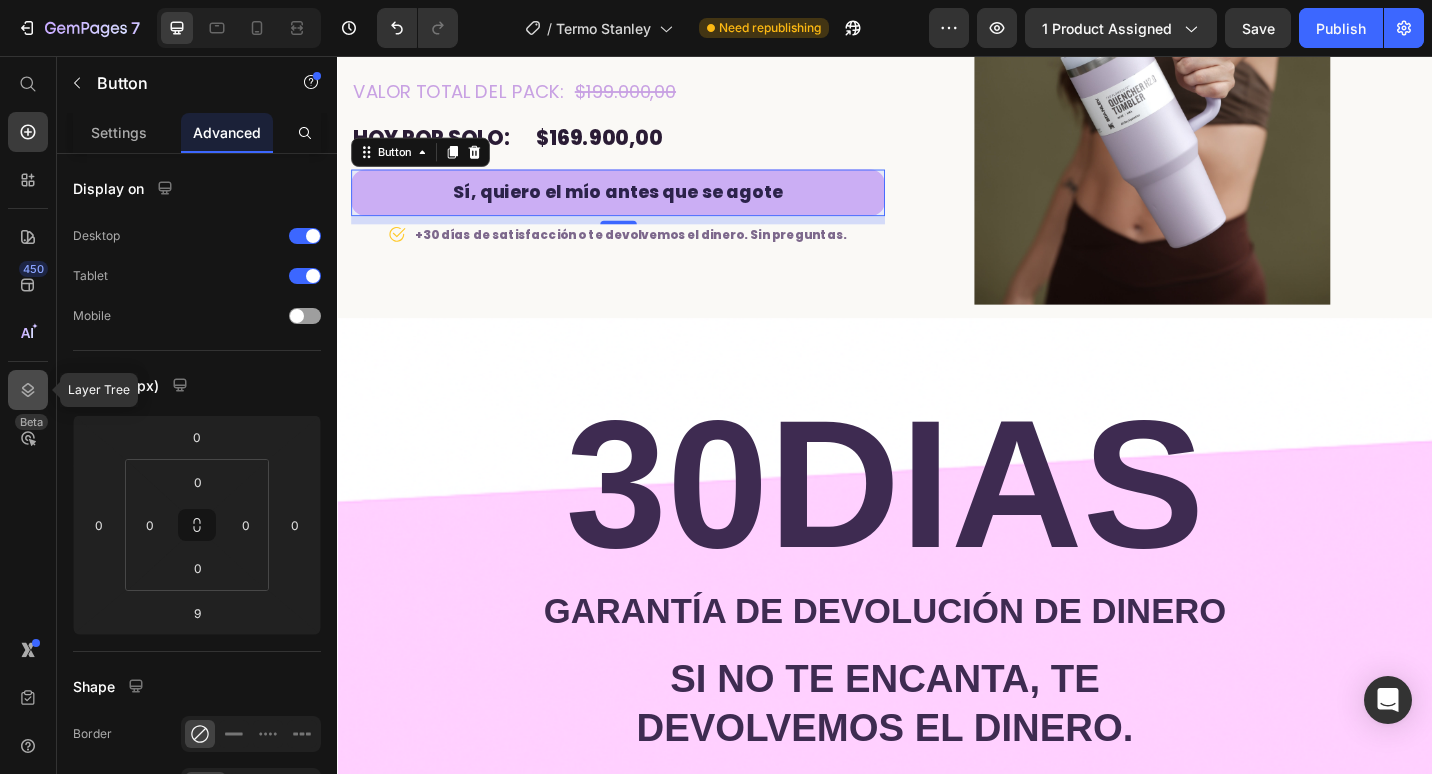click 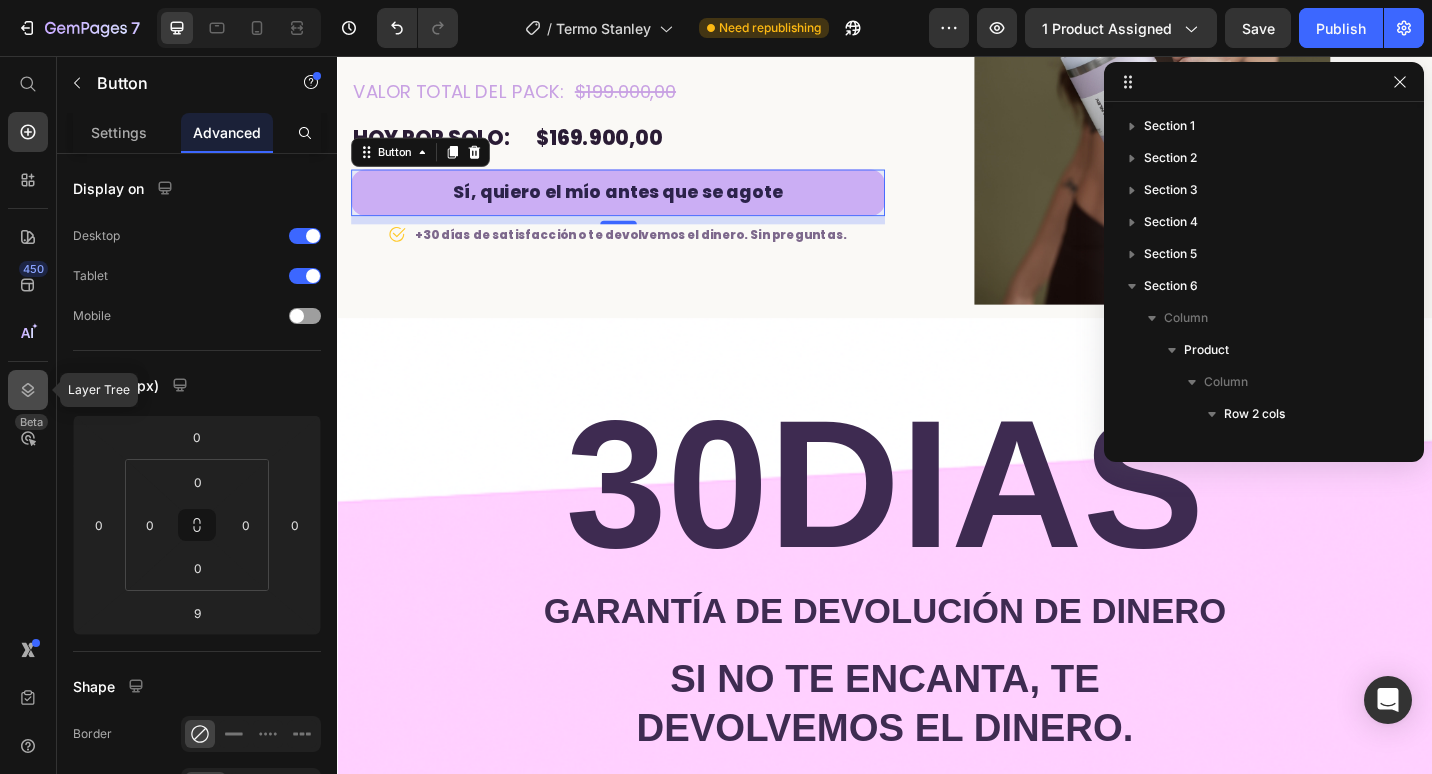 scroll, scrollTop: 374, scrollLeft: 0, axis: vertical 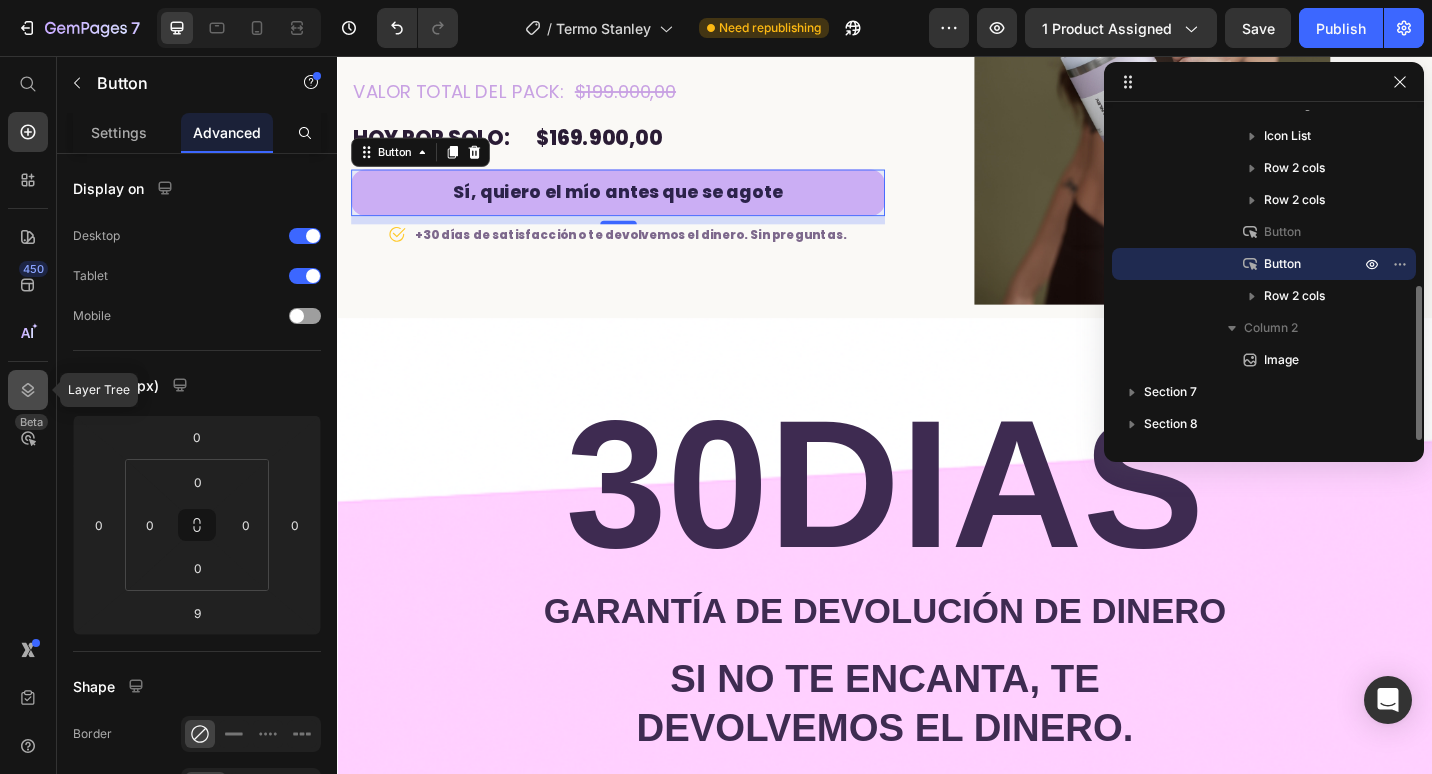 click 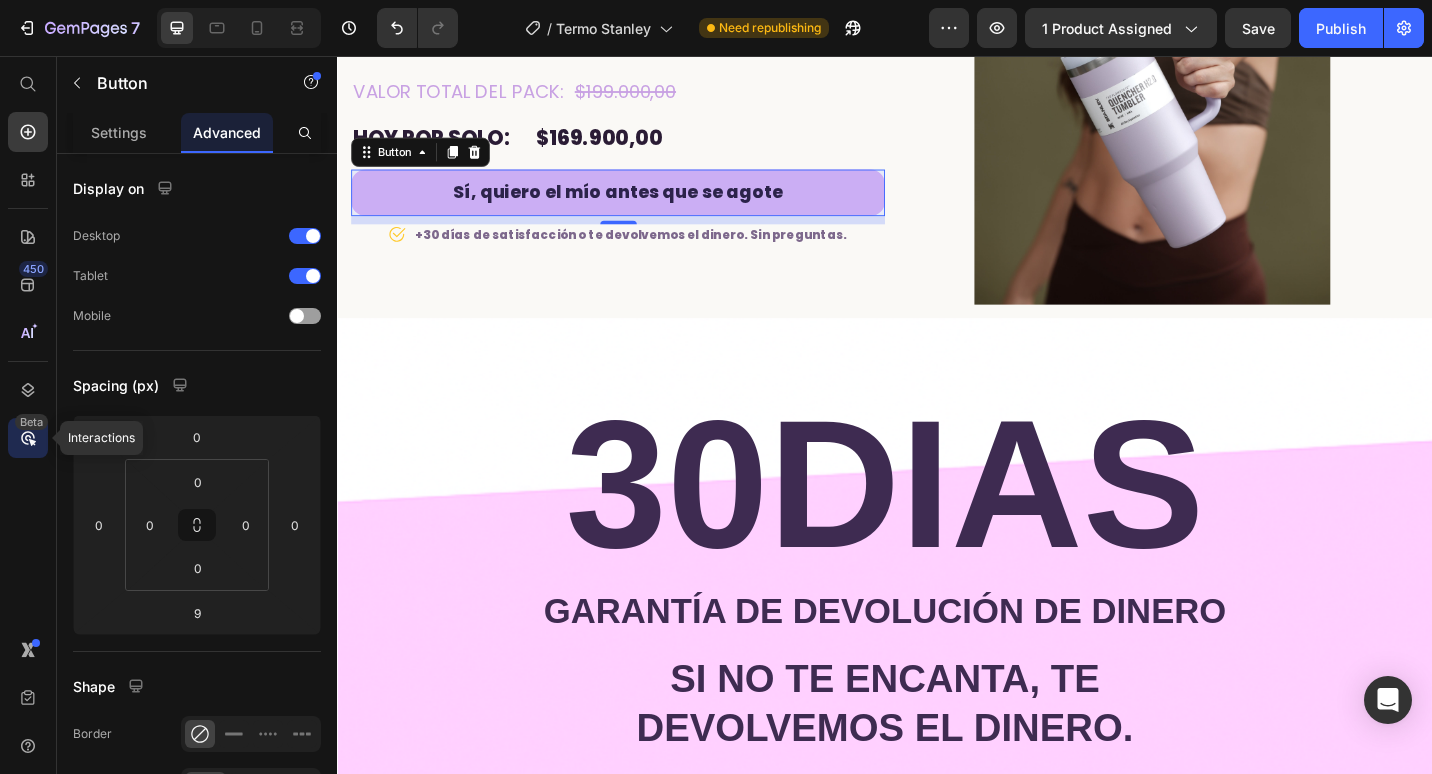 click 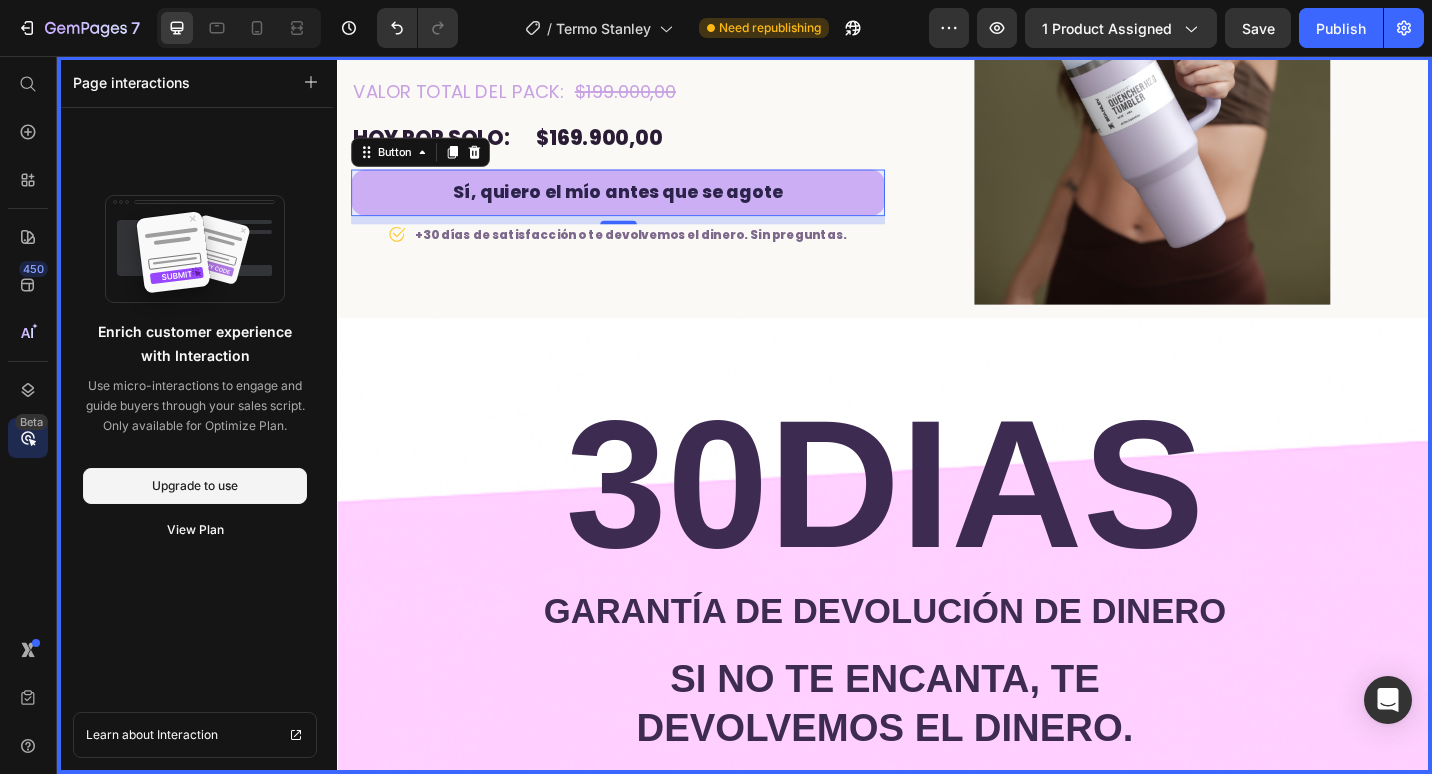 click 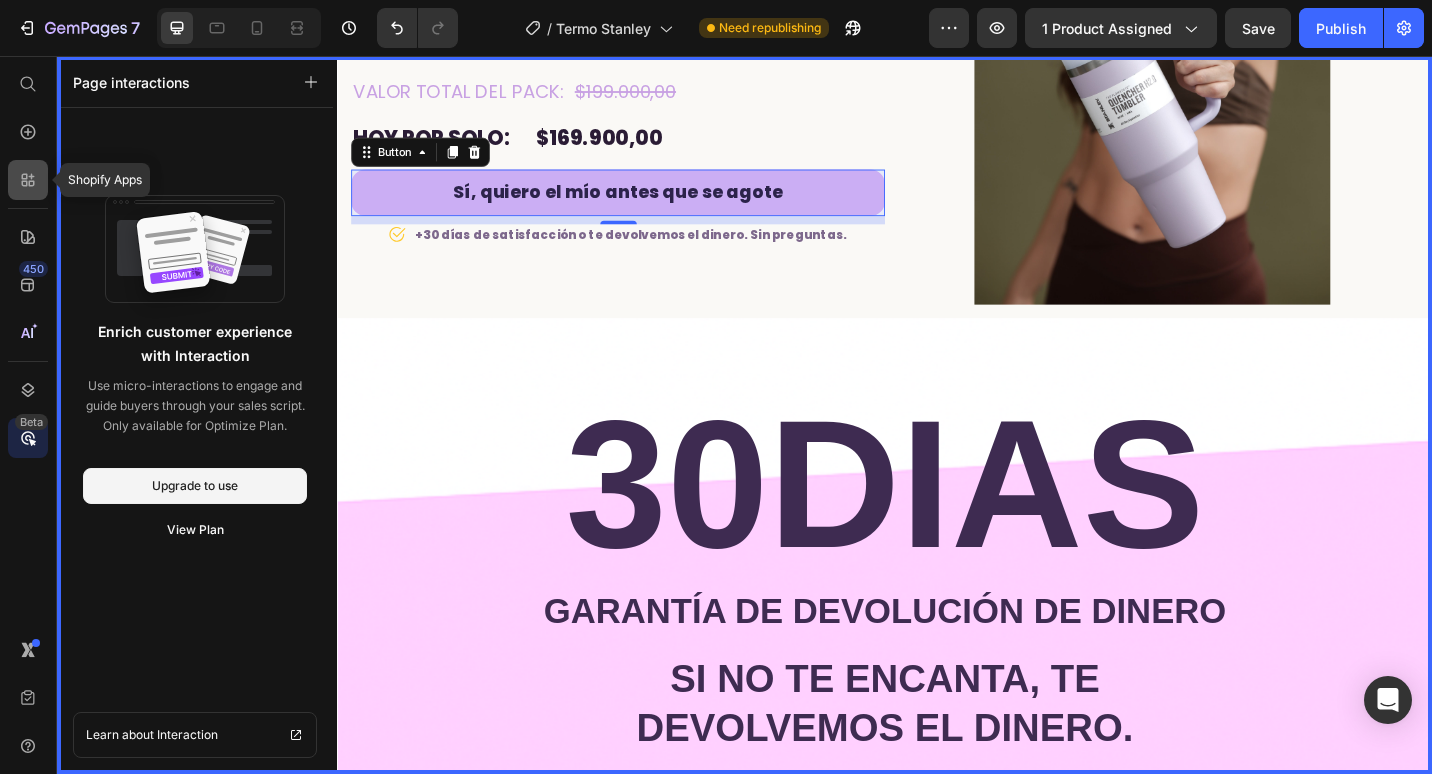 click 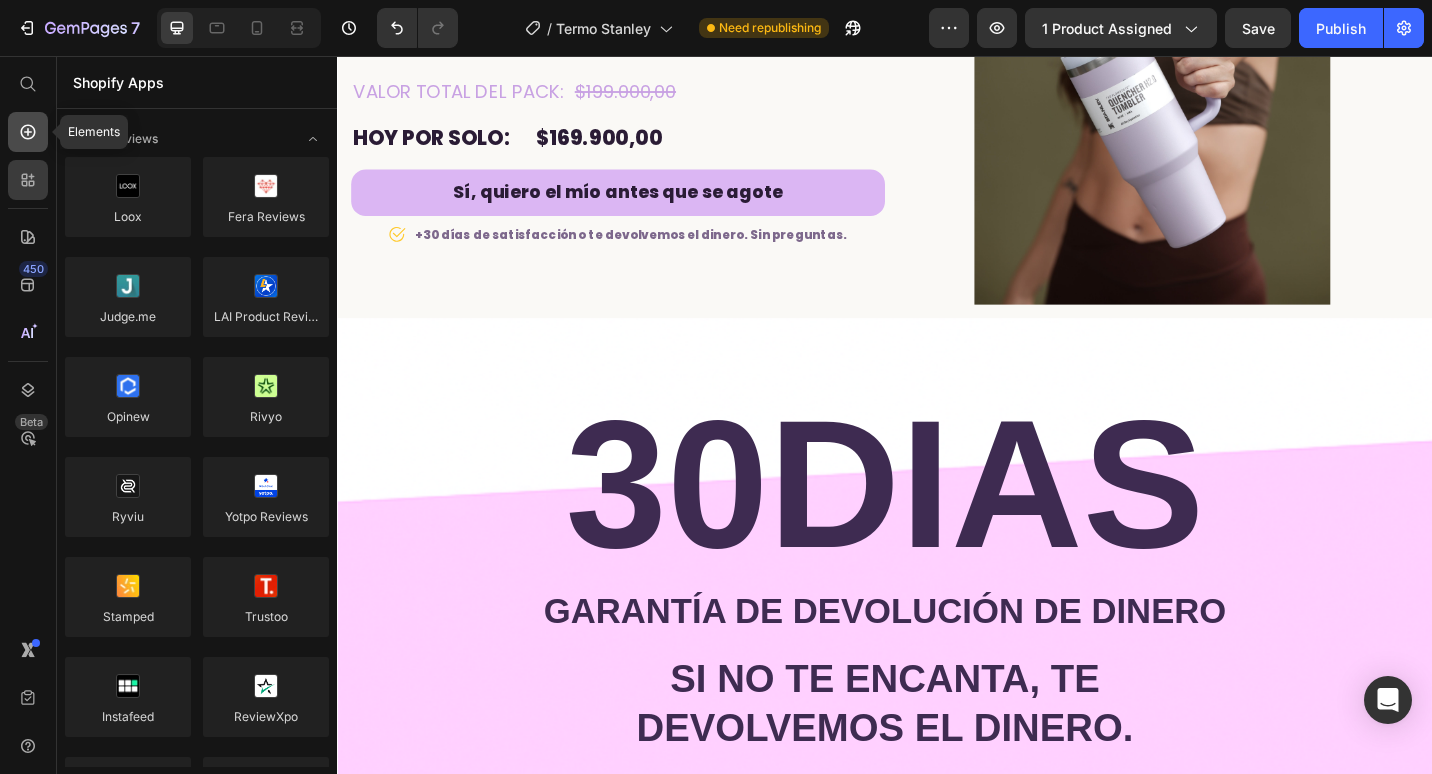 click 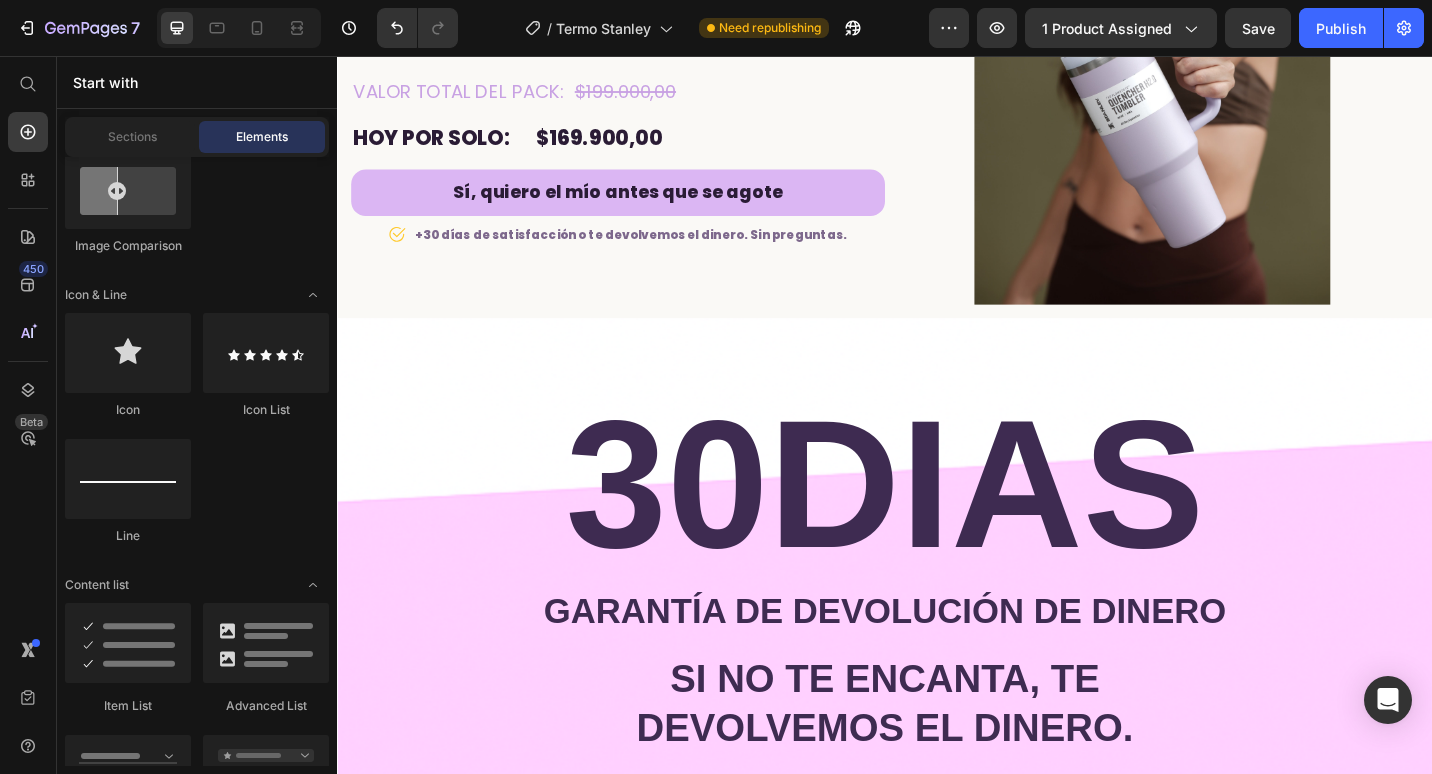 scroll, scrollTop: 2000, scrollLeft: 0, axis: vertical 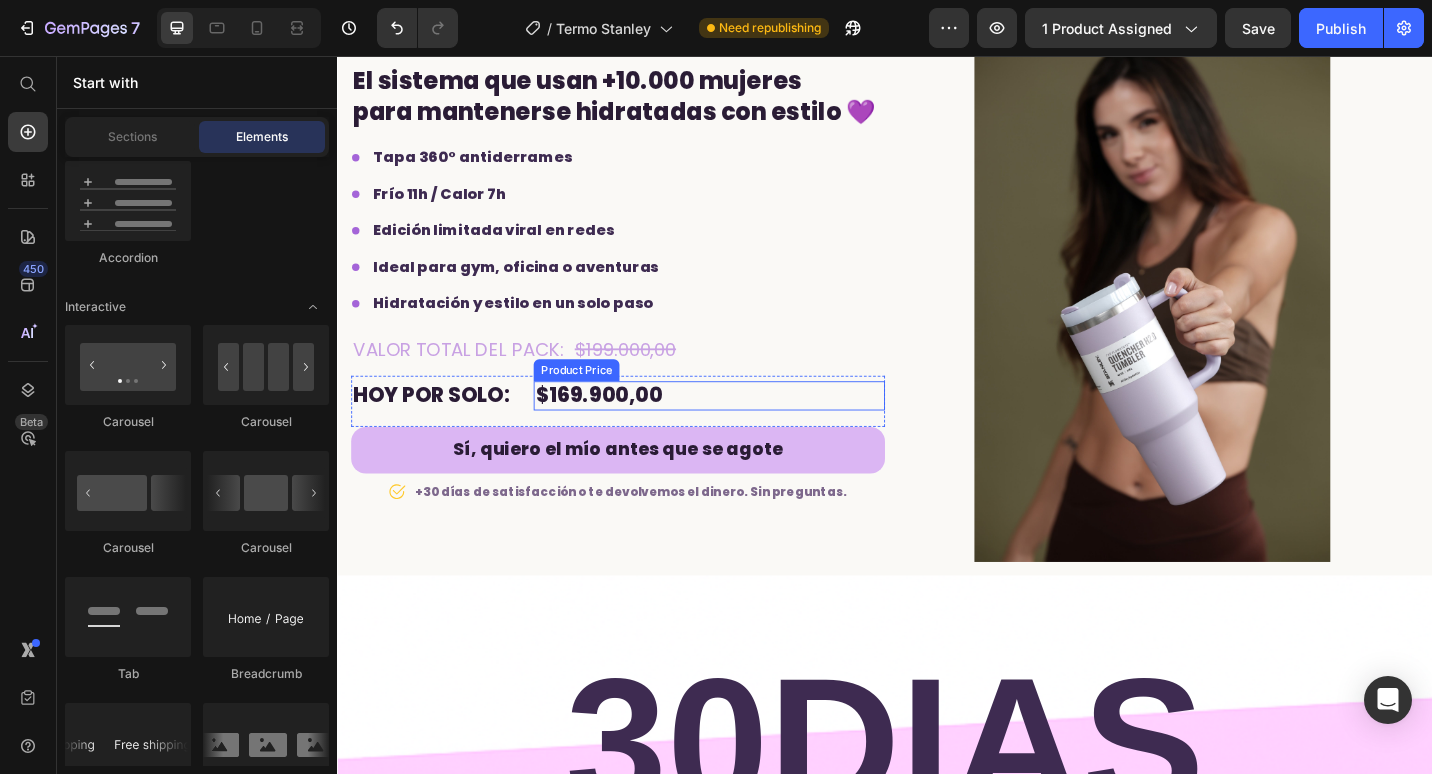 click on "$169.900,00" at bounding box center (744, 428) 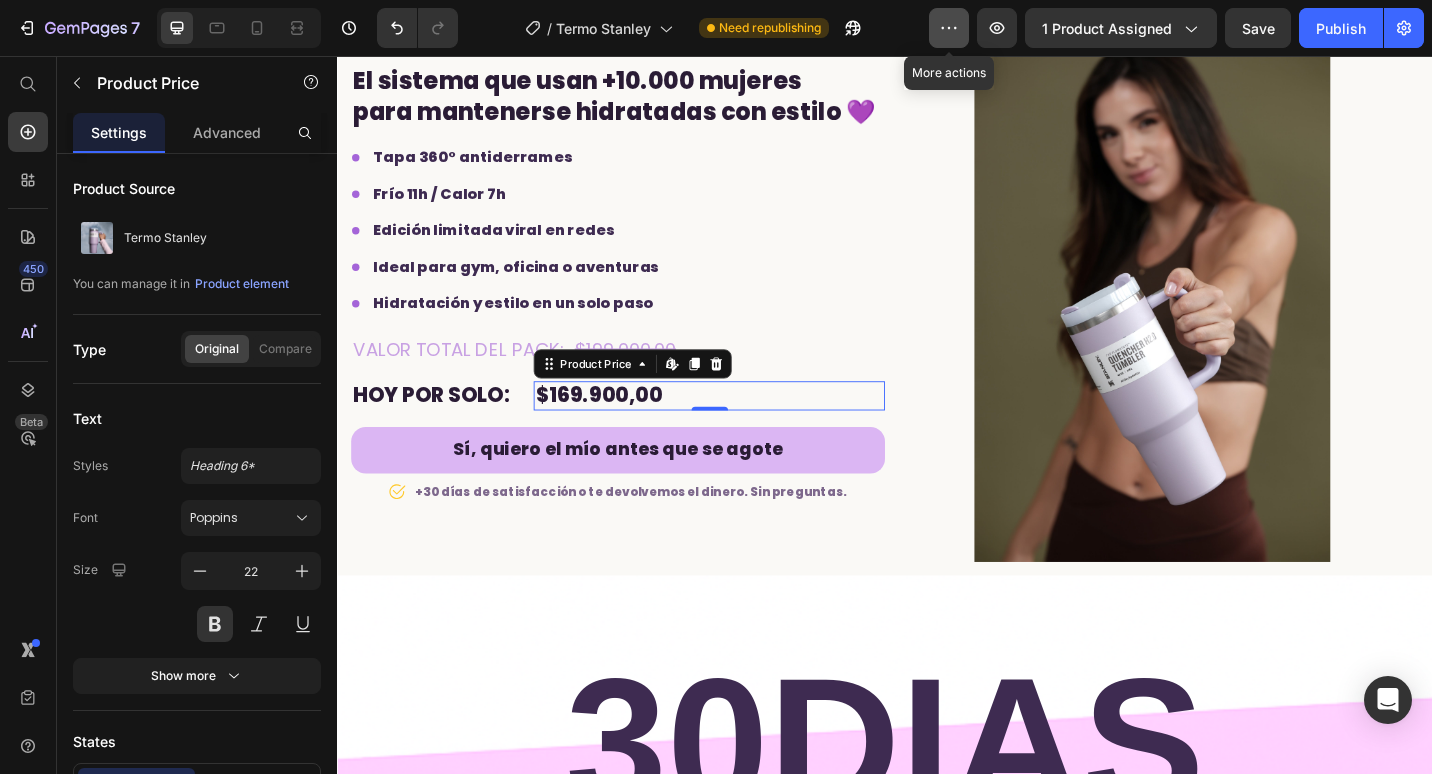 click 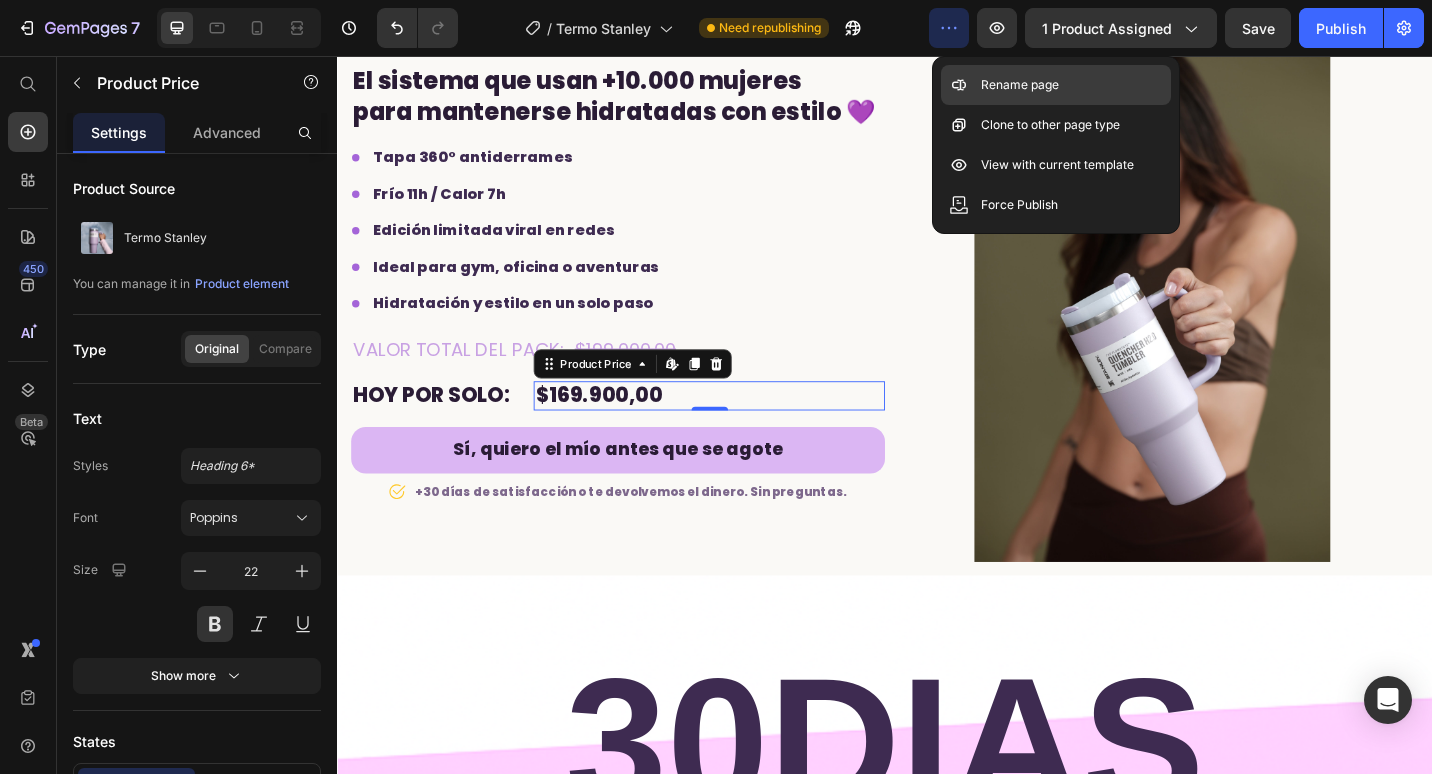 click on "Rename page" at bounding box center [1020, 85] 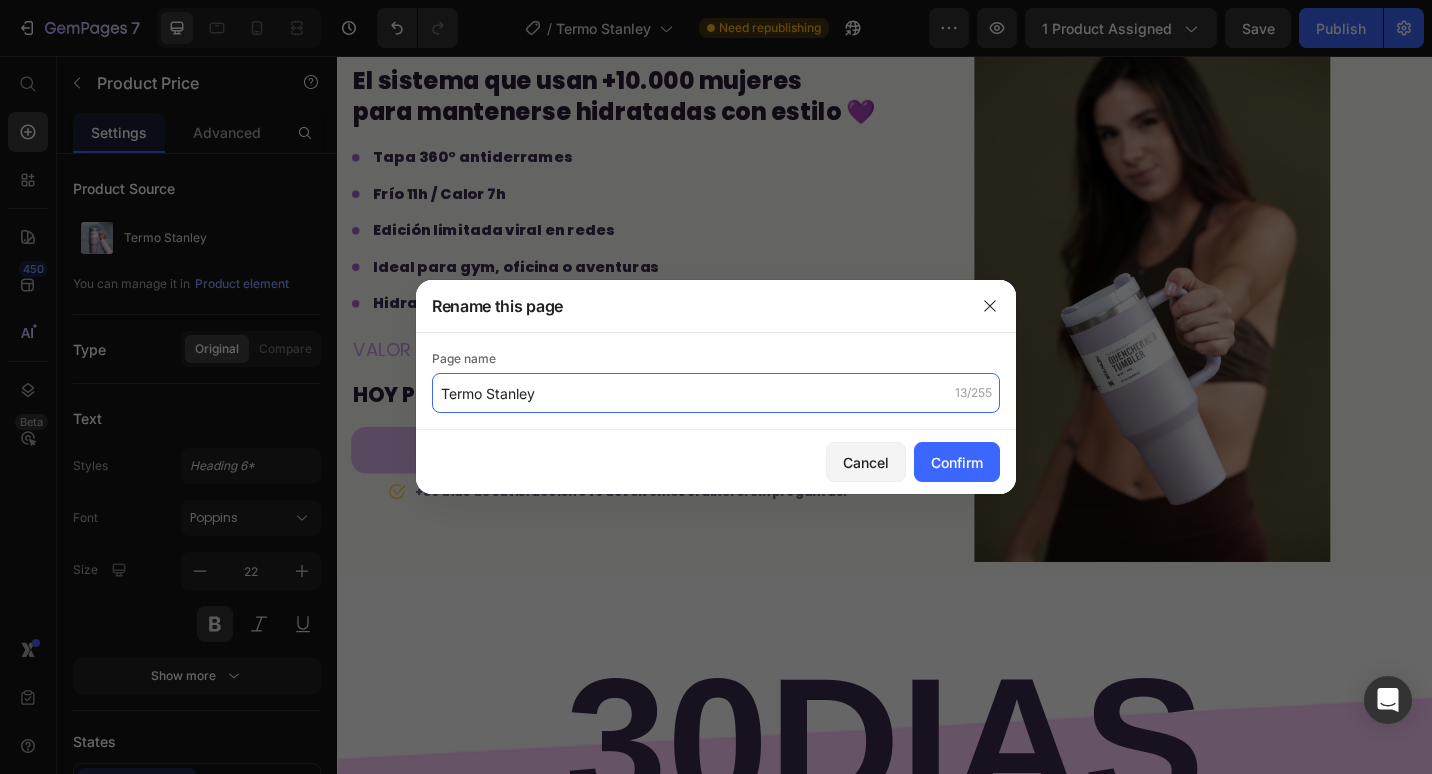 click on "Termo Stanley" 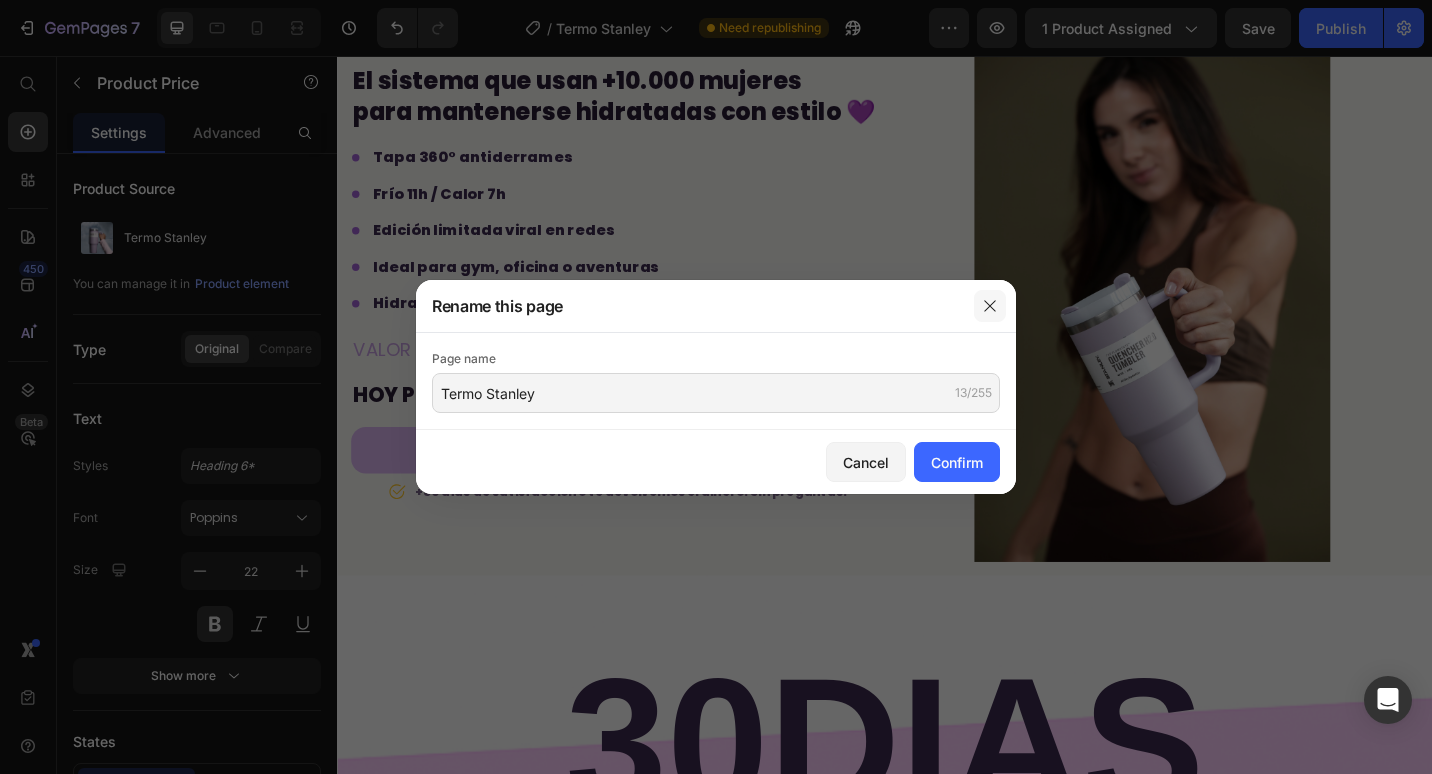 click at bounding box center [990, 306] 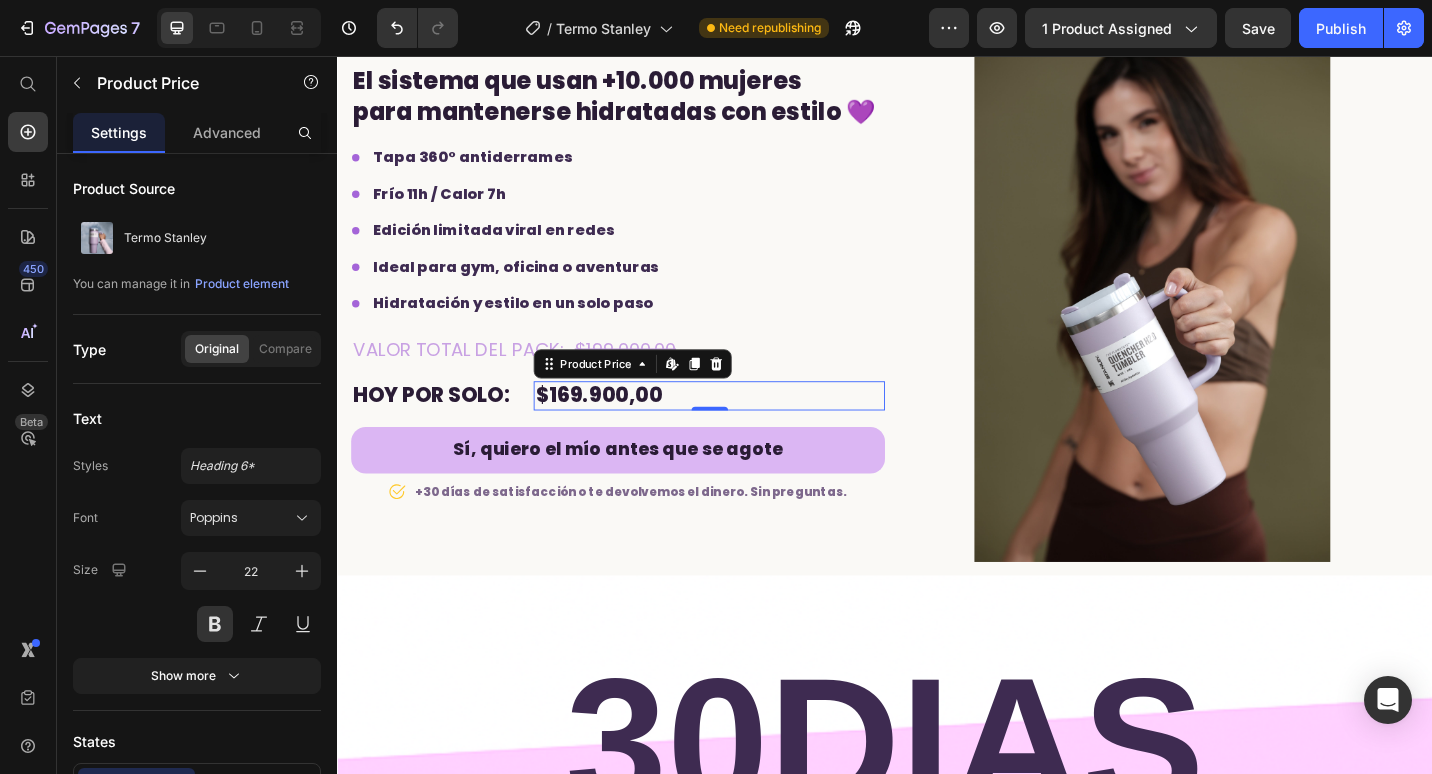 click on "/  Termo Stanley Need republishing" 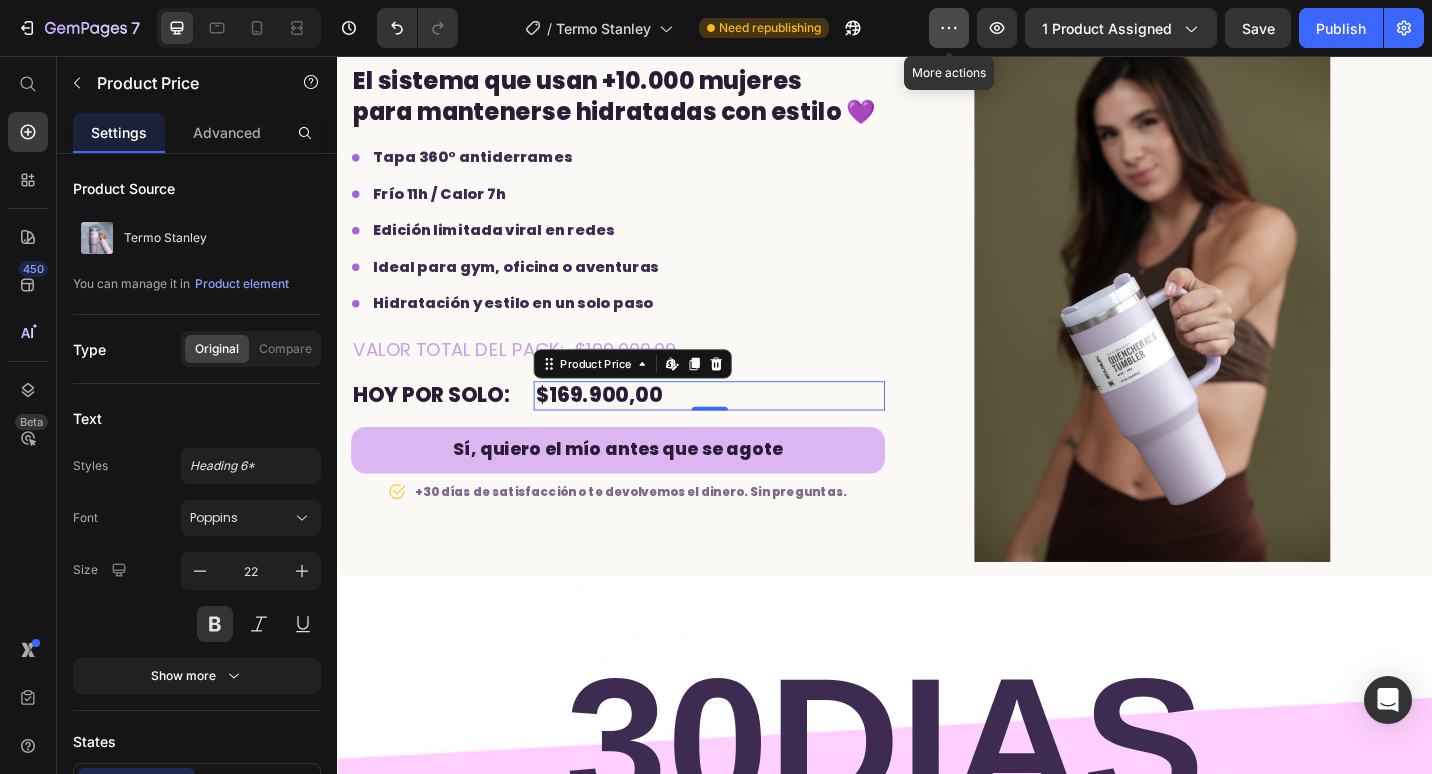 click 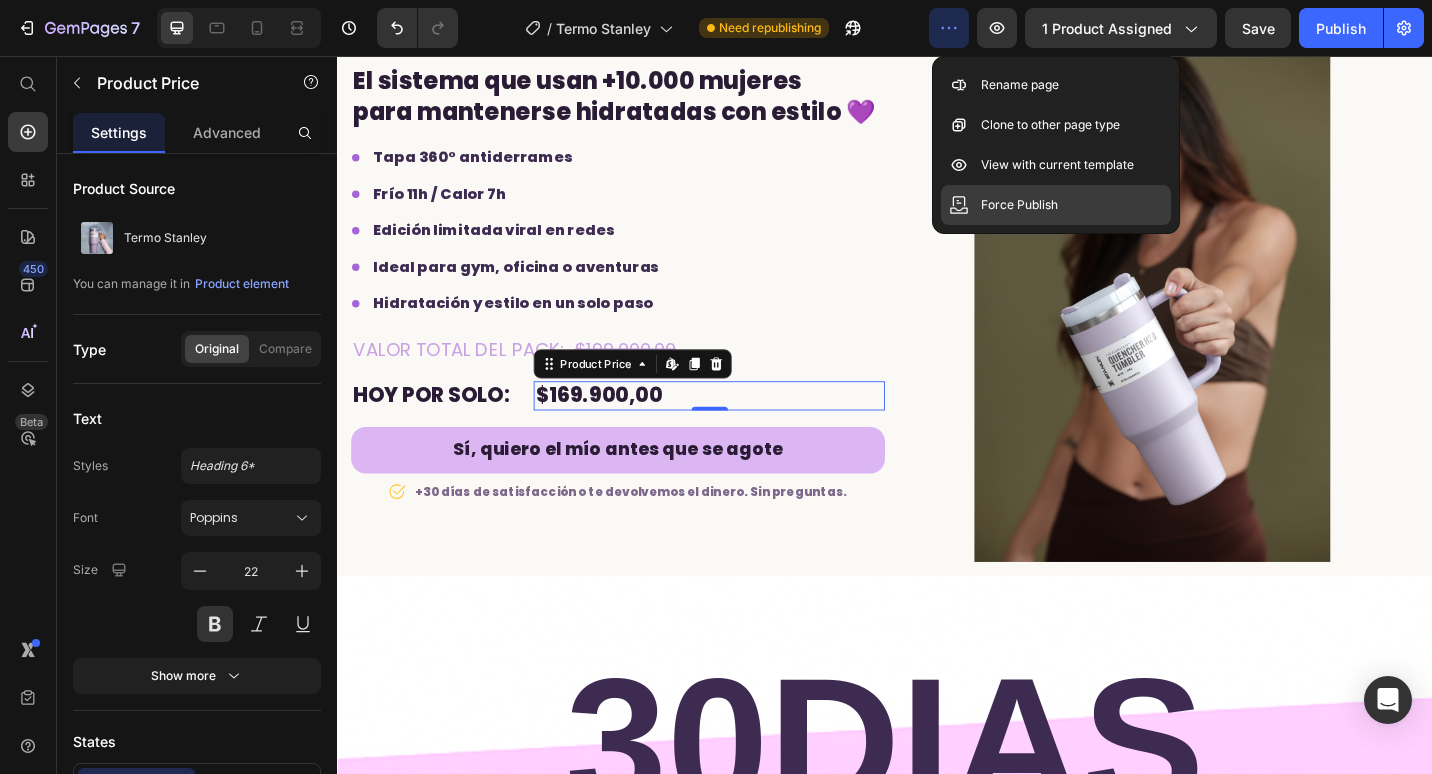 click 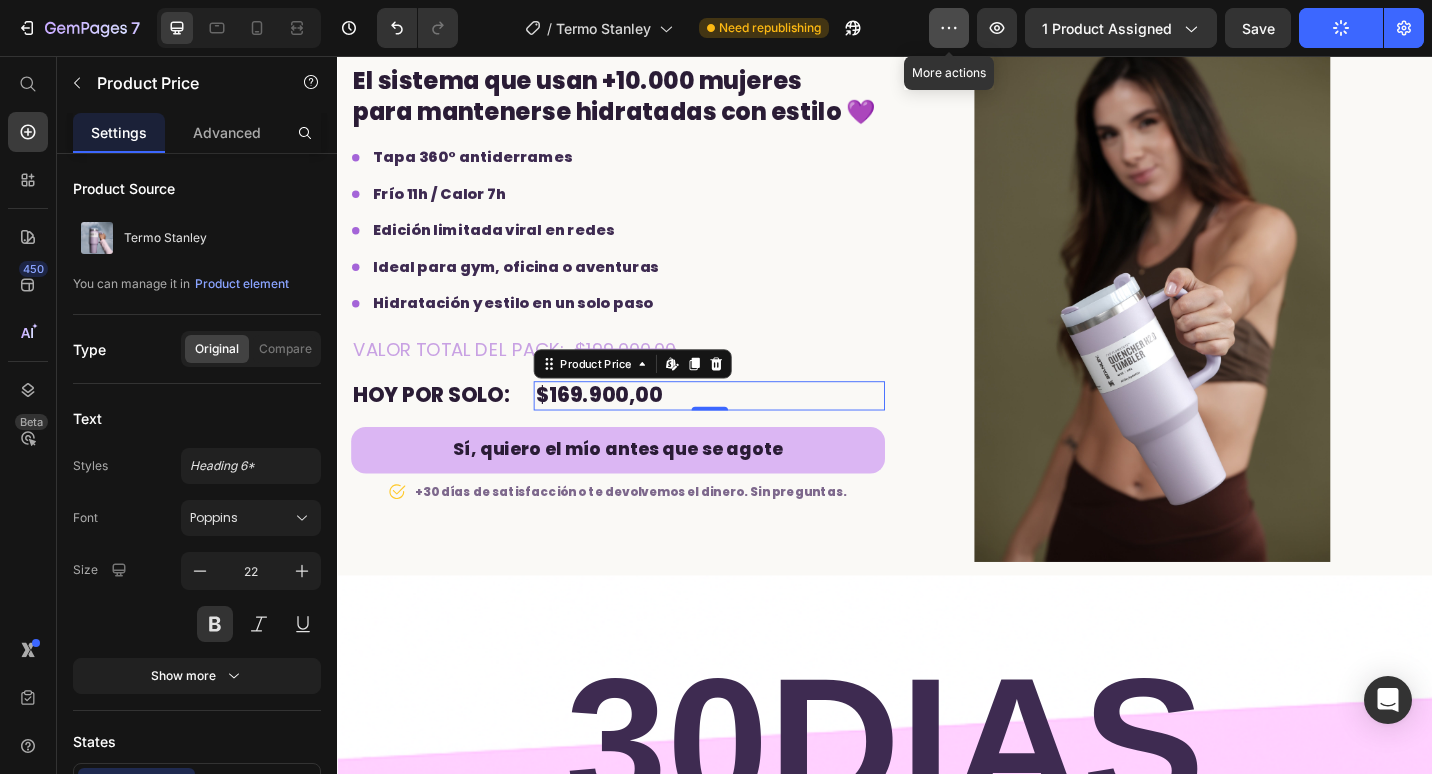 click 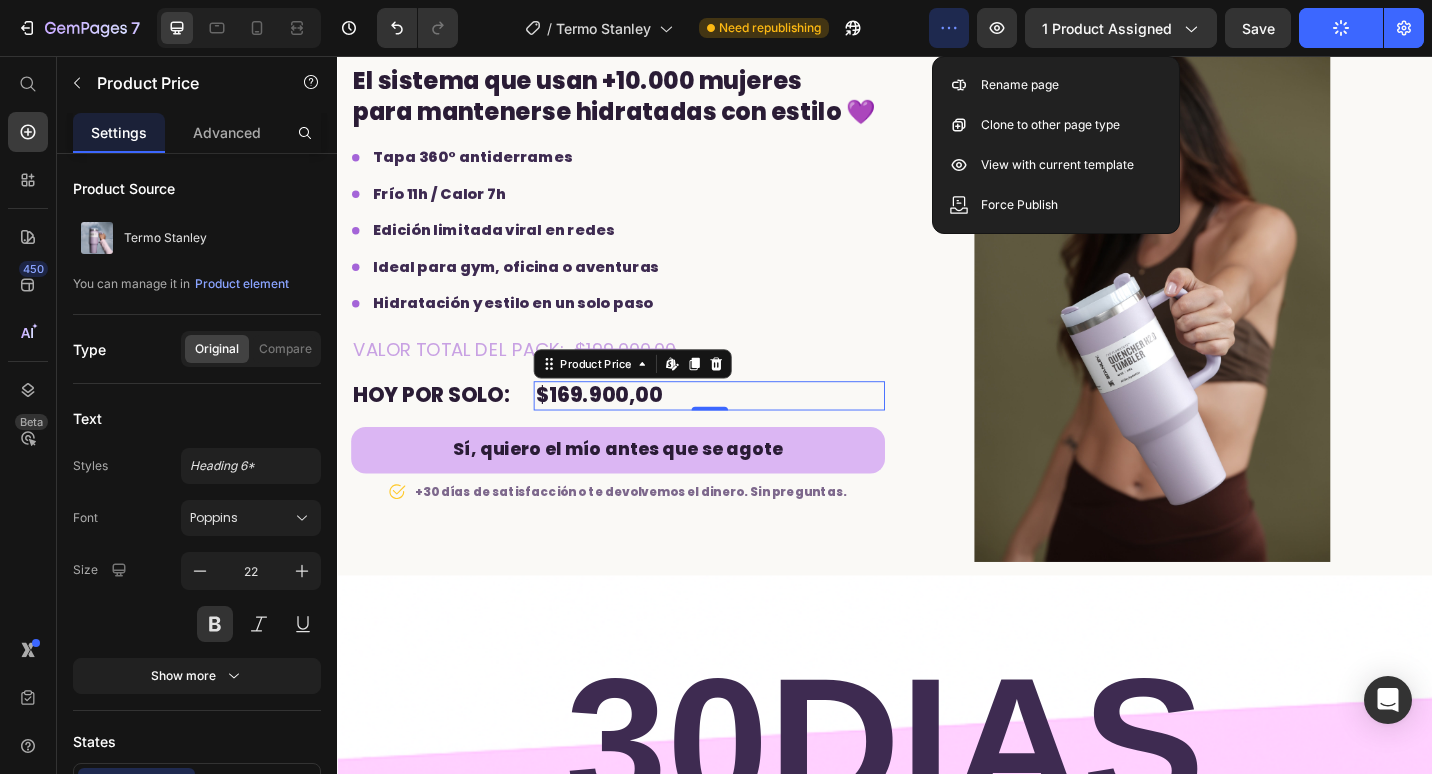 click on "7  Version history  /  Termo Stanley Need republishing Preview 1 product assigned  Save   Publish" 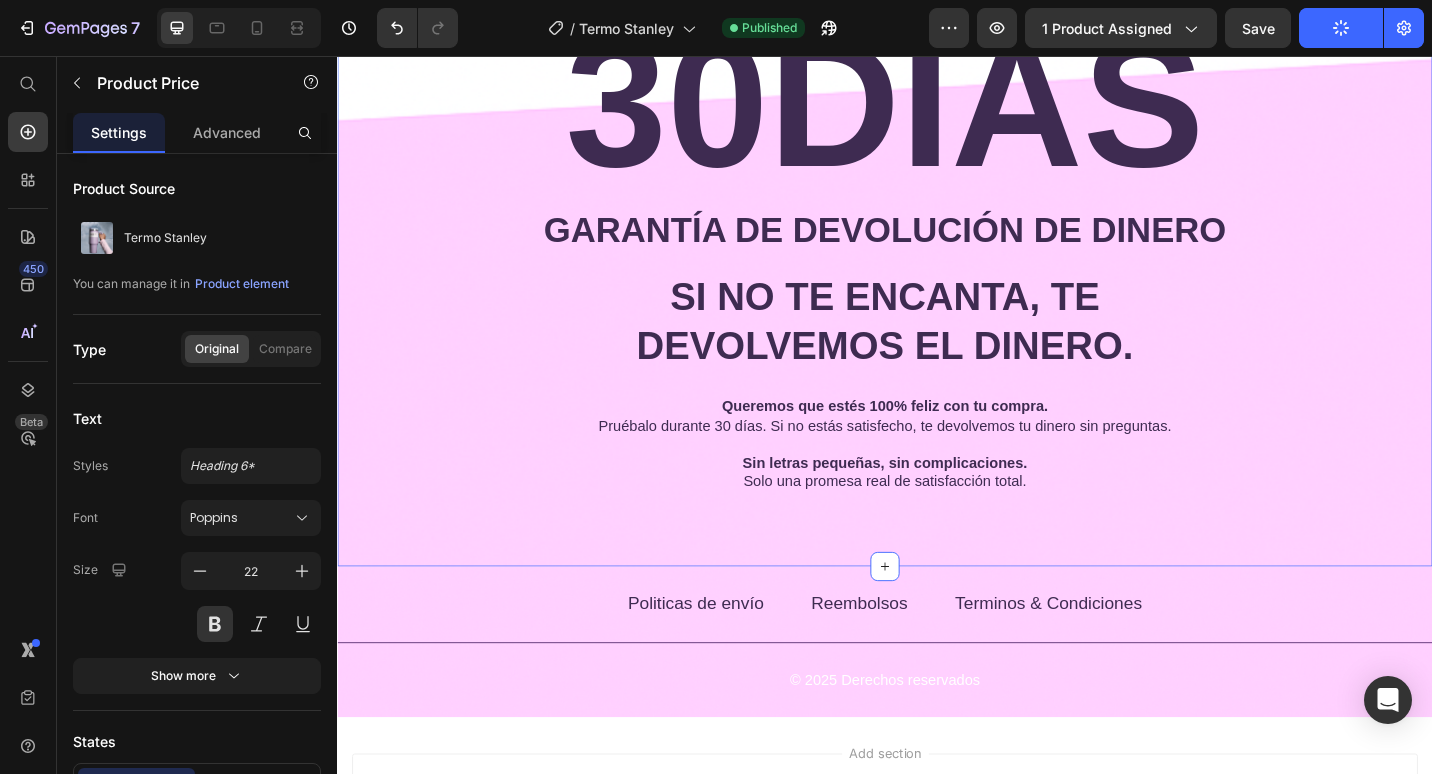 scroll, scrollTop: 4018, scrollLeft: 0, axis: vertical 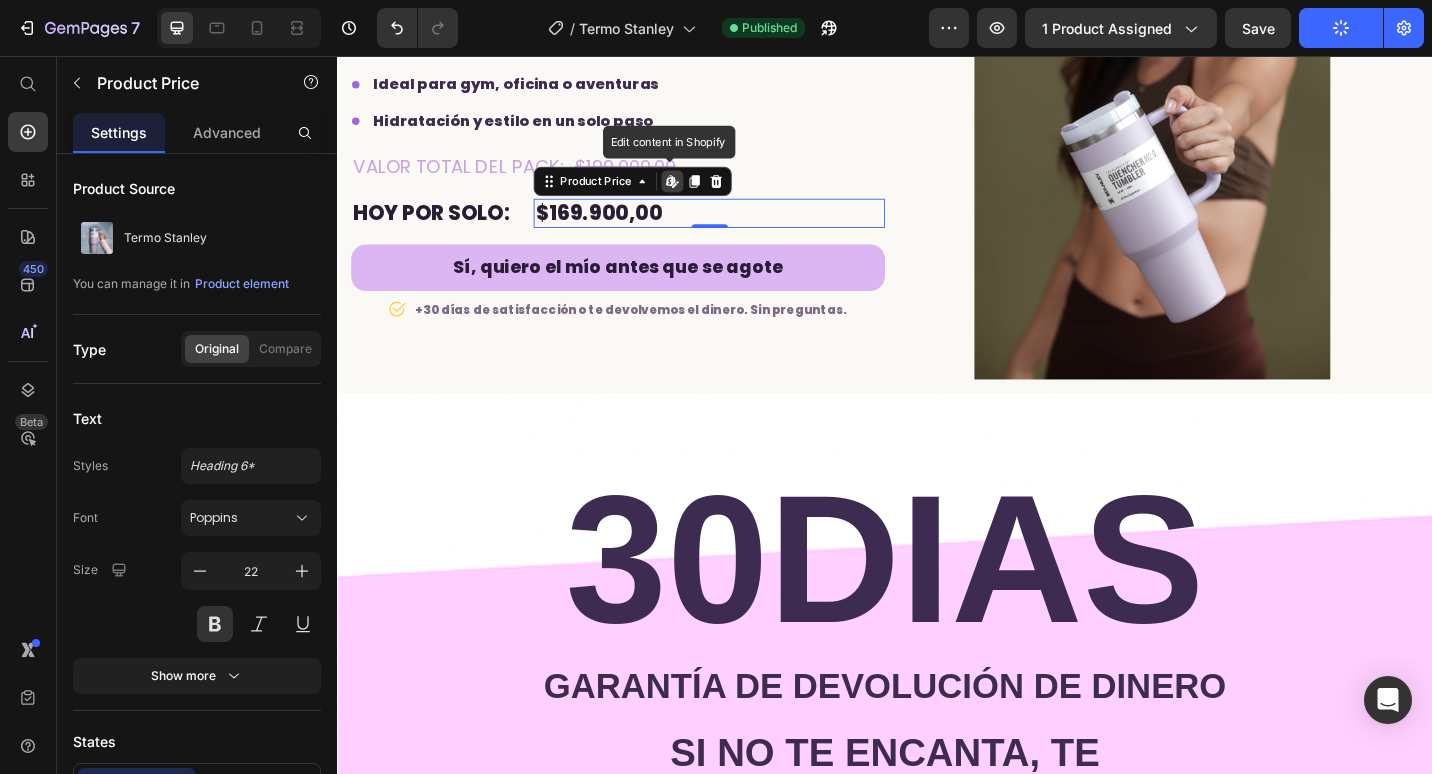 click 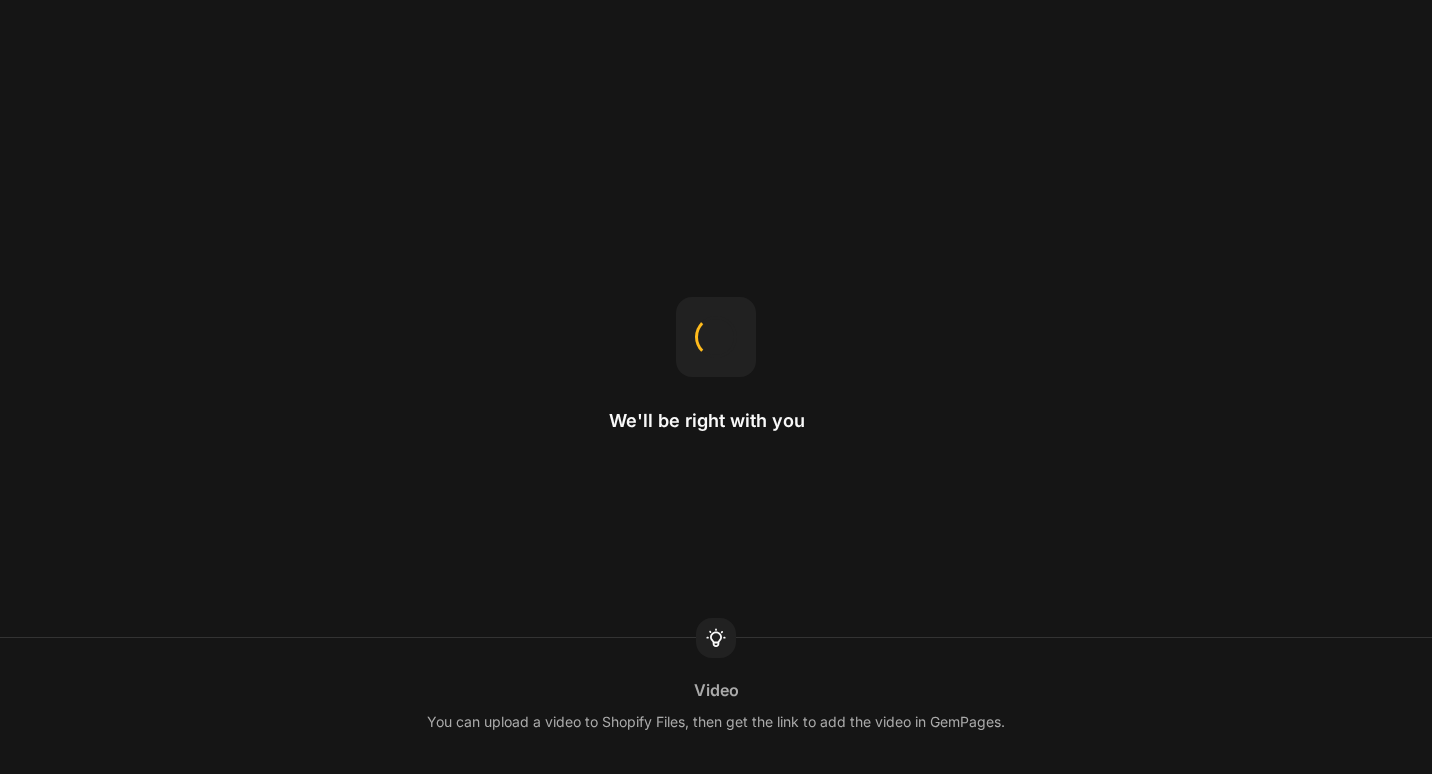 scroll, scrollTop: 0, scrollLeft: 0, axis: both 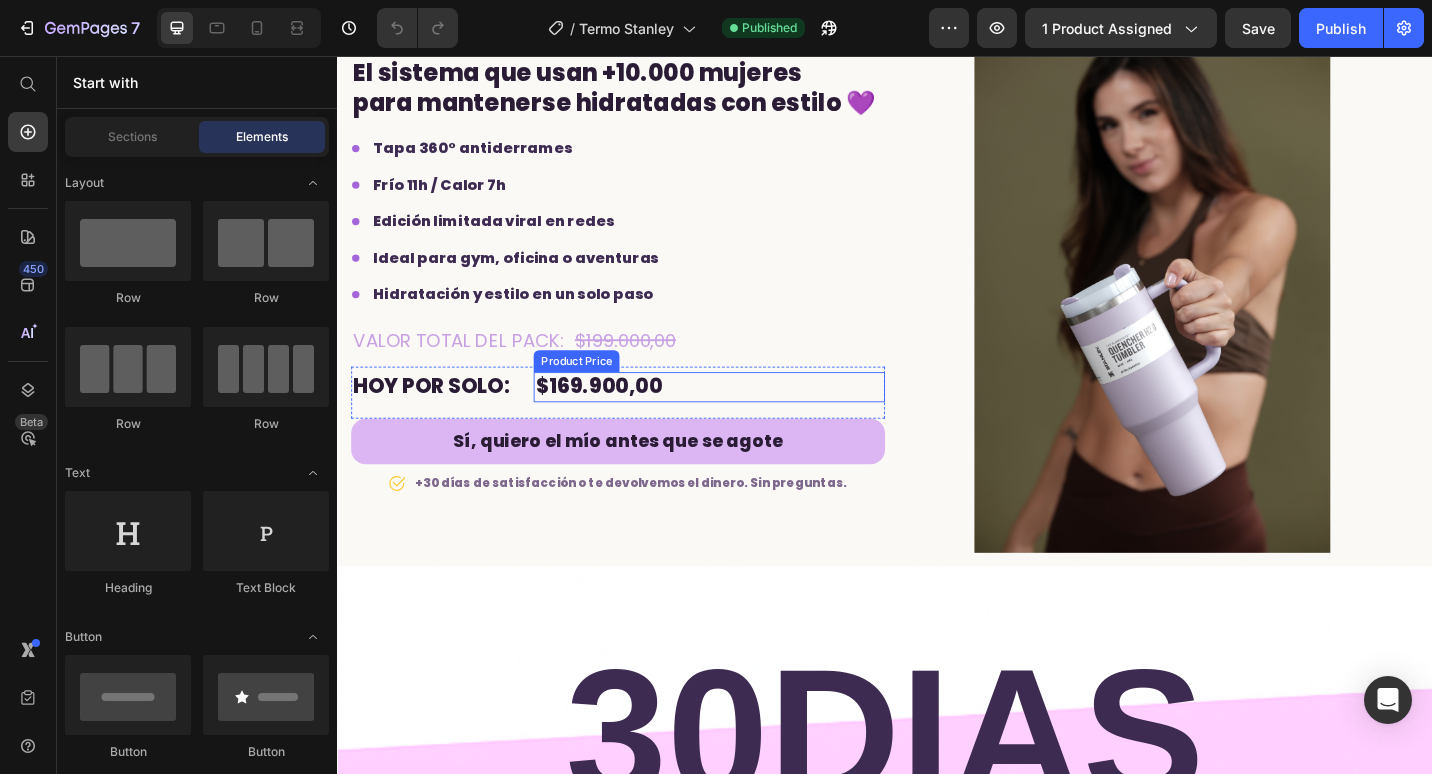 click on "$169.900,00" at bounding box center [744, 418] 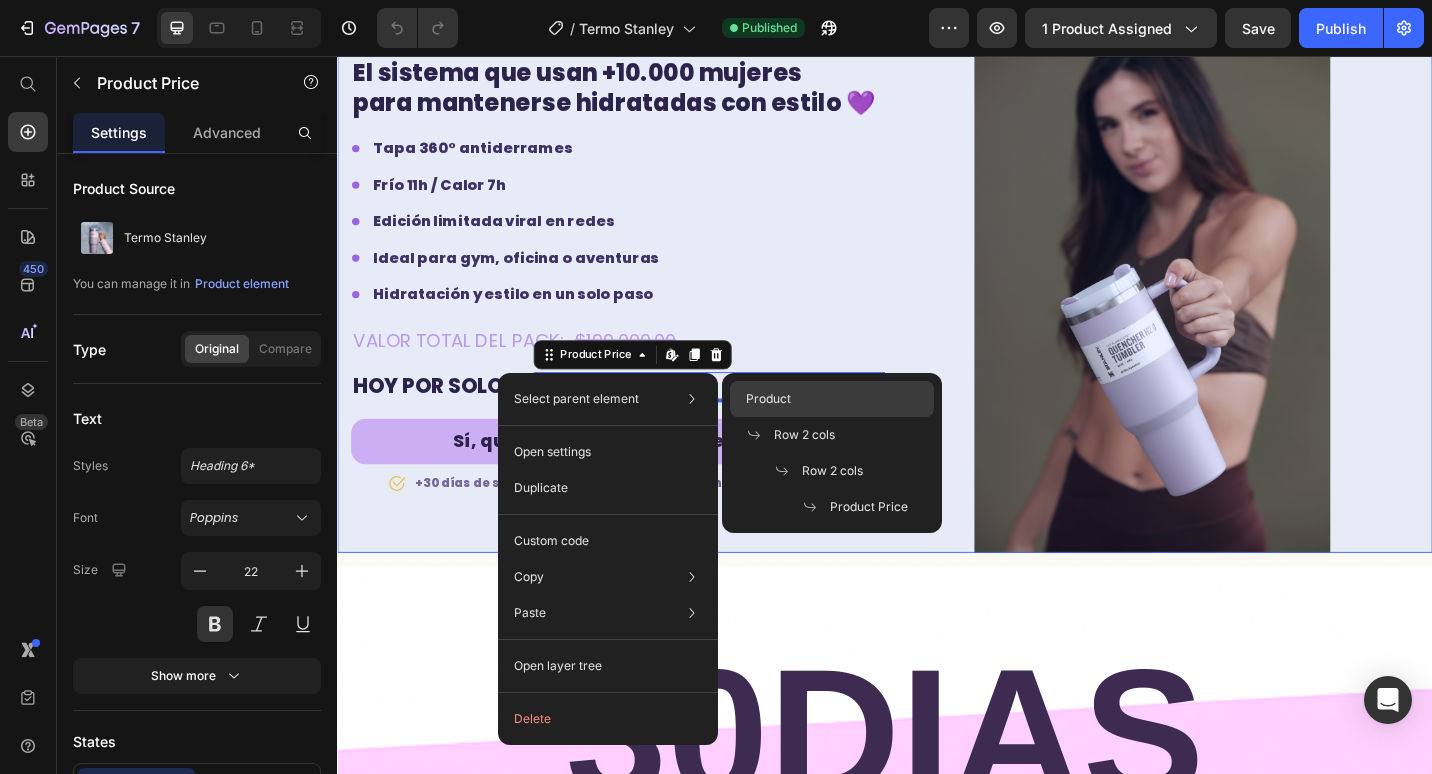 click on "Product" 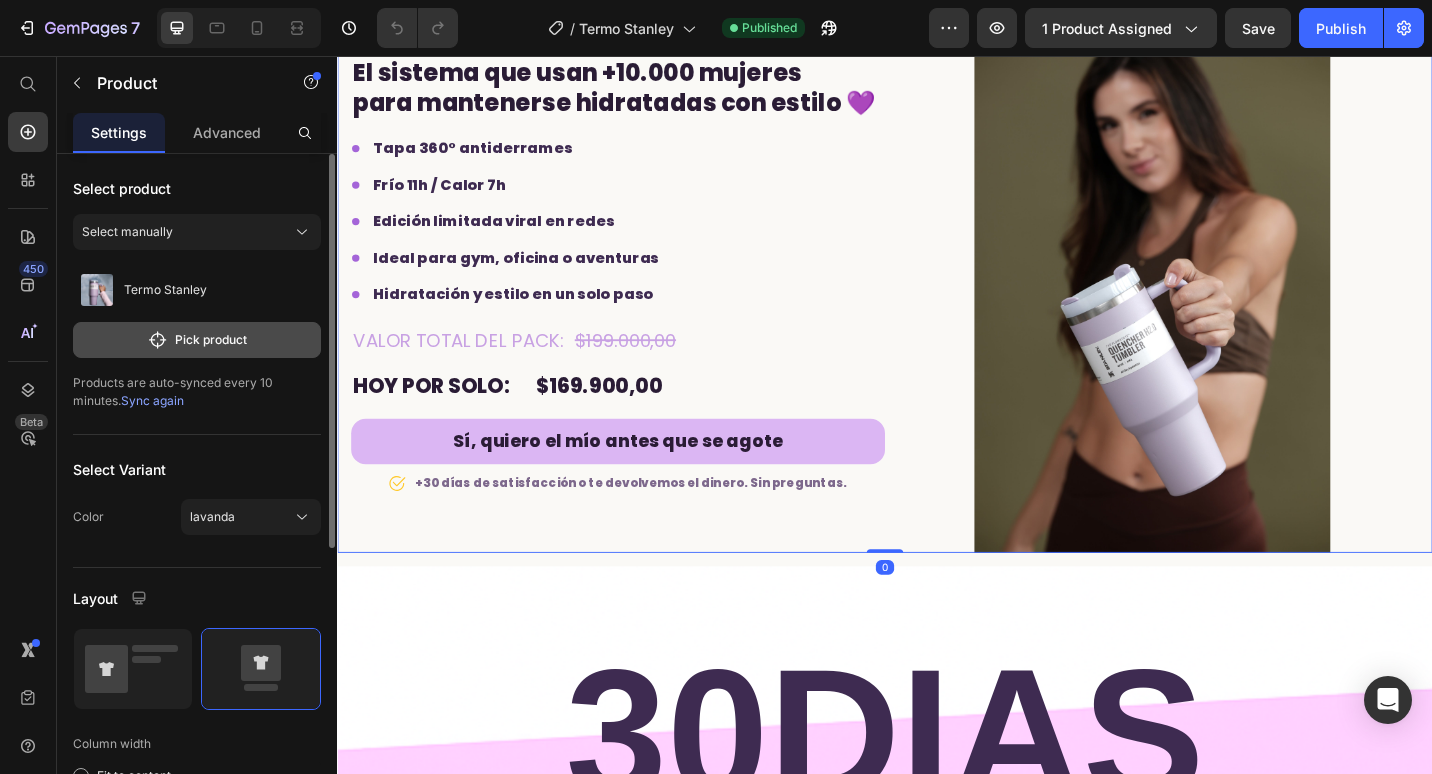 click on "Pick product" 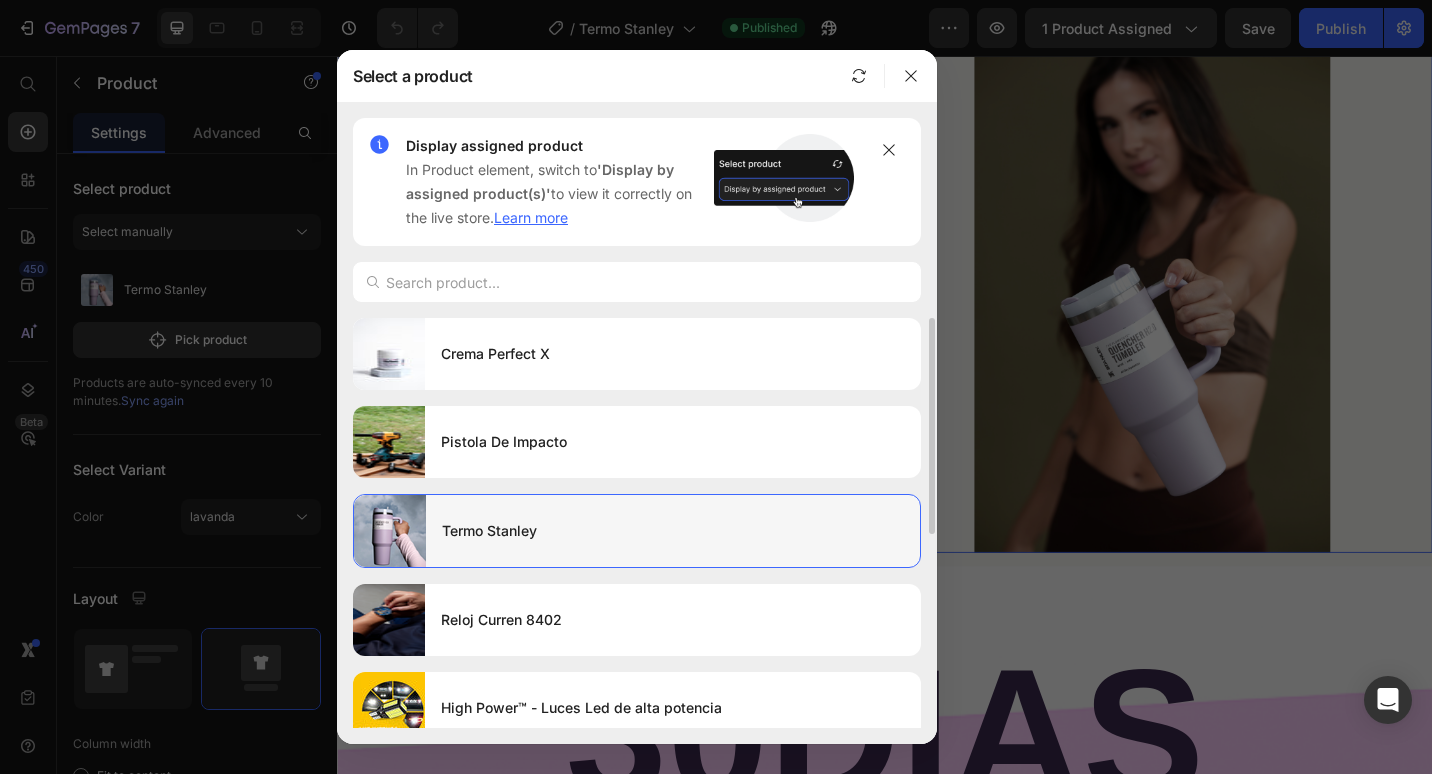 click on "Termo Stanley" at bounding box center (673, 531) 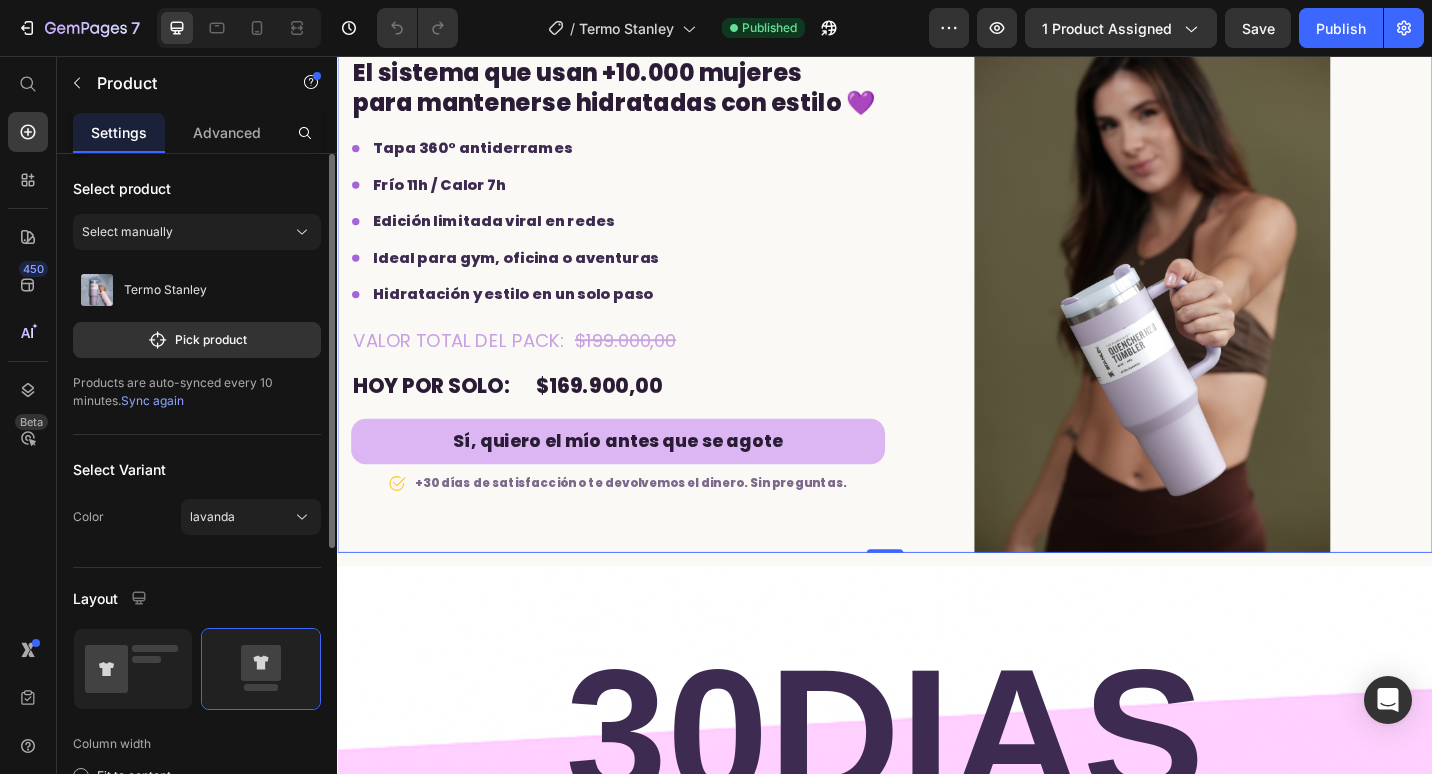click on "Sync again" at bounding box center [152, 400] 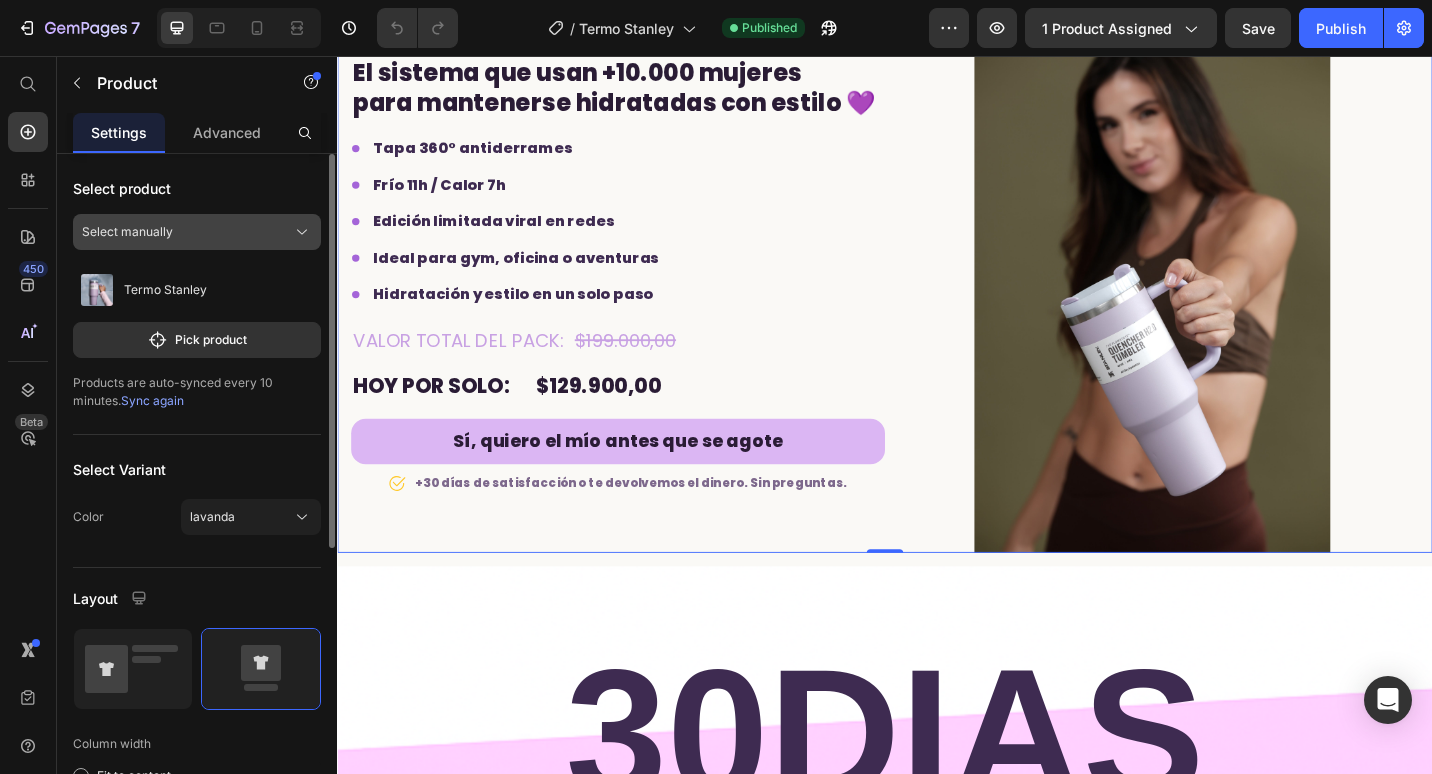 click on "Select manually" at bounding box center [197, 232] 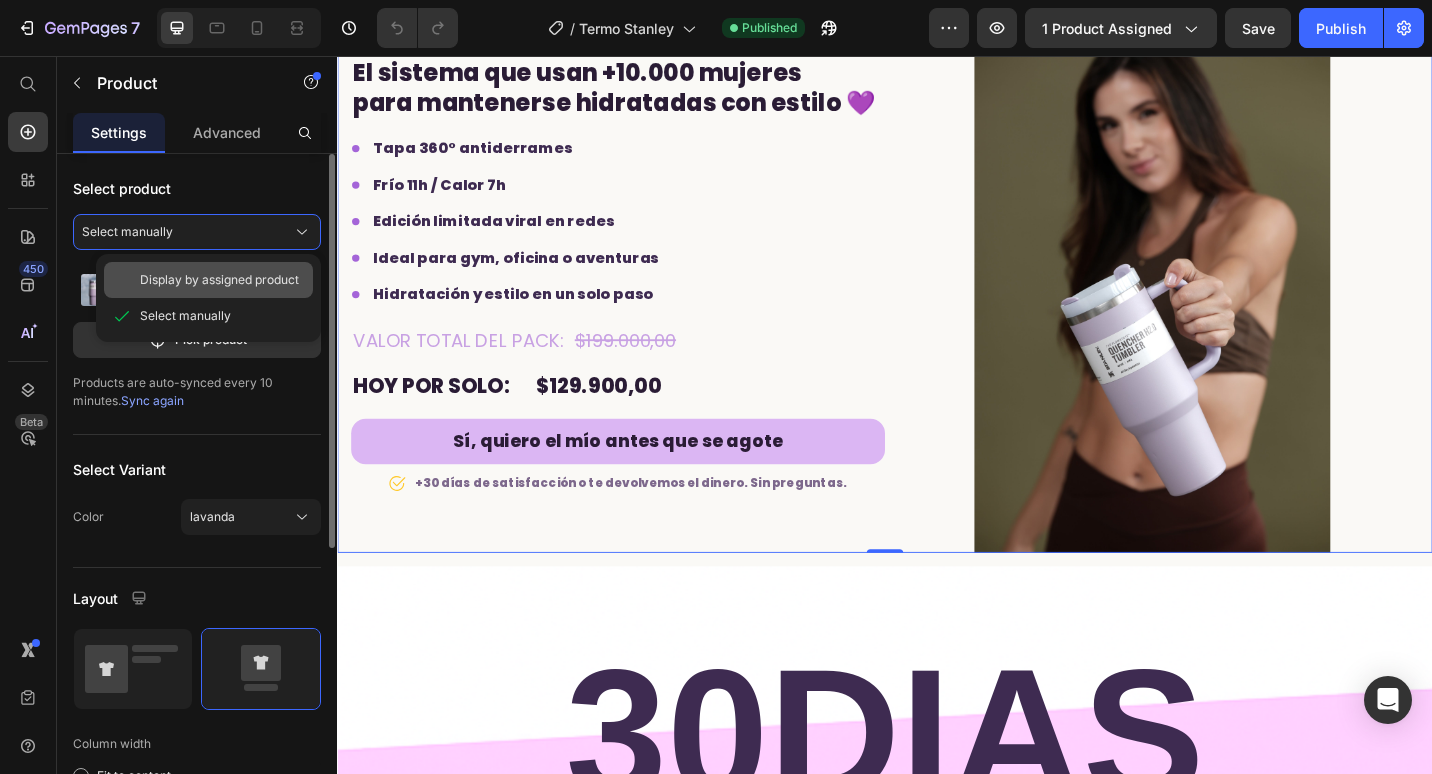 click on "Display by assigned product" at bounding box center (219, 280) 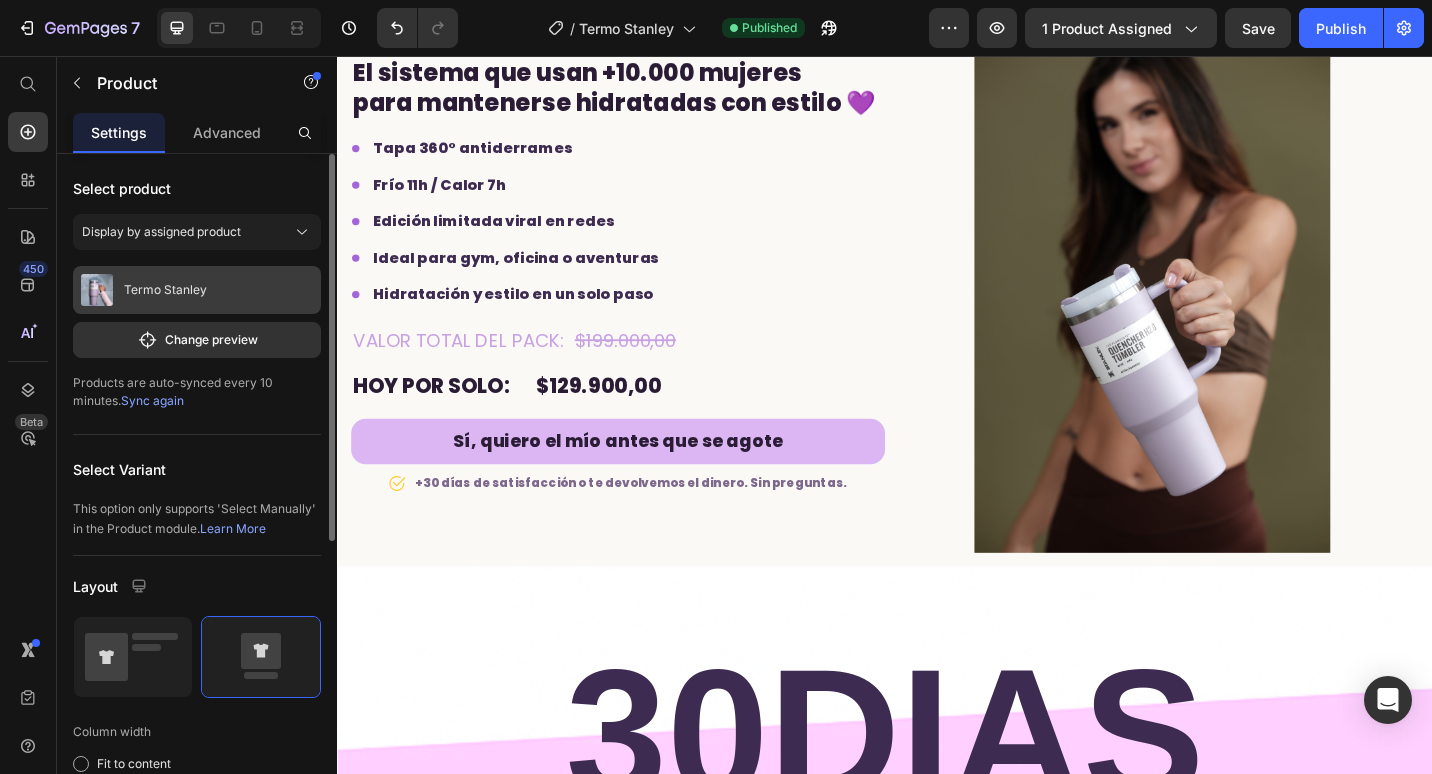 click on "Termo Stanley" at bounding box center [197, 290] 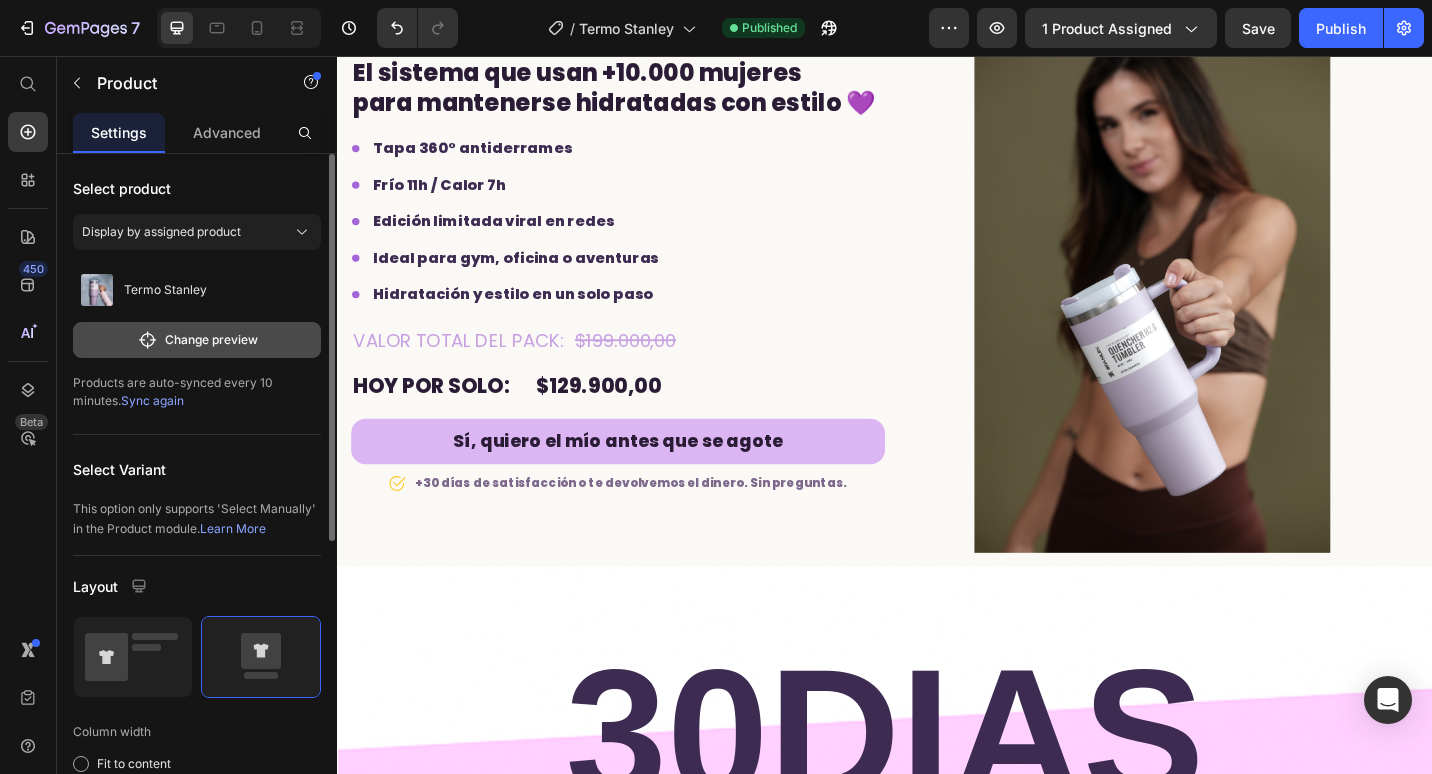click 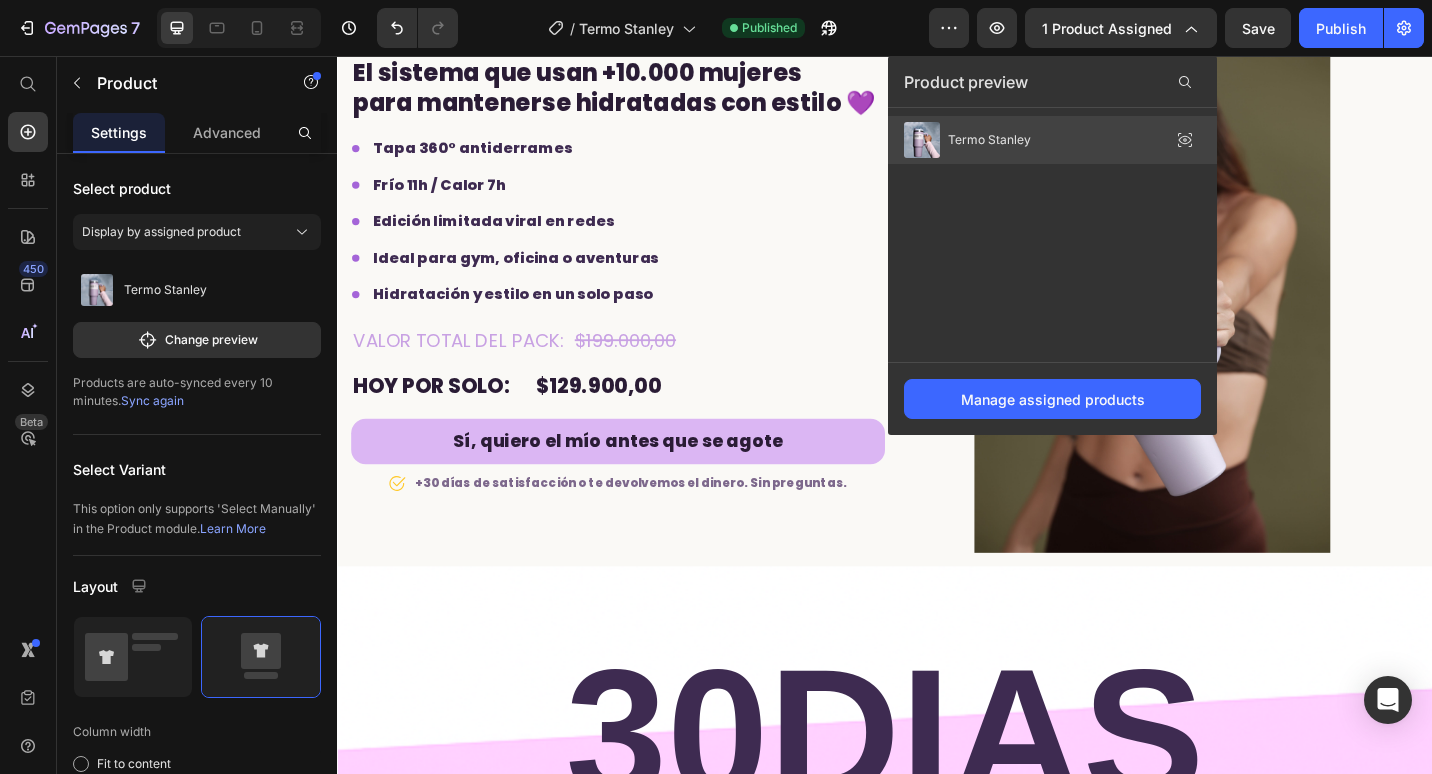 click on "Termo Stanley" at bounding box center [989, 140] 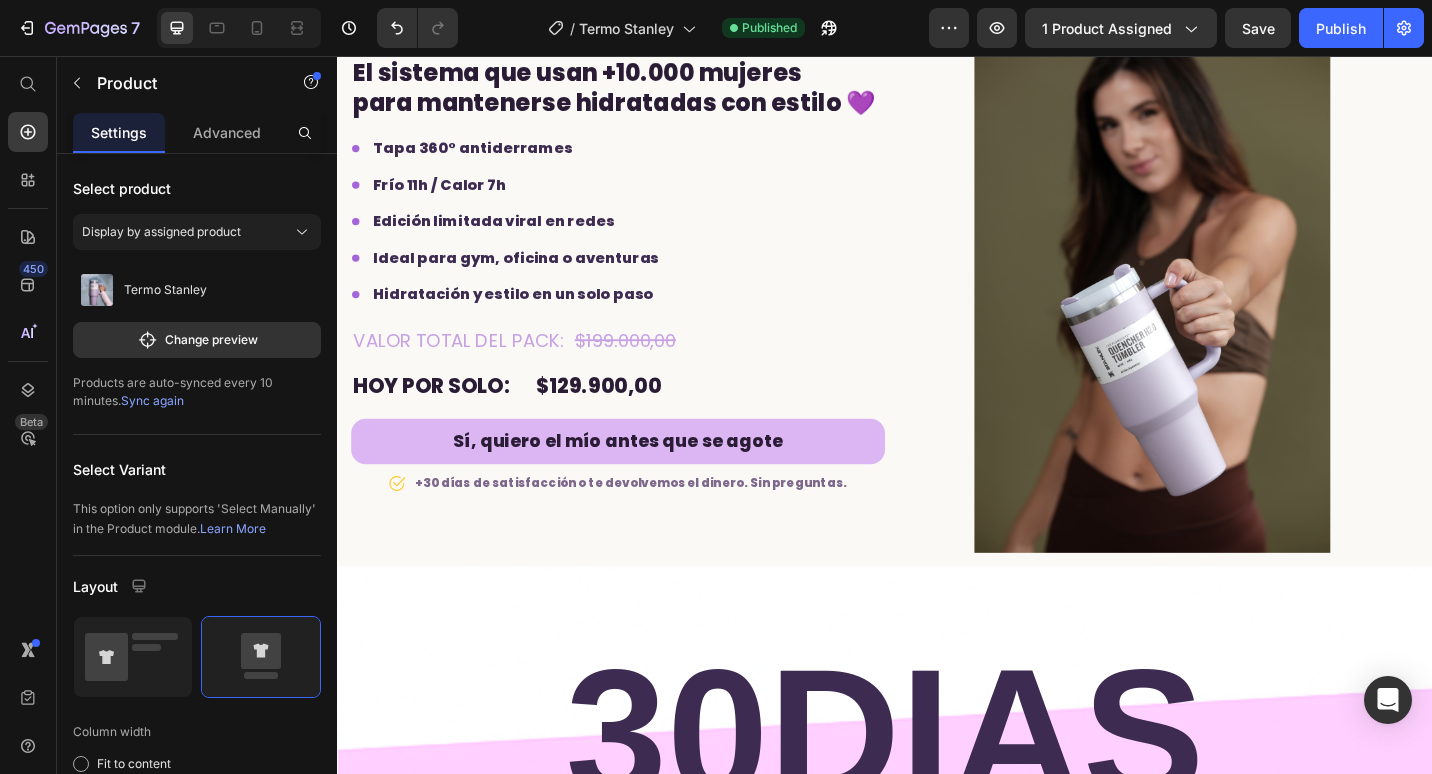 click on "7  Version history  /  Termo Stanley Published Preview 1 product assigned  Save   Publish" 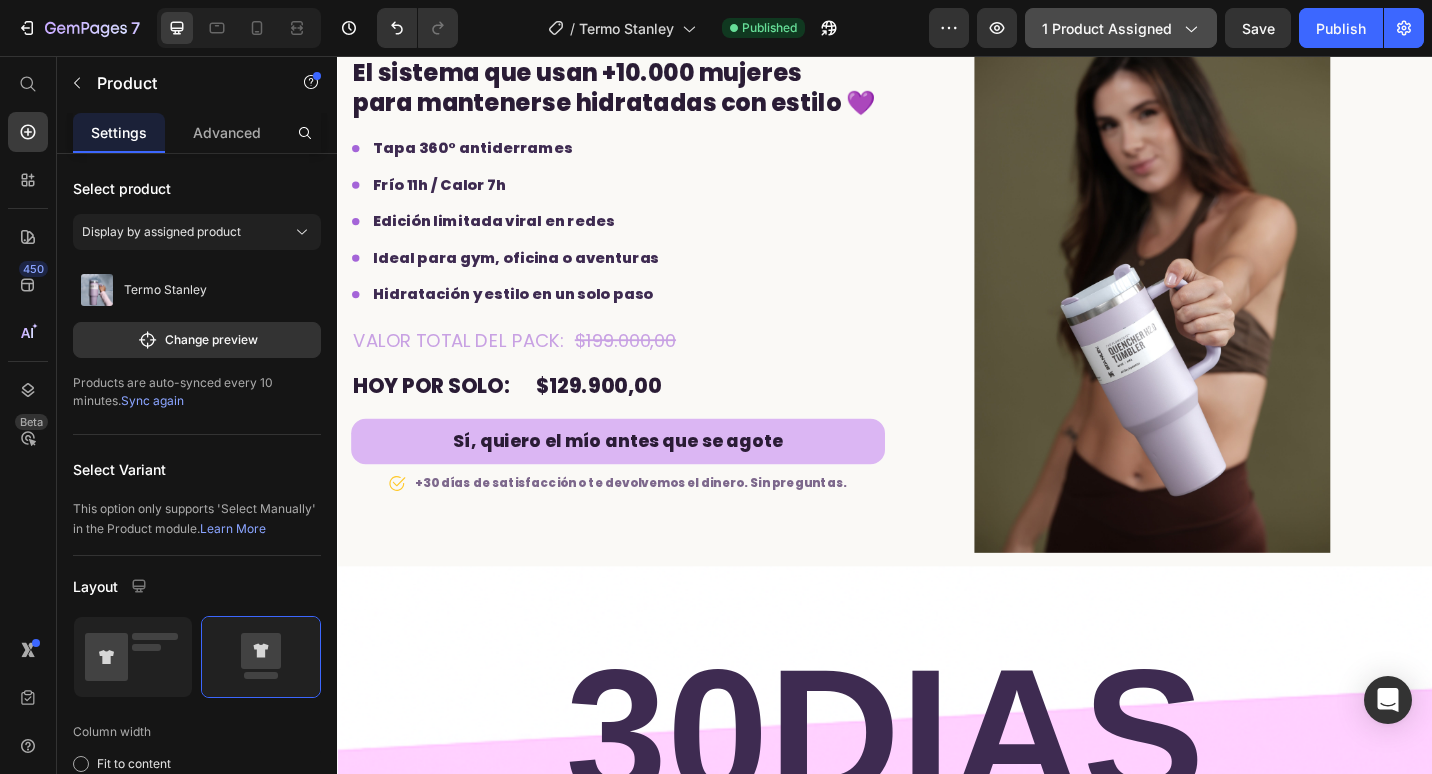 click on "1 product assigned" 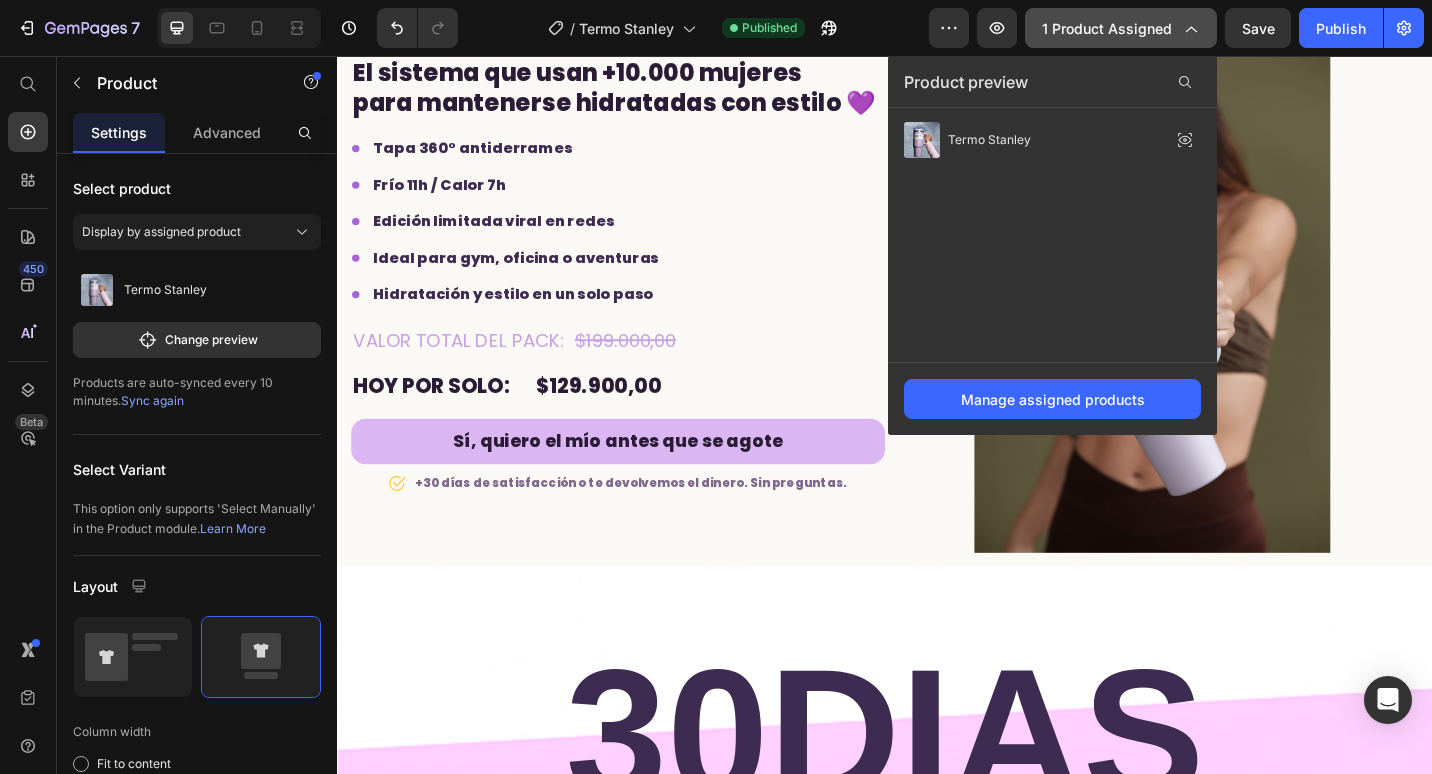 click on "1 product assigned" 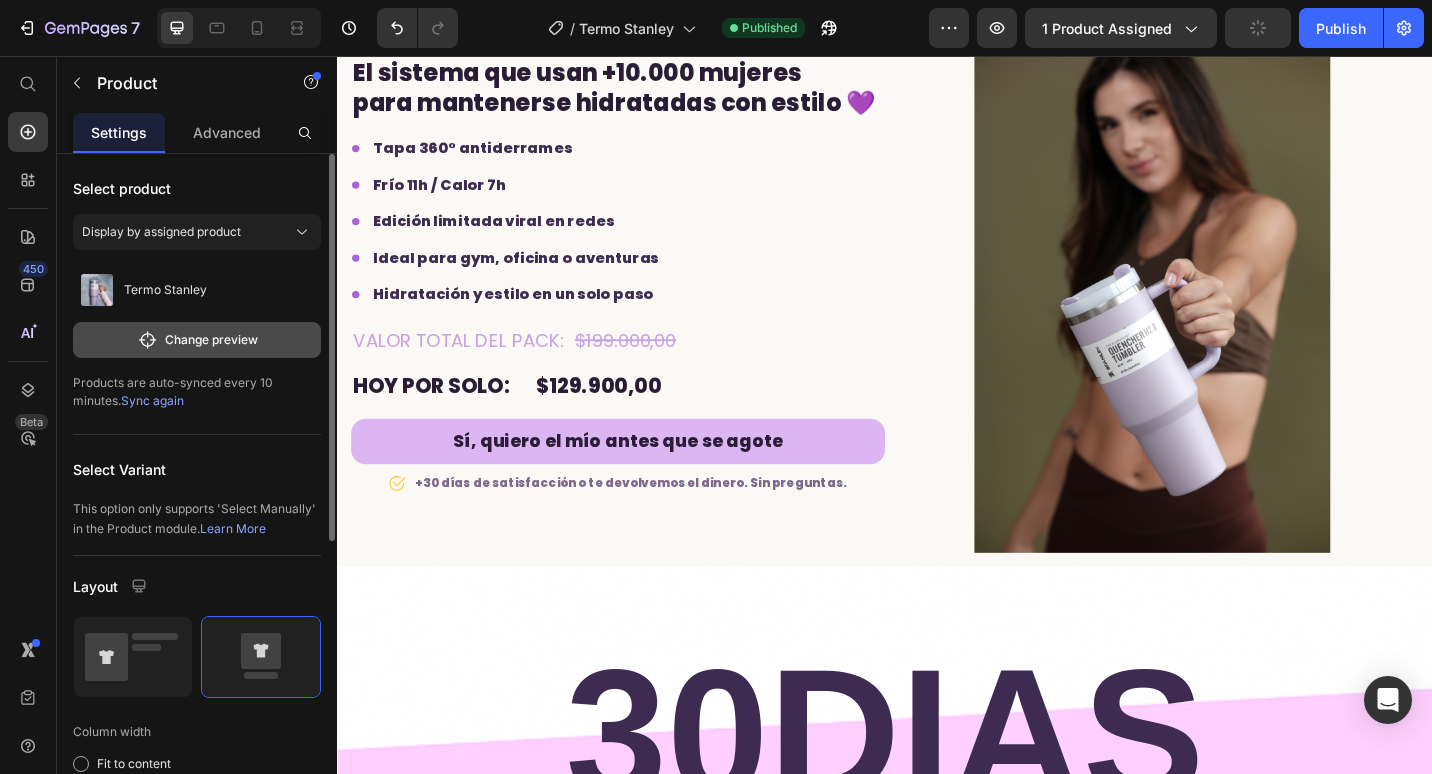 click on "Change preview" at bounding box center [197, 340] 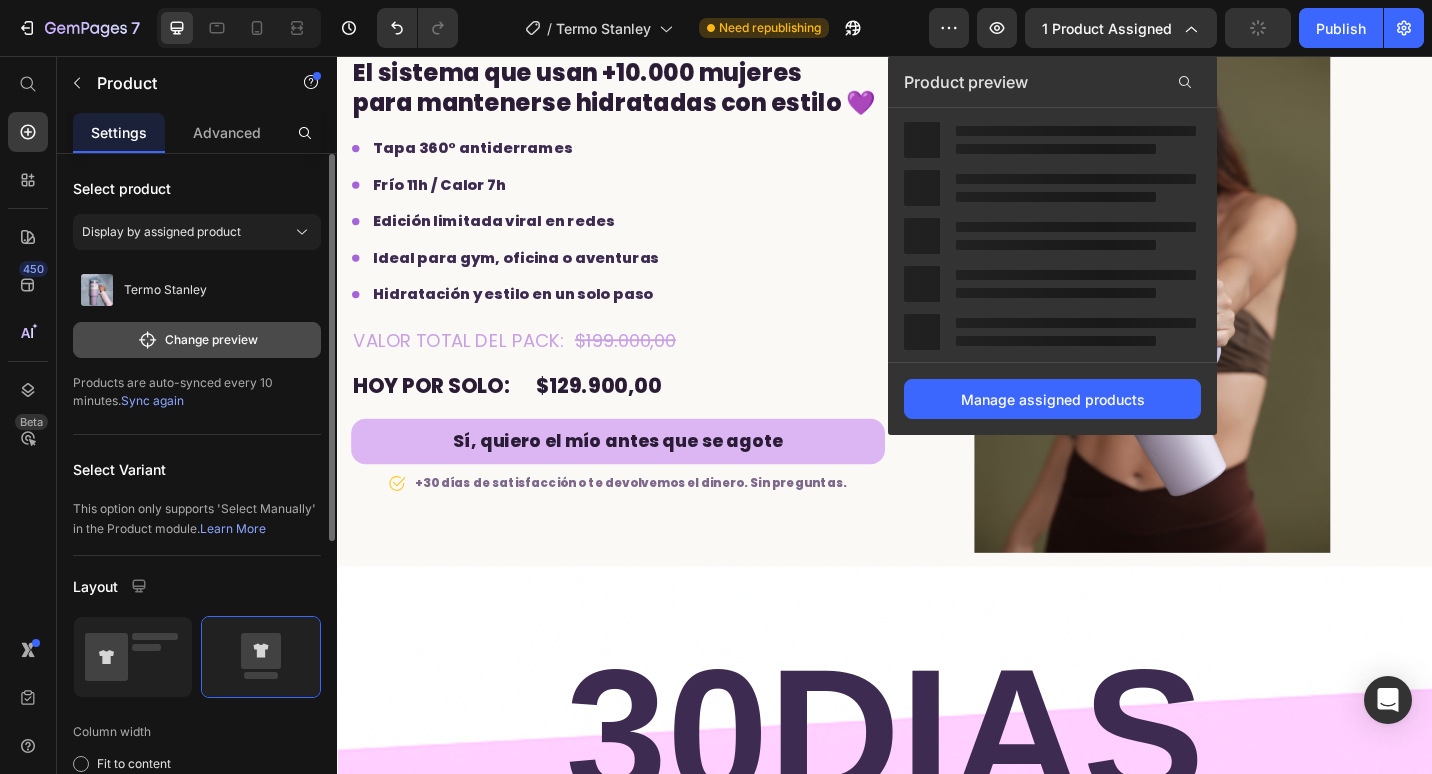 click on "Change preview" at bounding box center (197, 340) 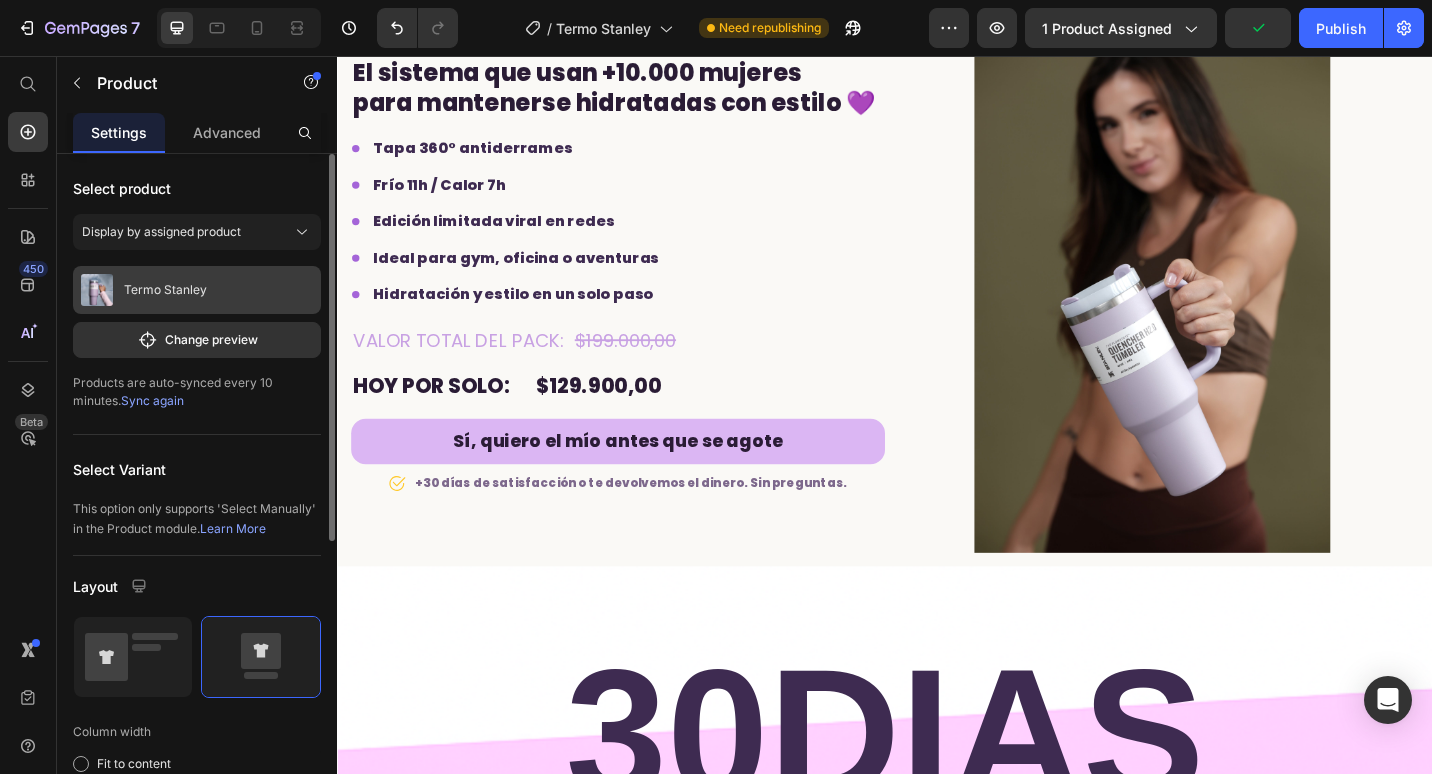 click on "Termo Stanley" at bounding box center [197, 290] 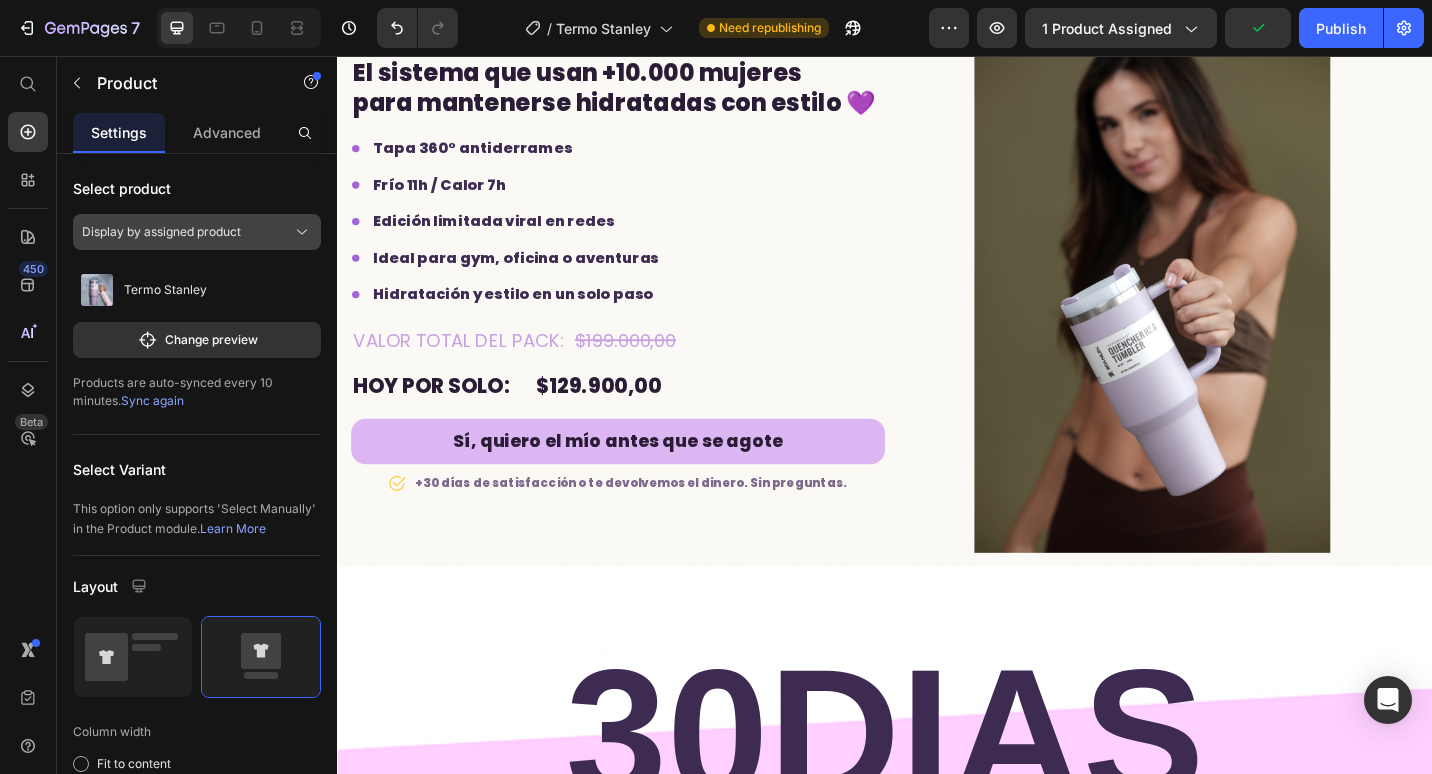 click on "Display by assigned product" at bounding box center [197, 232] 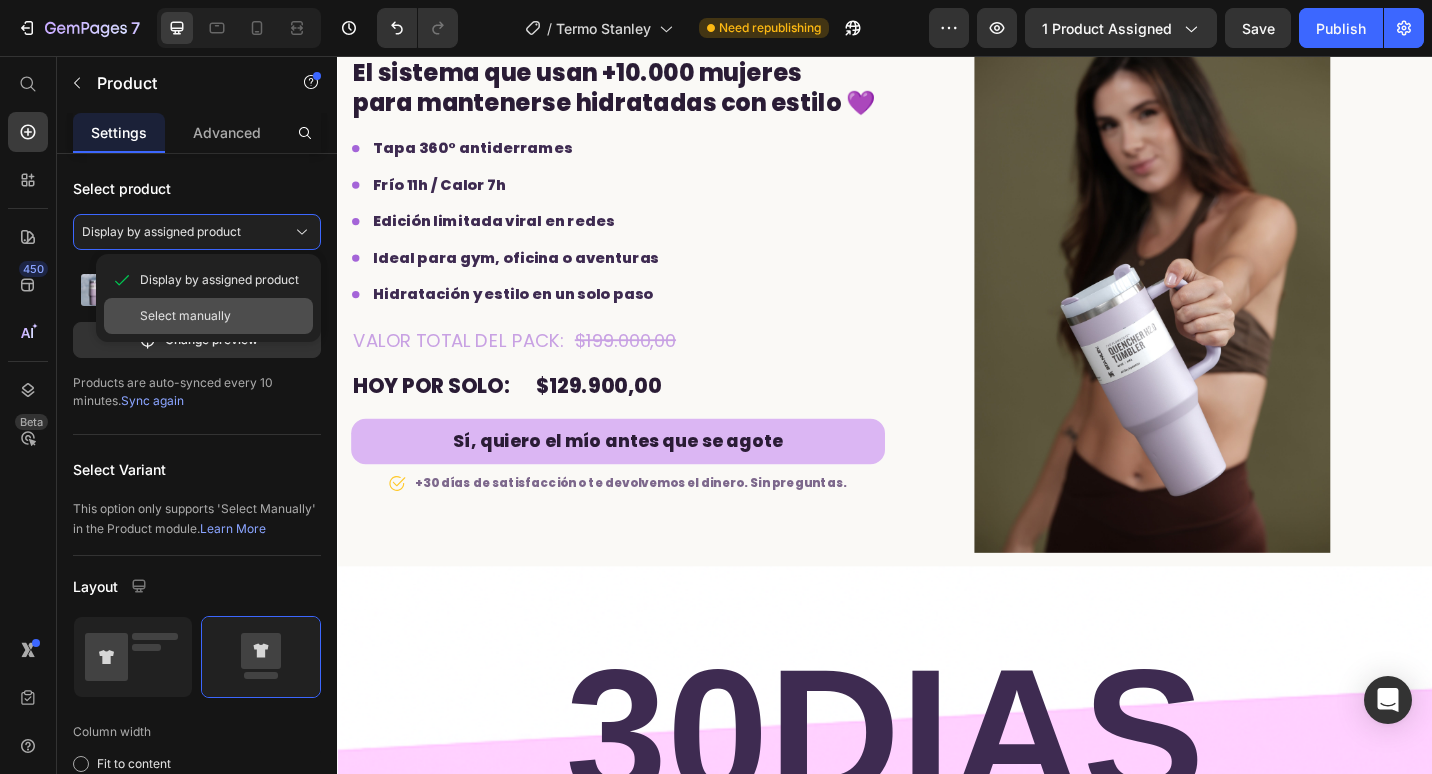 click on "Select manually" 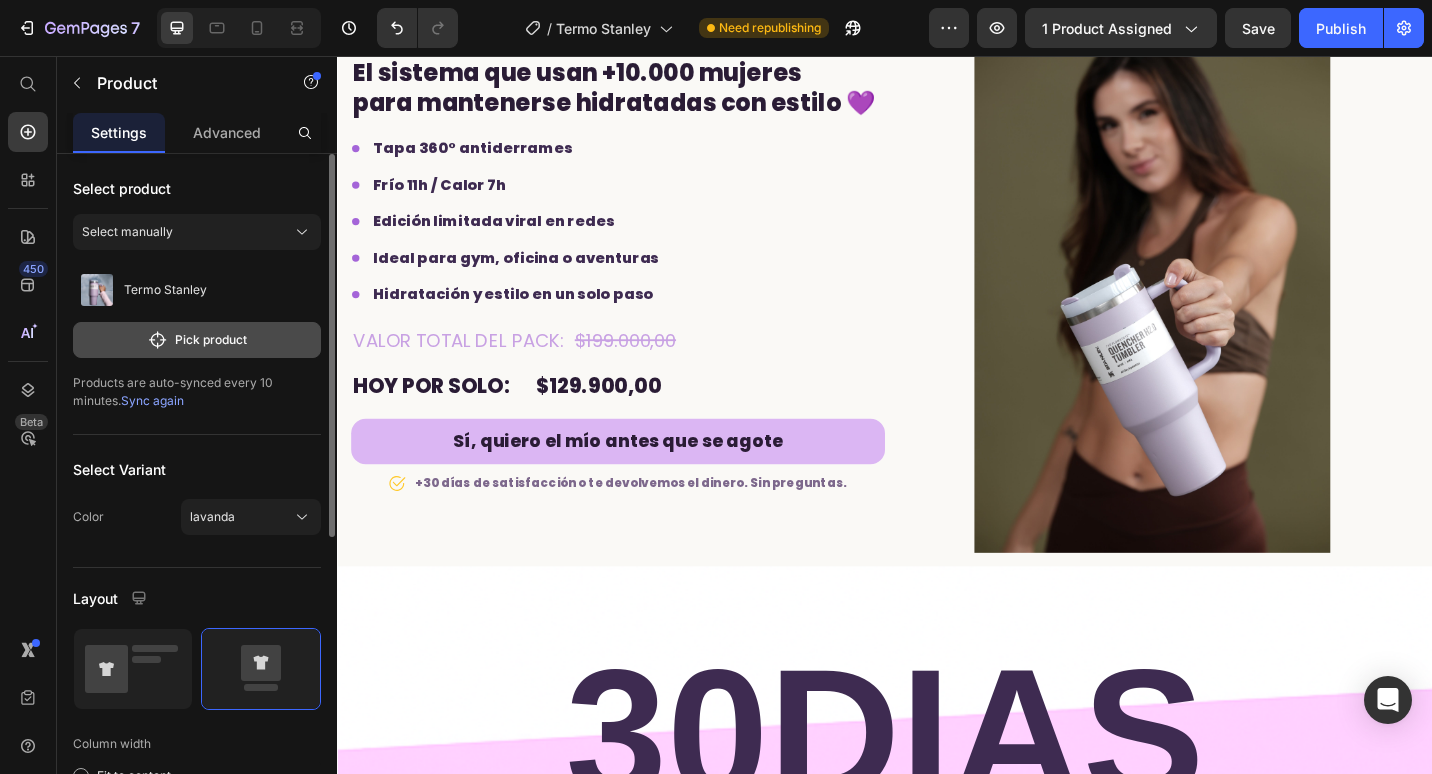 click on "Pick product" at bounding box center (197, 340) 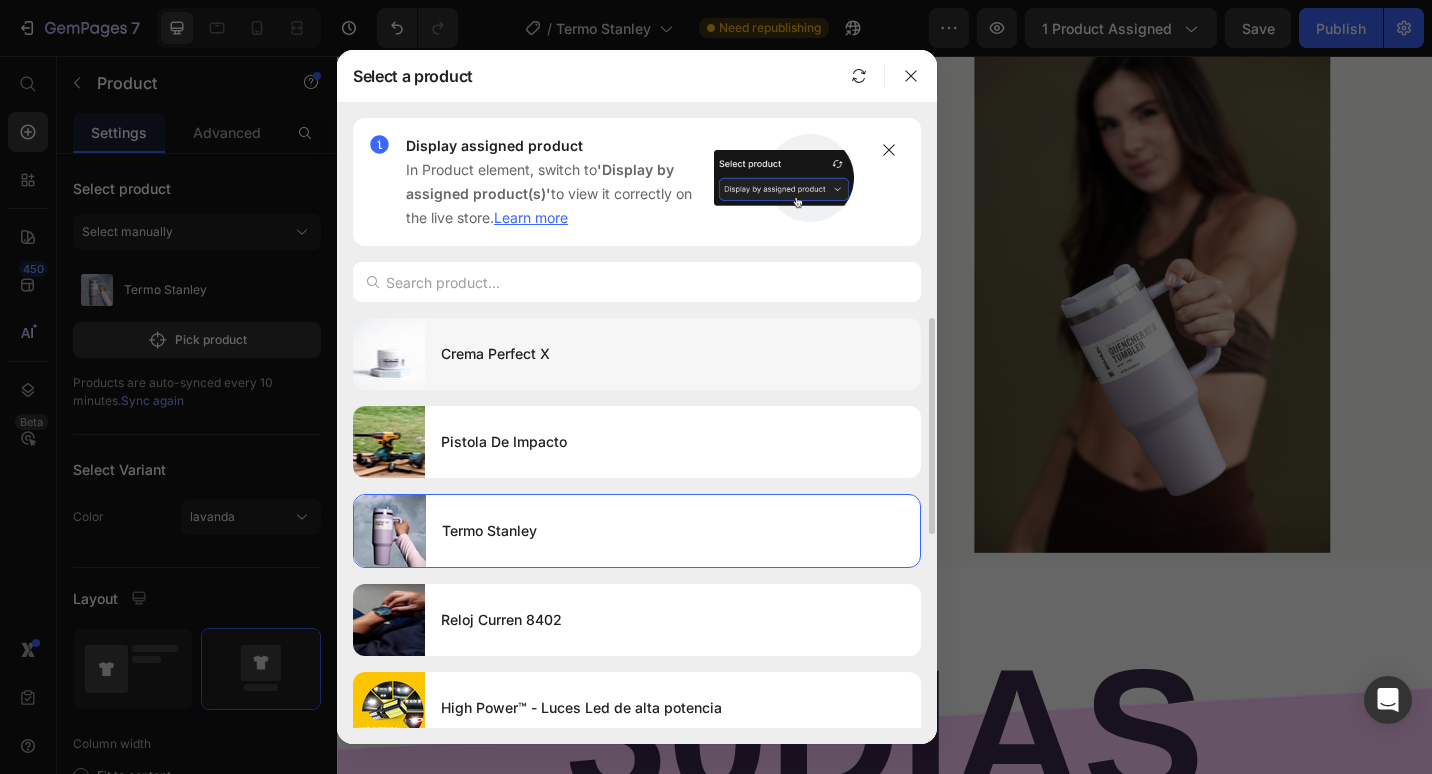 scroll, scrollTop: 368, scrollLeft: 0, axis: vertical 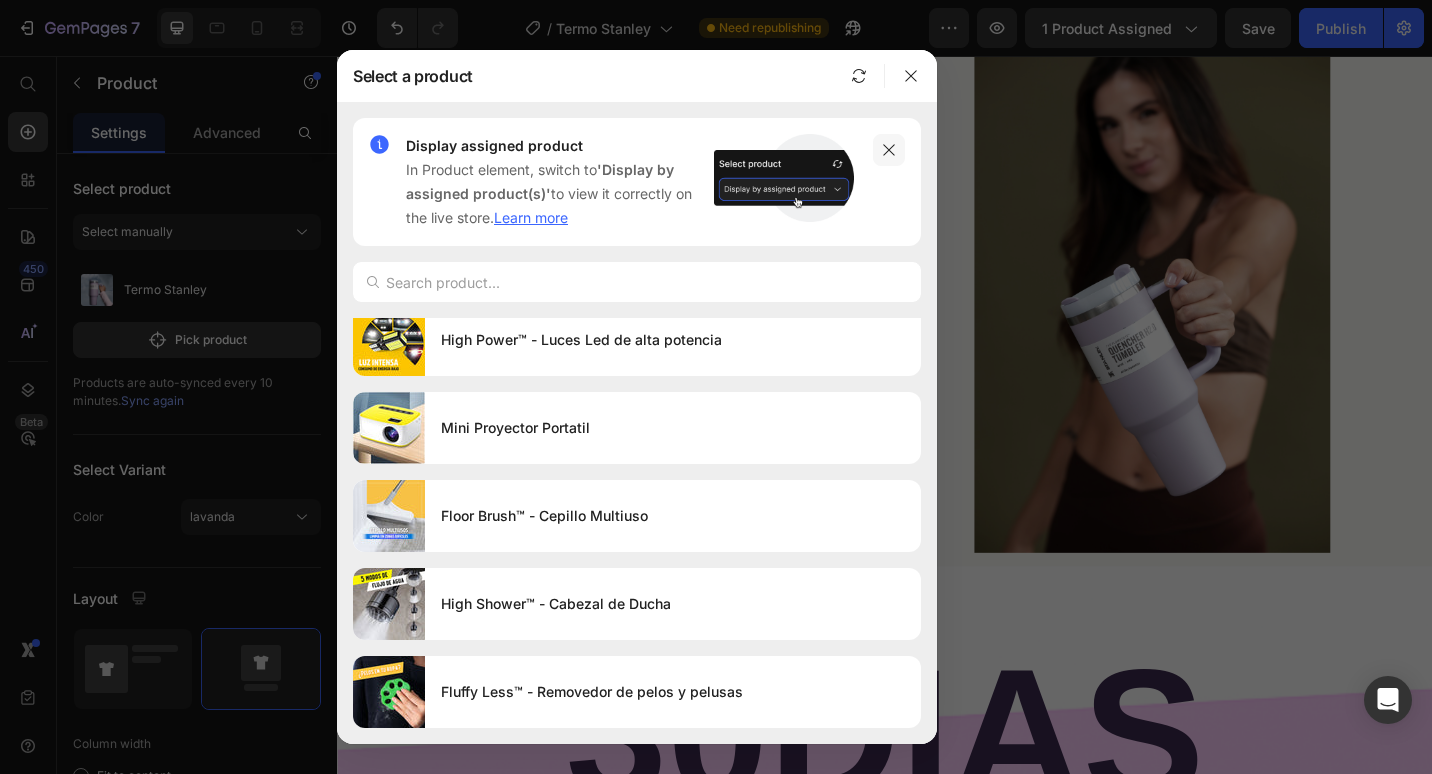 click at bounding box center (889, 150) 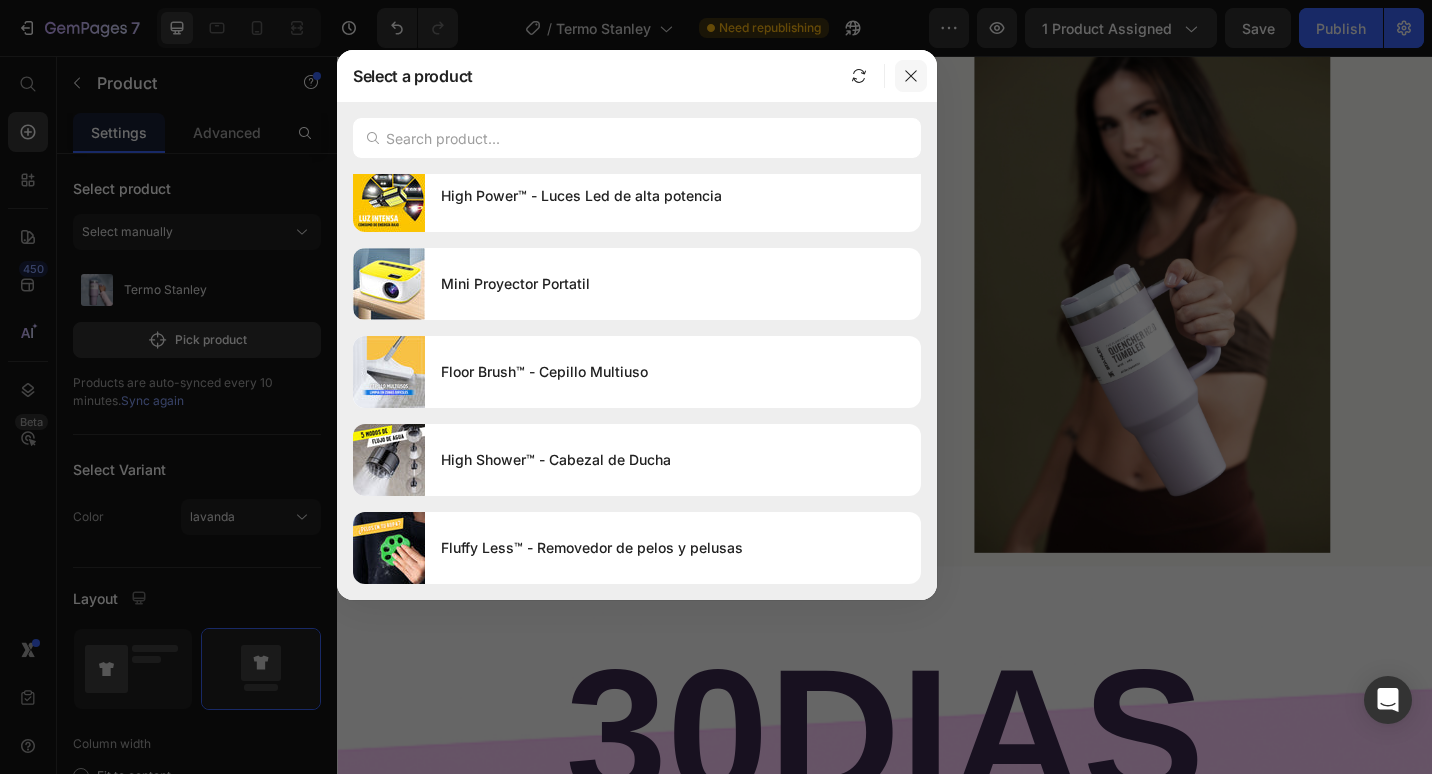 click at bounding box center (911, 76) 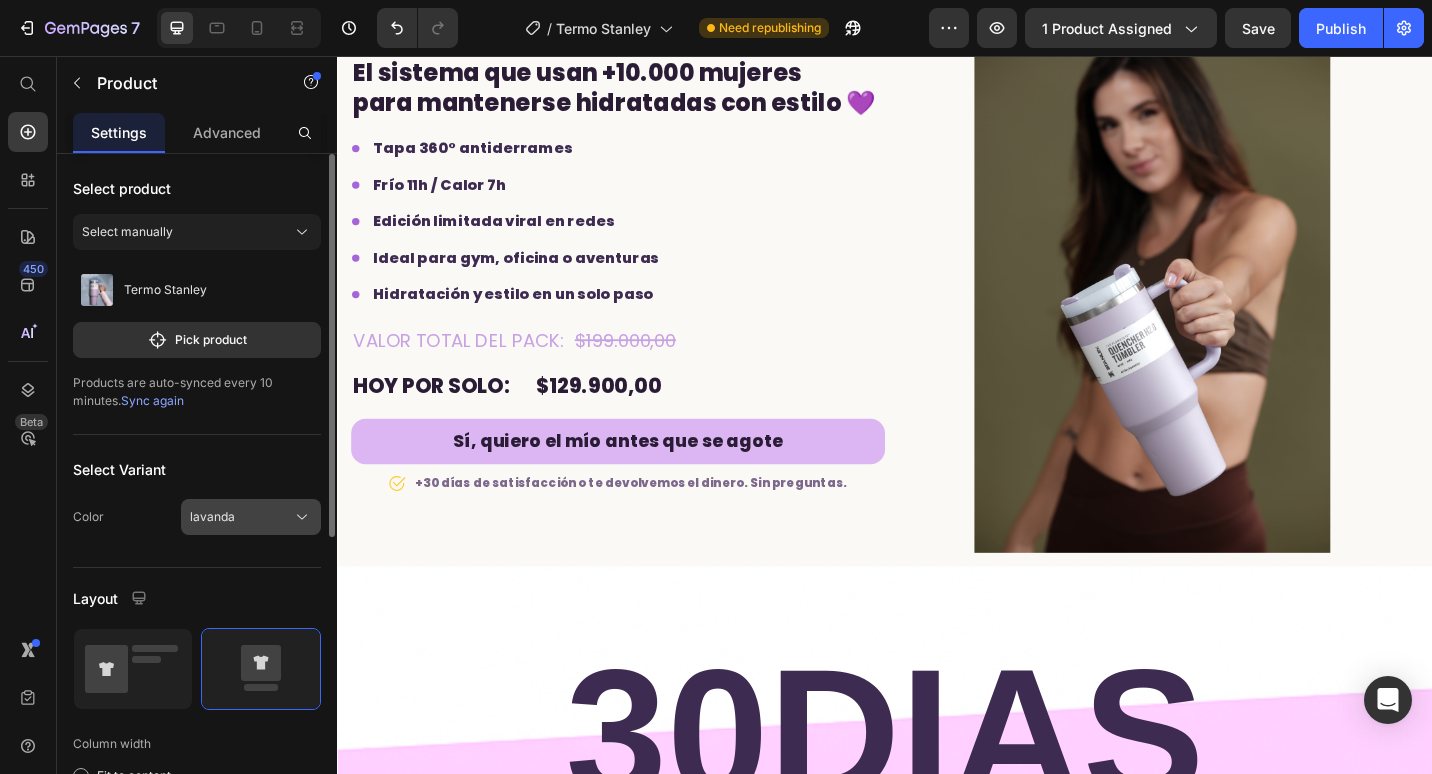click on "lavanda" at bounding box center (212, 517) 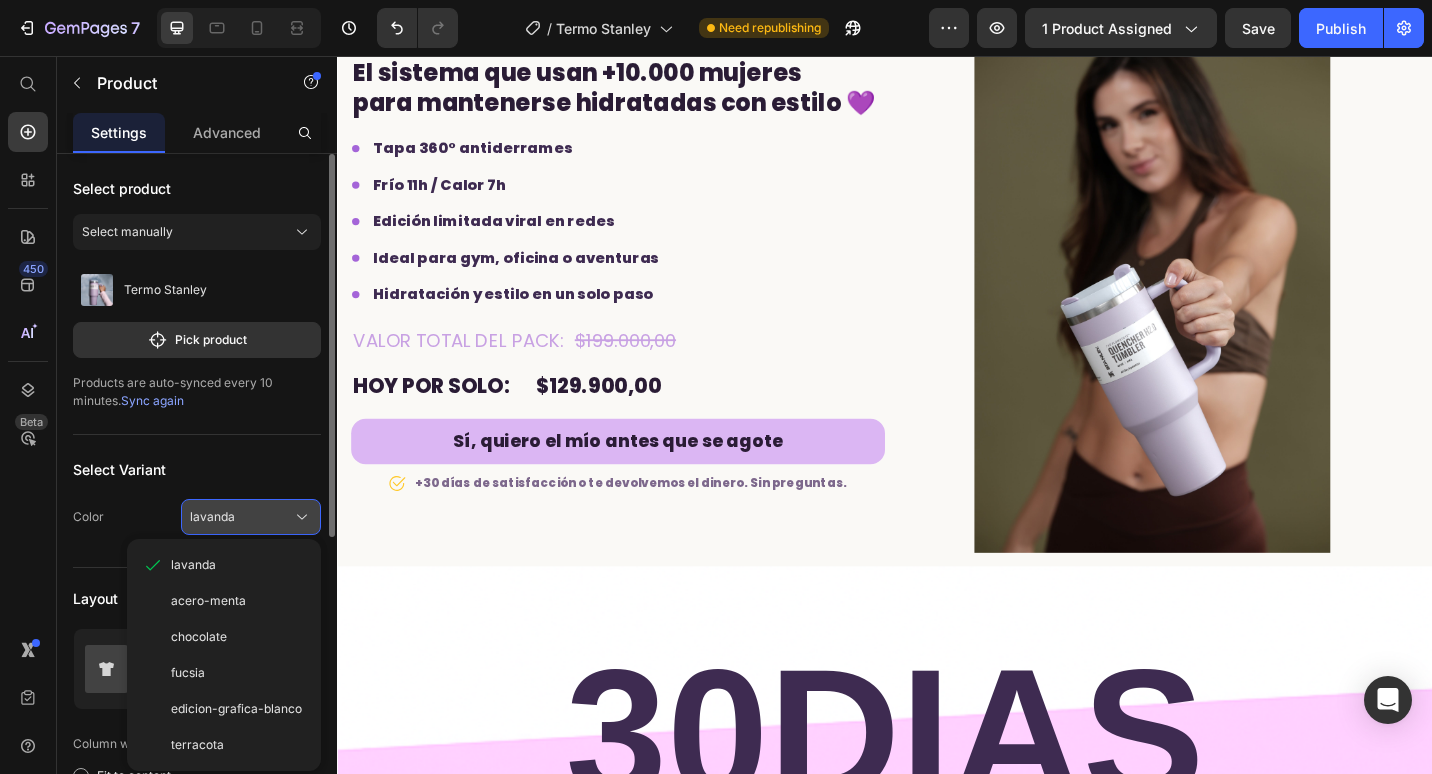 click on "lavanda" at bounding box center [212, 517] 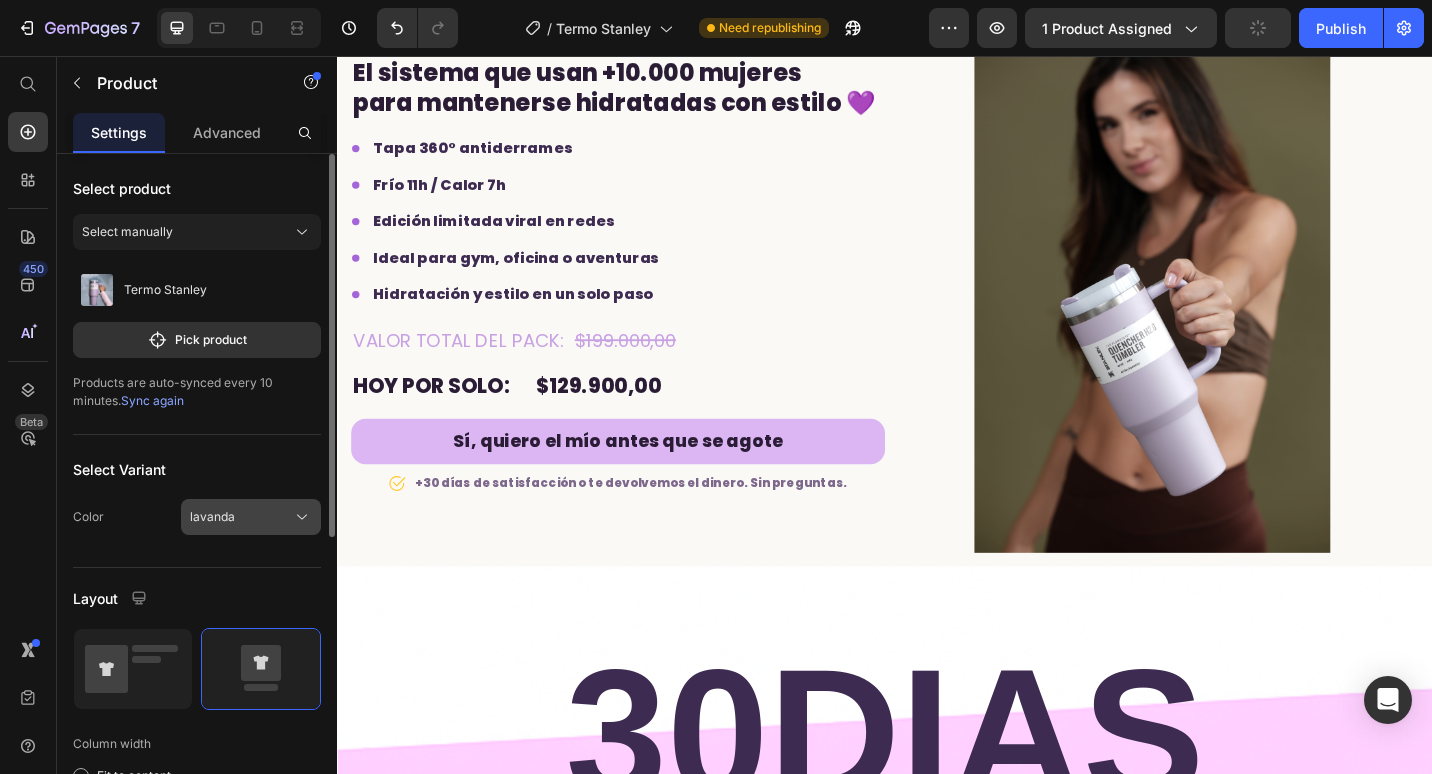 click on "lavanda" at bounding box center [212, 517] 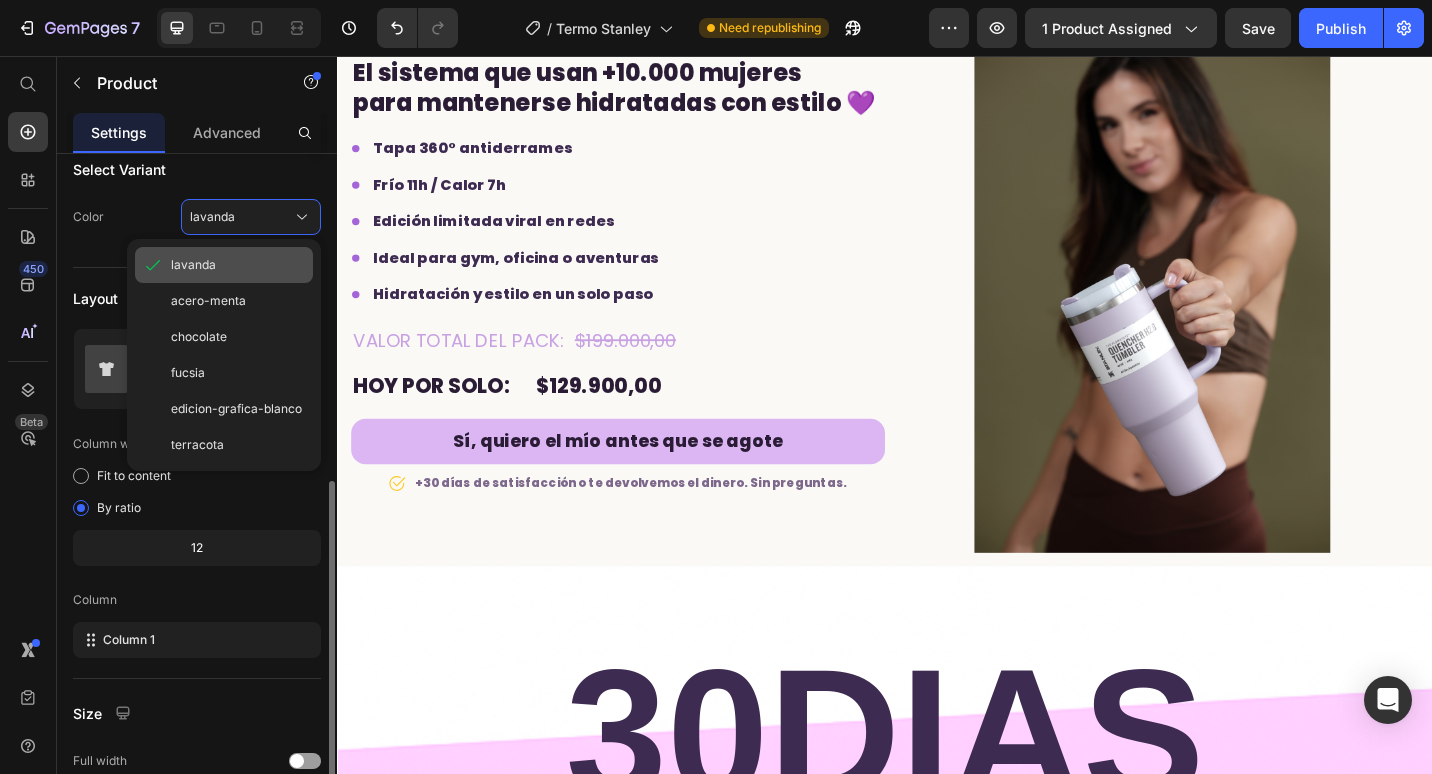 scroll, scrollTop: 400, scrollLeft: 0, axis: vertical 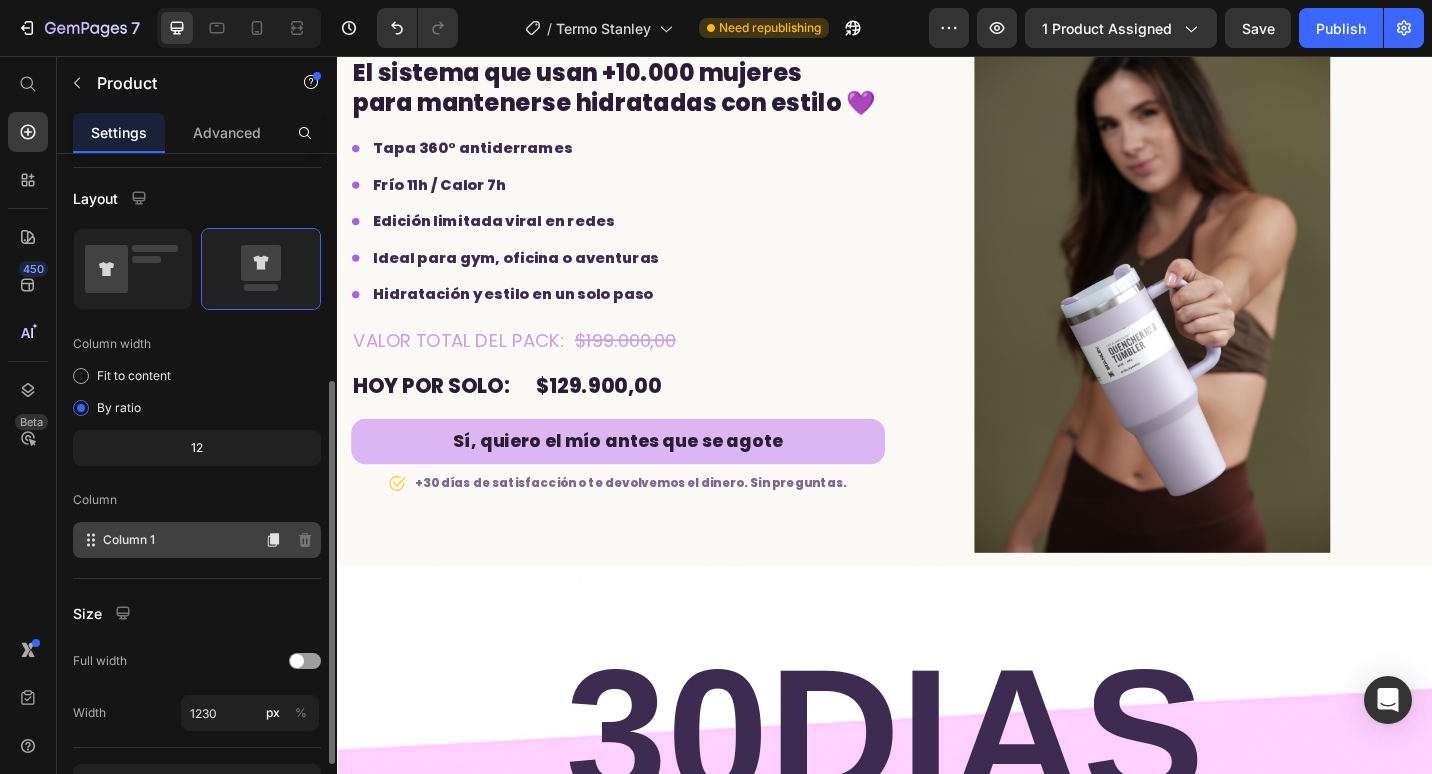 click on "Column 1" 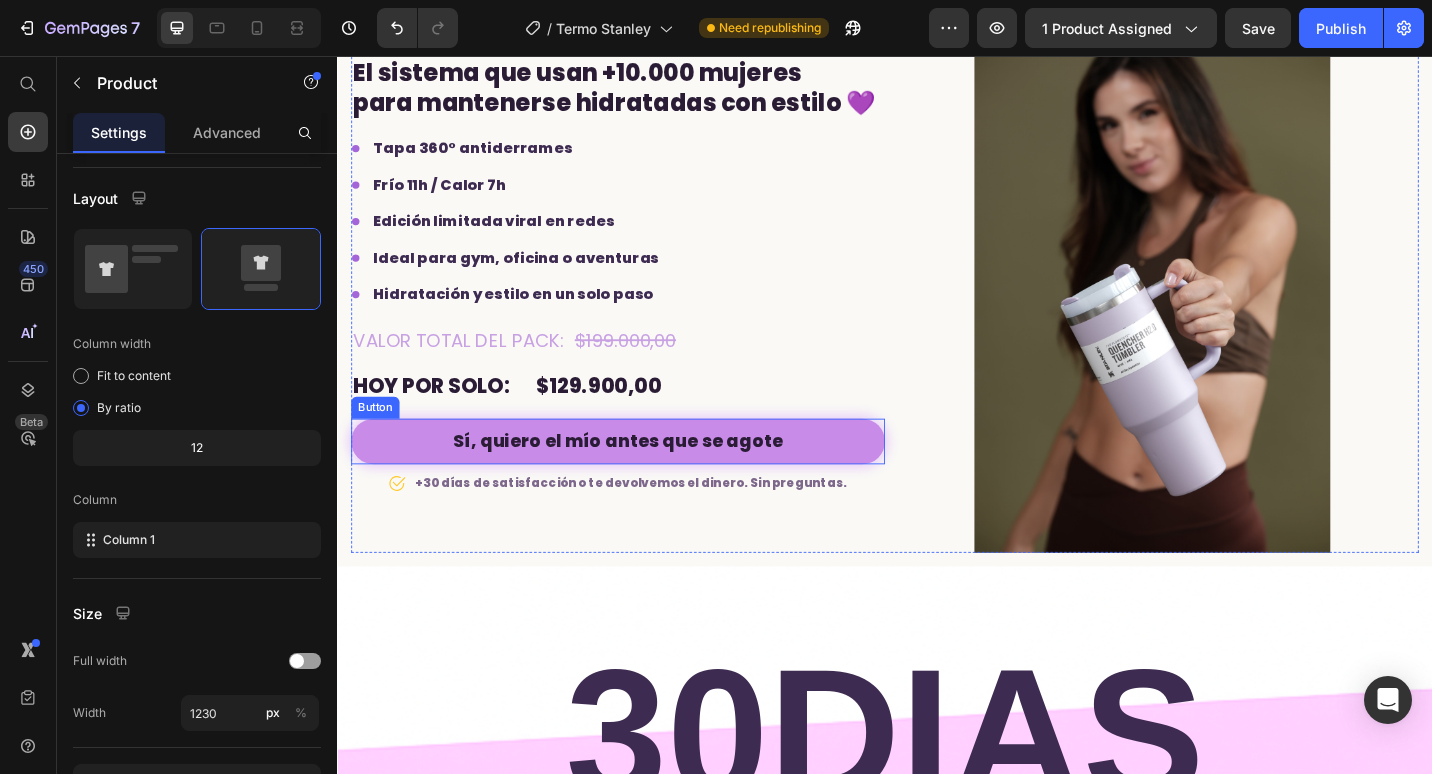 click on "Sí, quiero el mío antes que se agote" at bounding box center (644, 478) 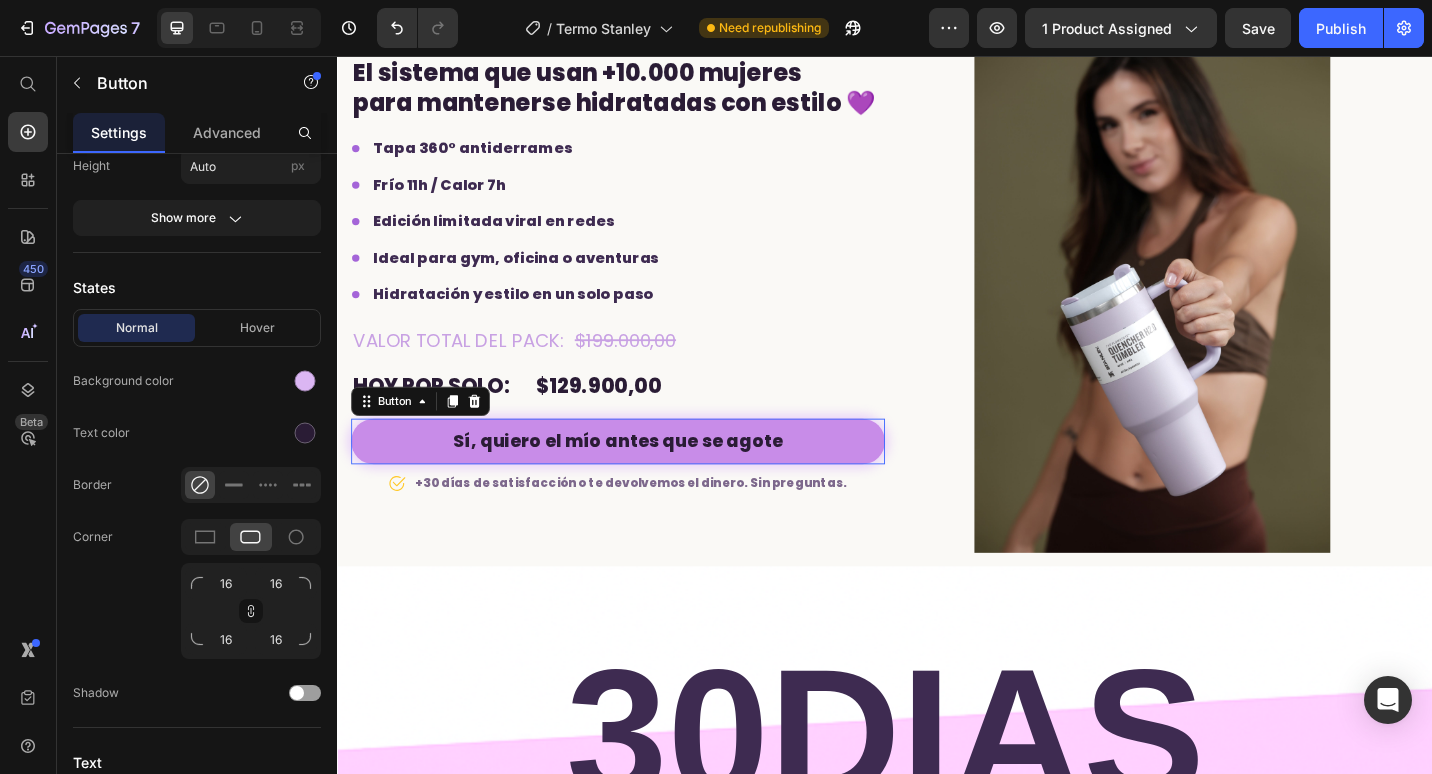 scroll, scrollTop: 0, scrollLeft: 0, axis: both 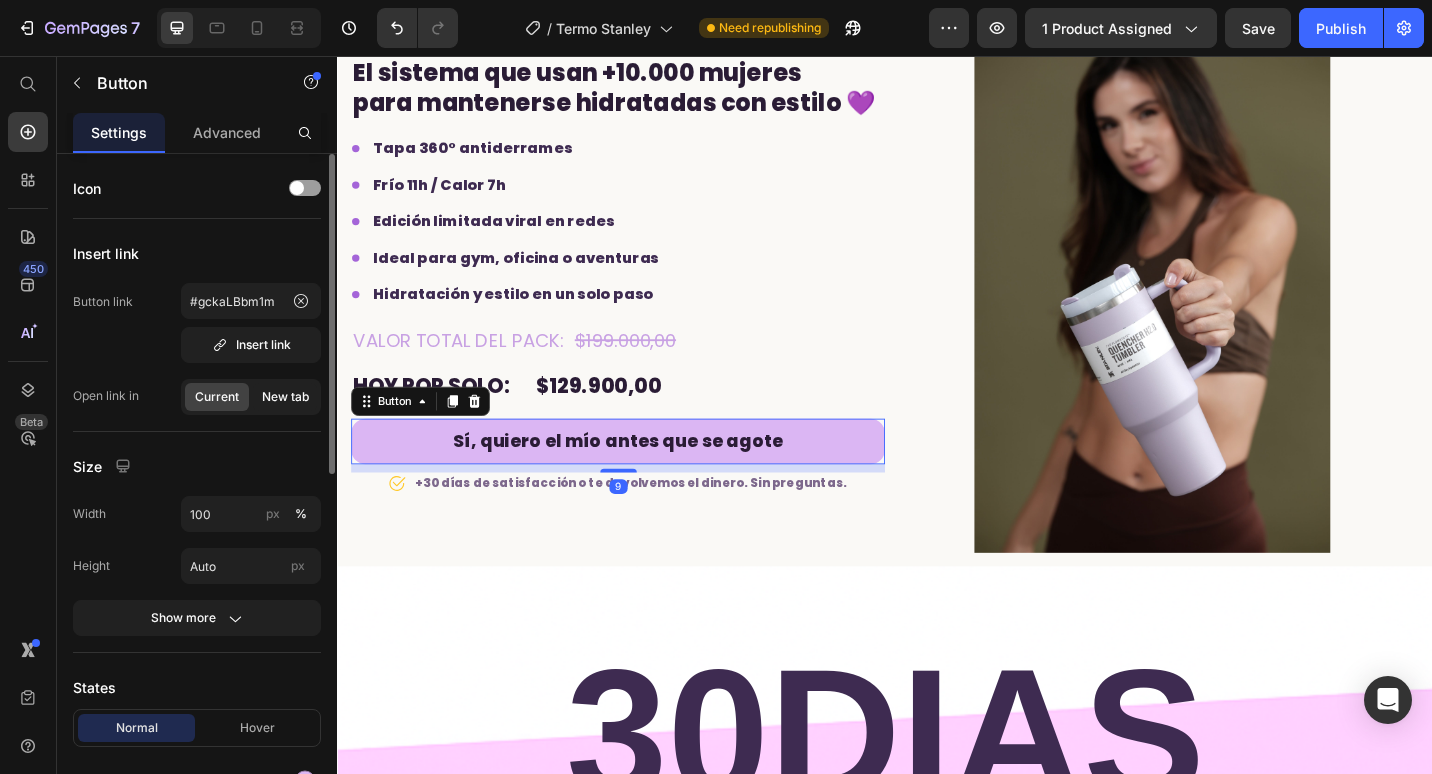 click on "New tab" 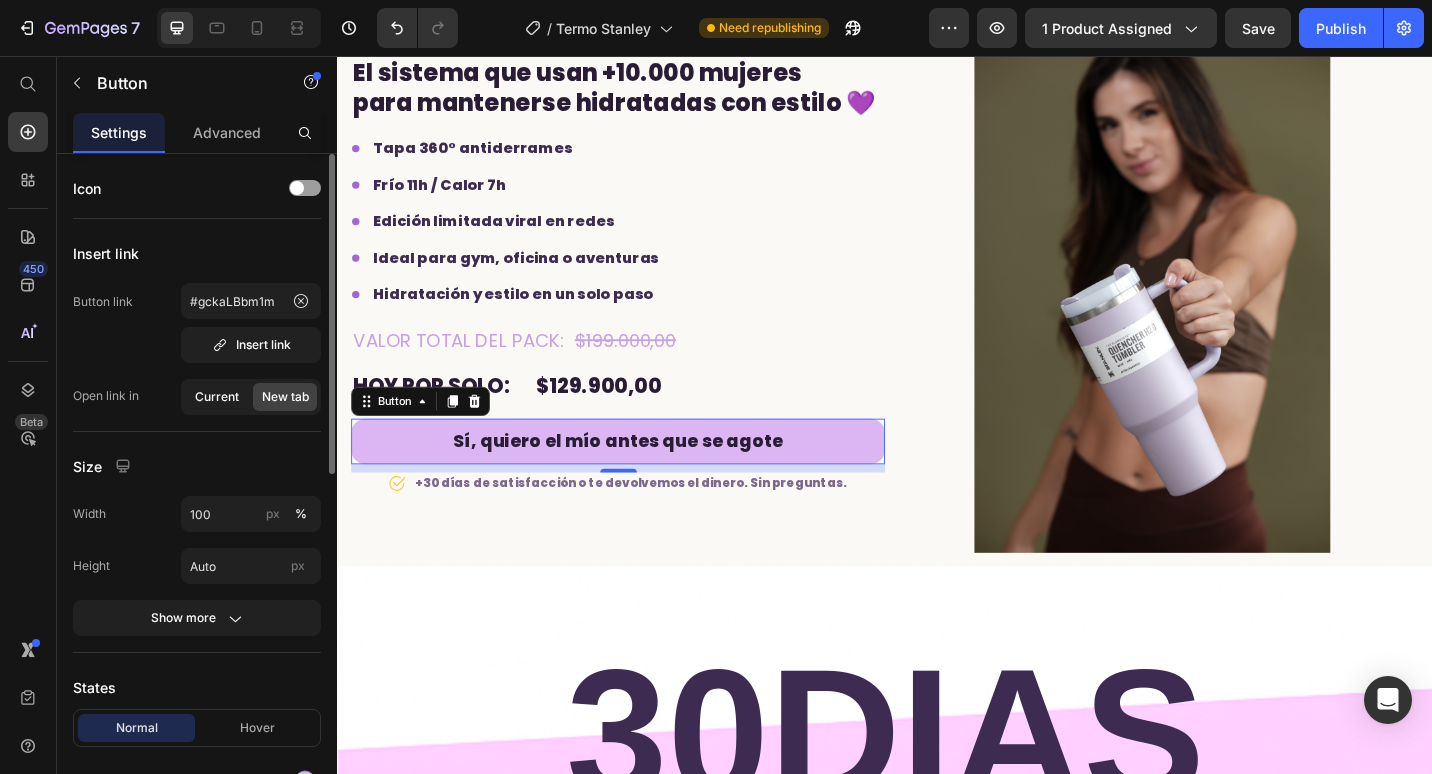click on "Current" 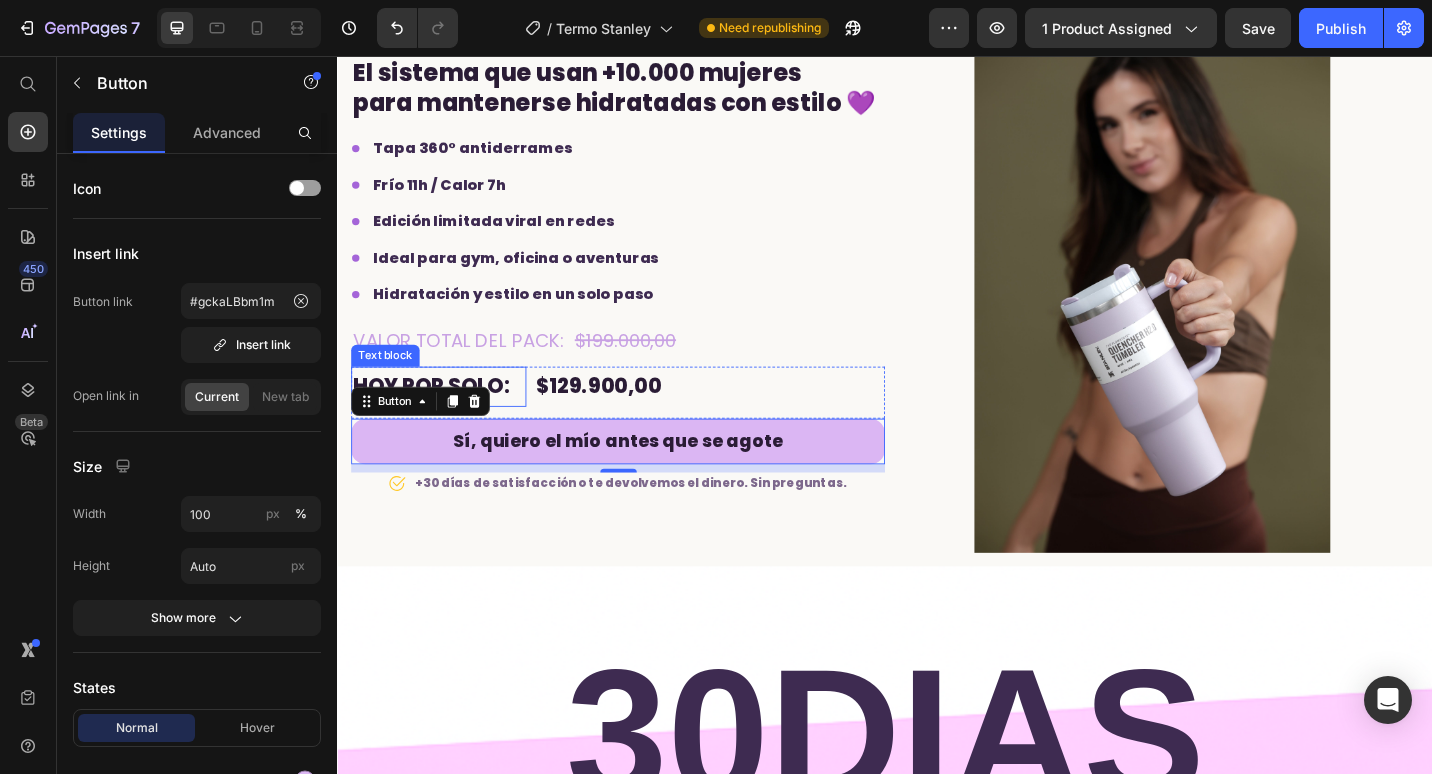 click on "HOY POR SOLO:  Text block $129.900,00 Product Price Row" at bounding box center (644, 424) 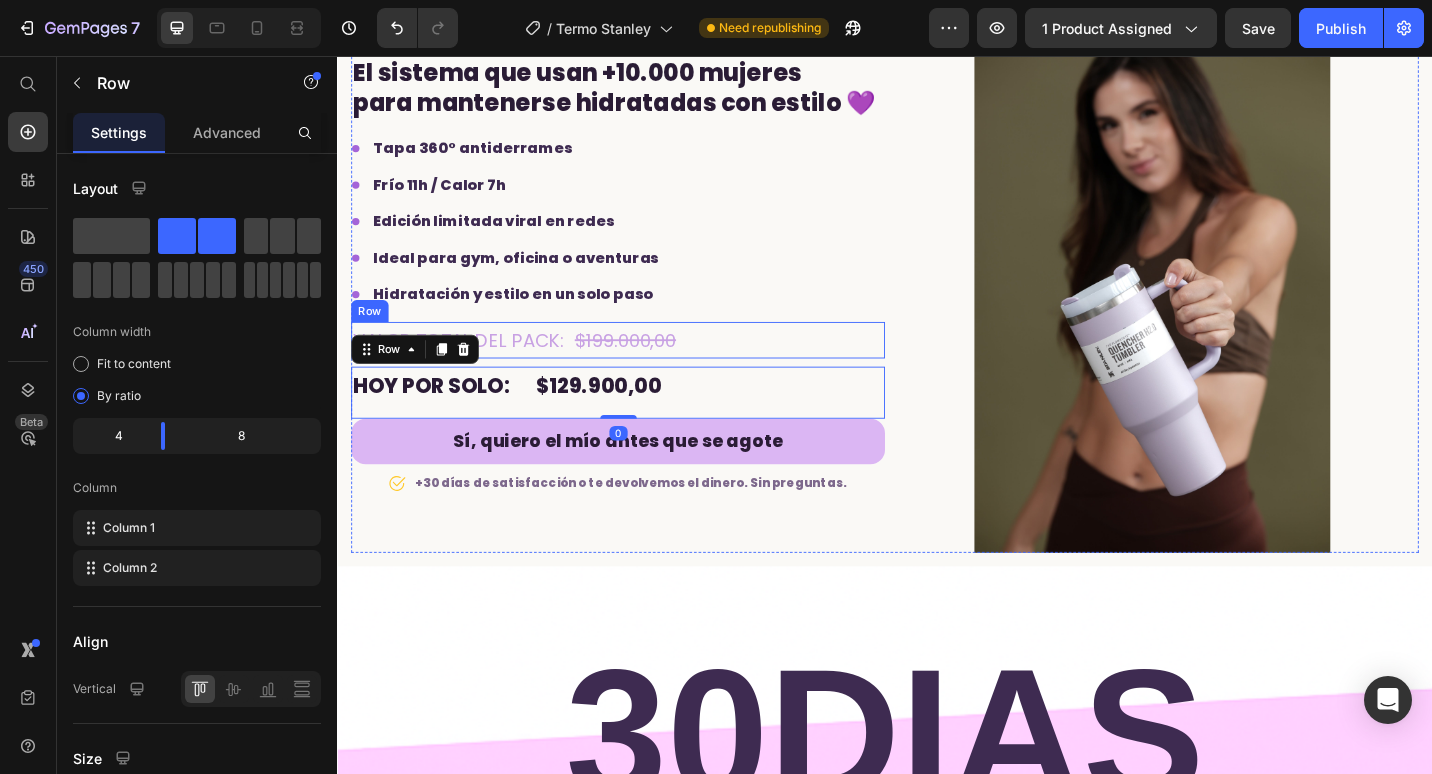 click on "Valor total del pack: Text block $199.000,00 Product Price Row" at bounding box center (644, 367) 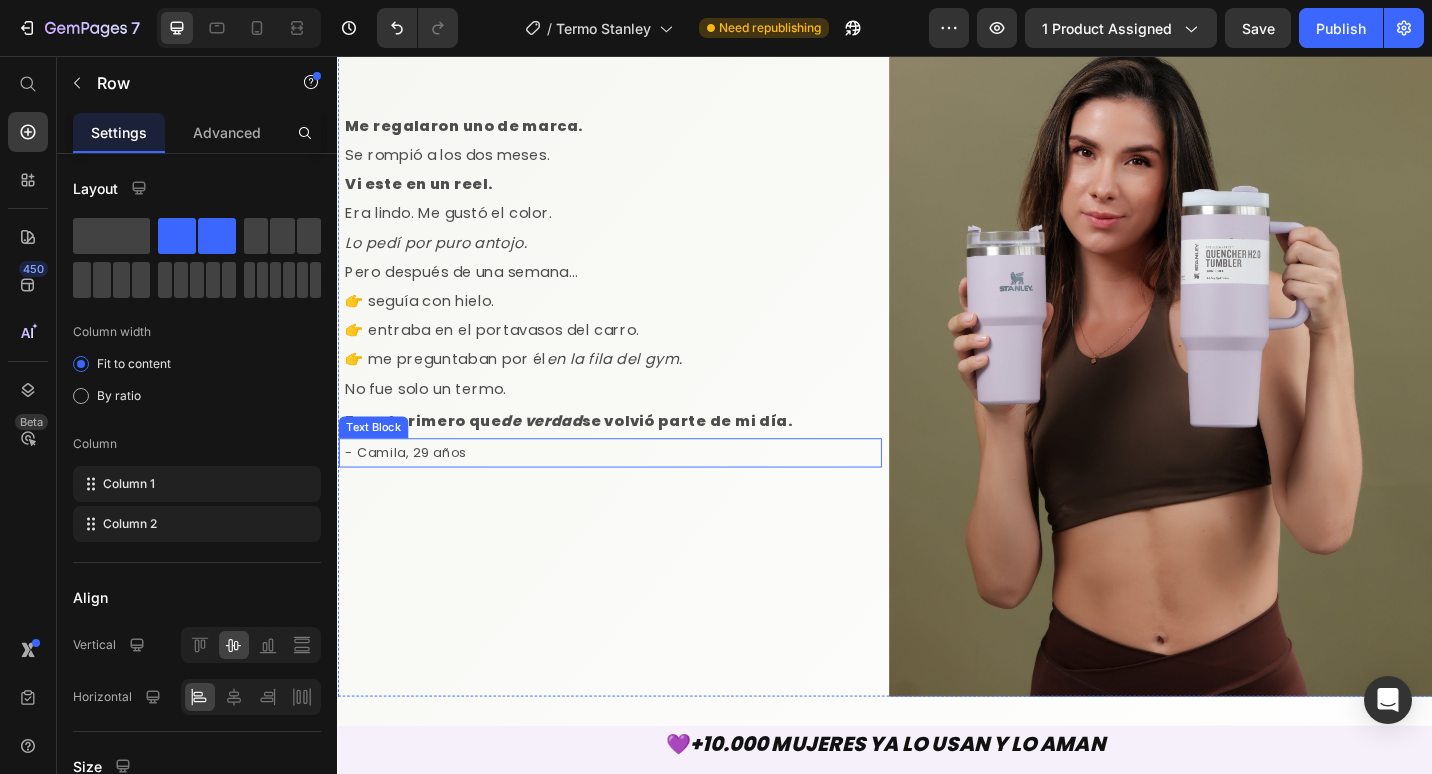 scroll, scrollTop: 1800, scrollLeft: 0, axis: vertical 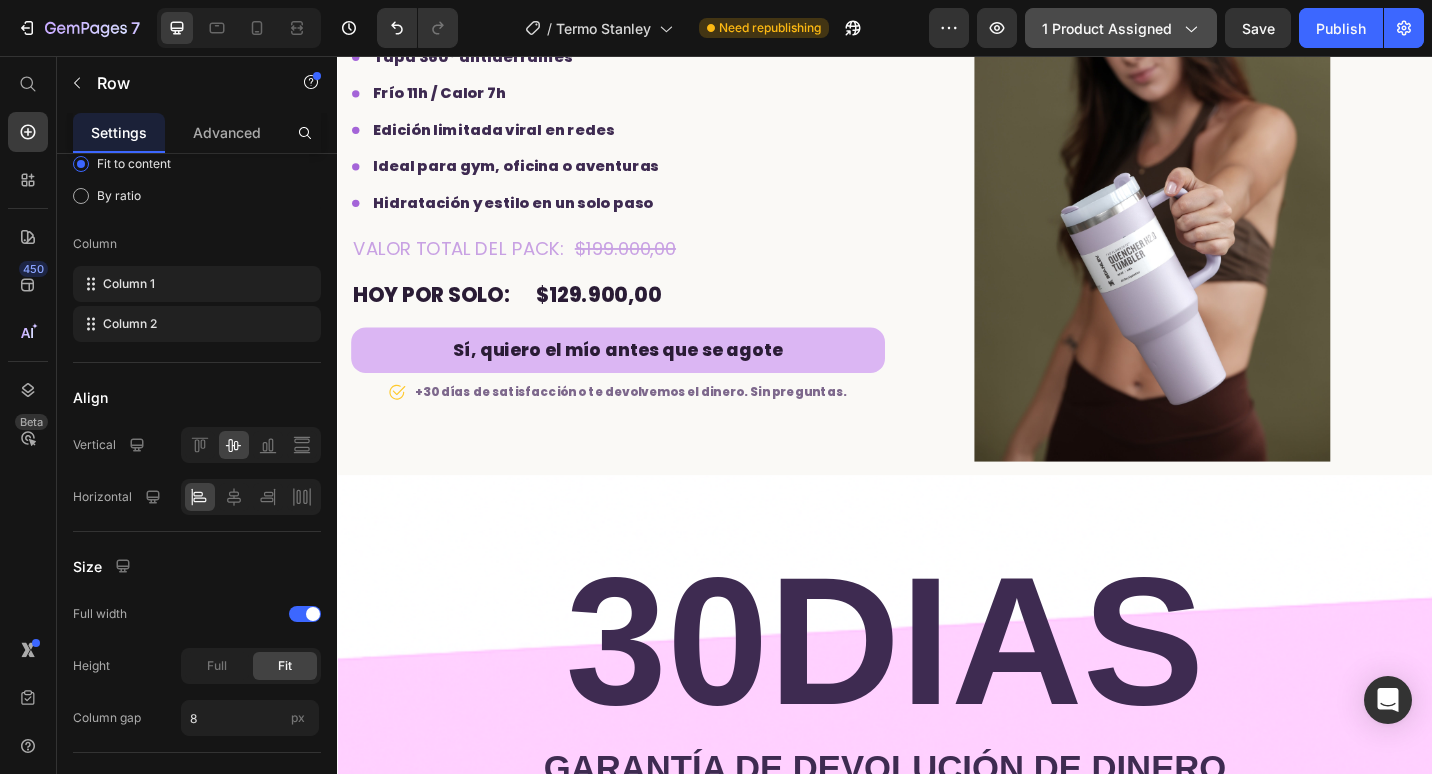 click on "1 product assigned" at bounding box center (1121, 28) 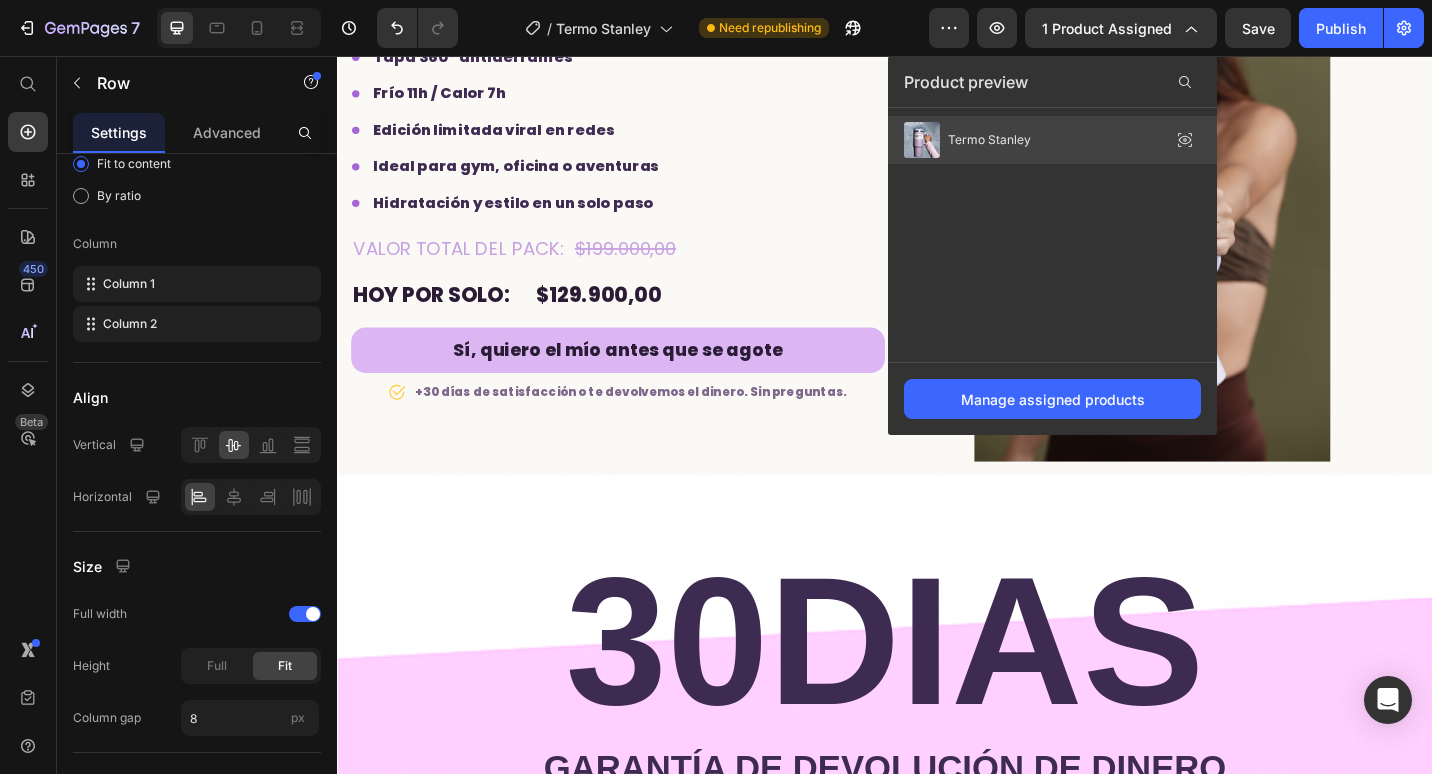 click on "Termo Stanley" at bounding box center [967, 140] 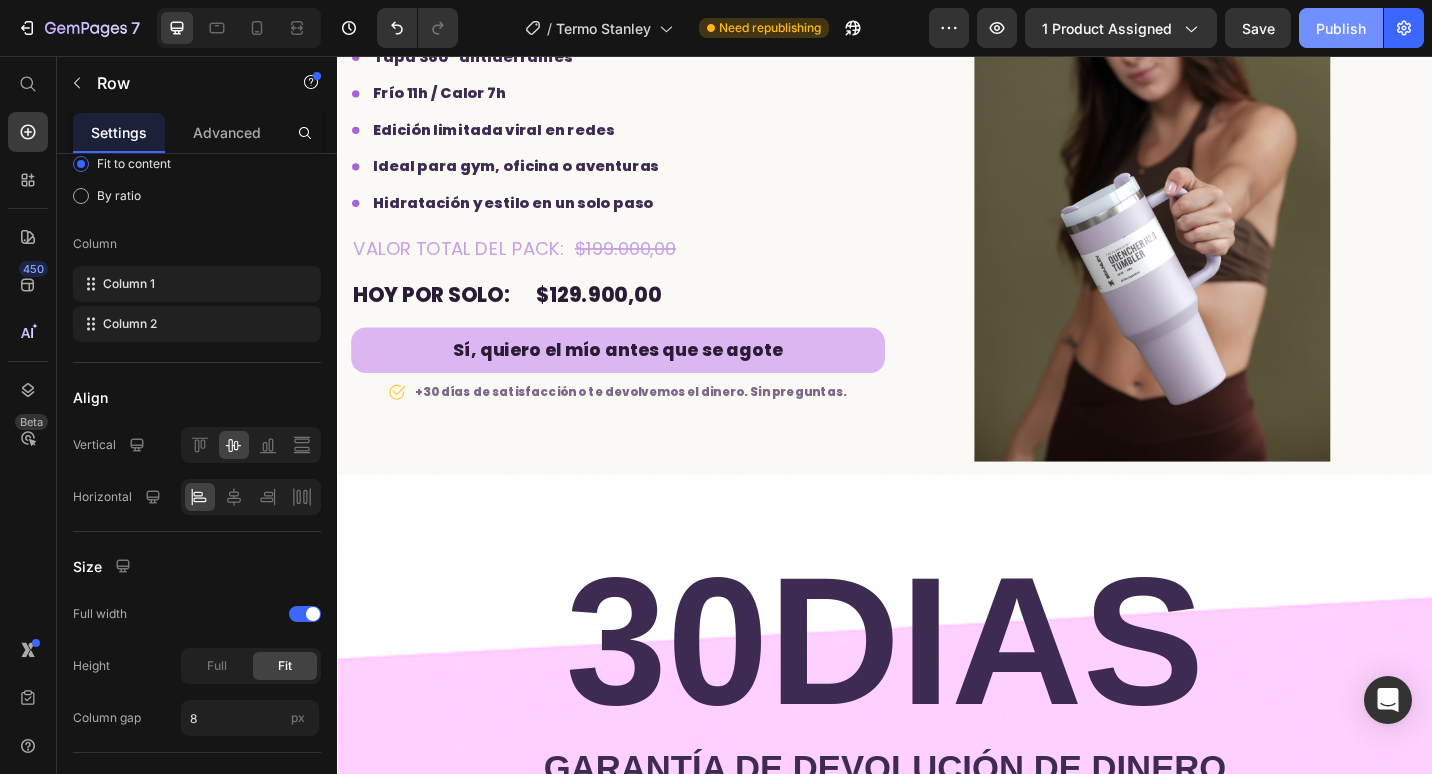 click on "Publish" at bounding box center [1341, 28] 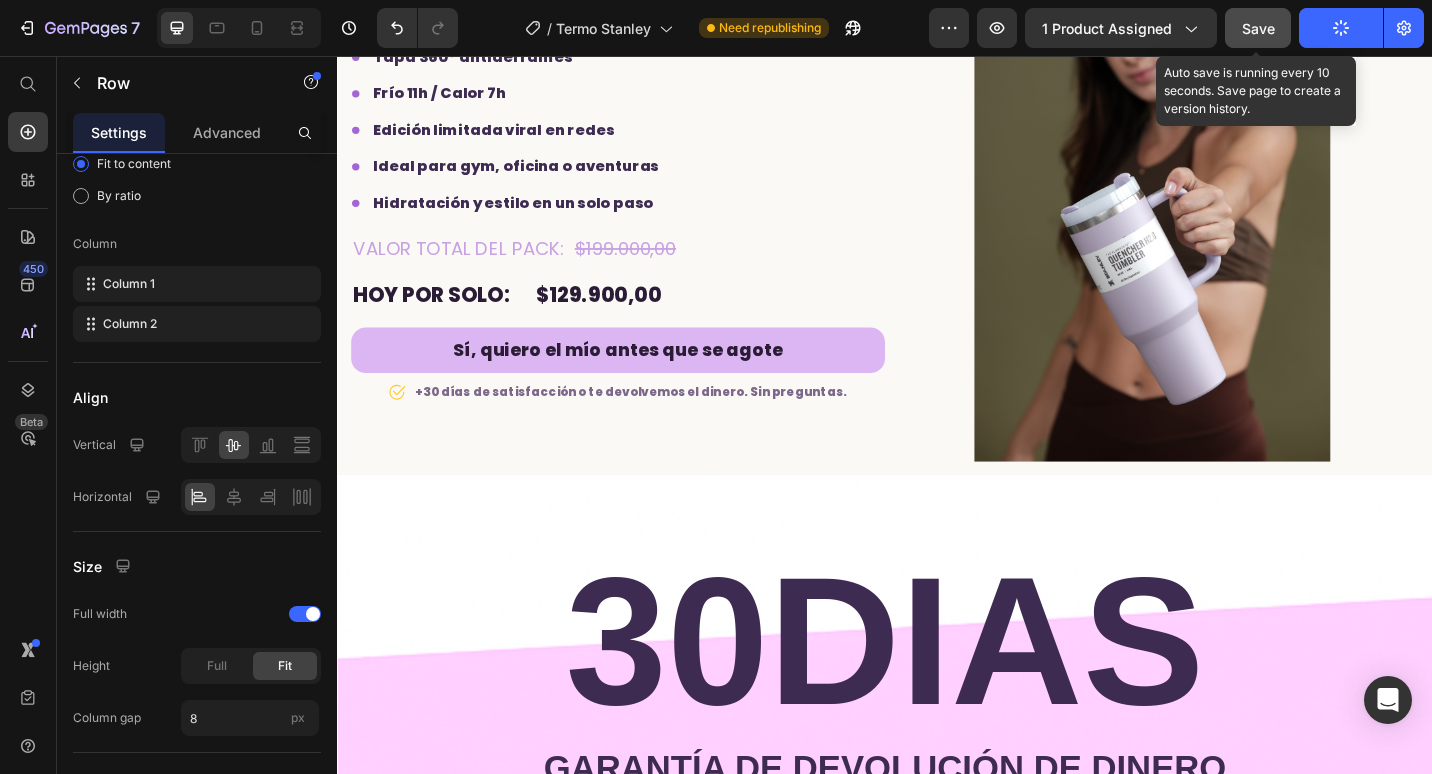 click on "Save" 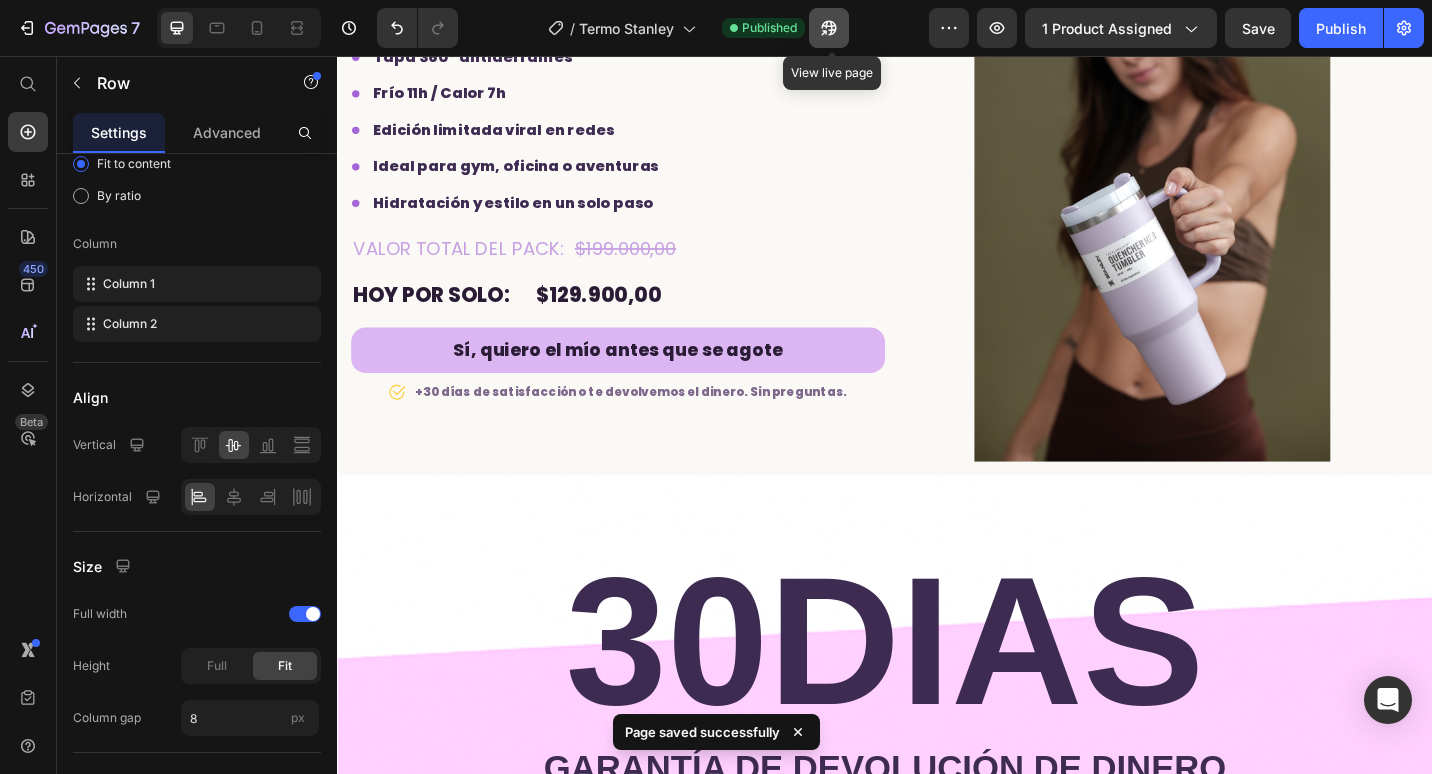 click 